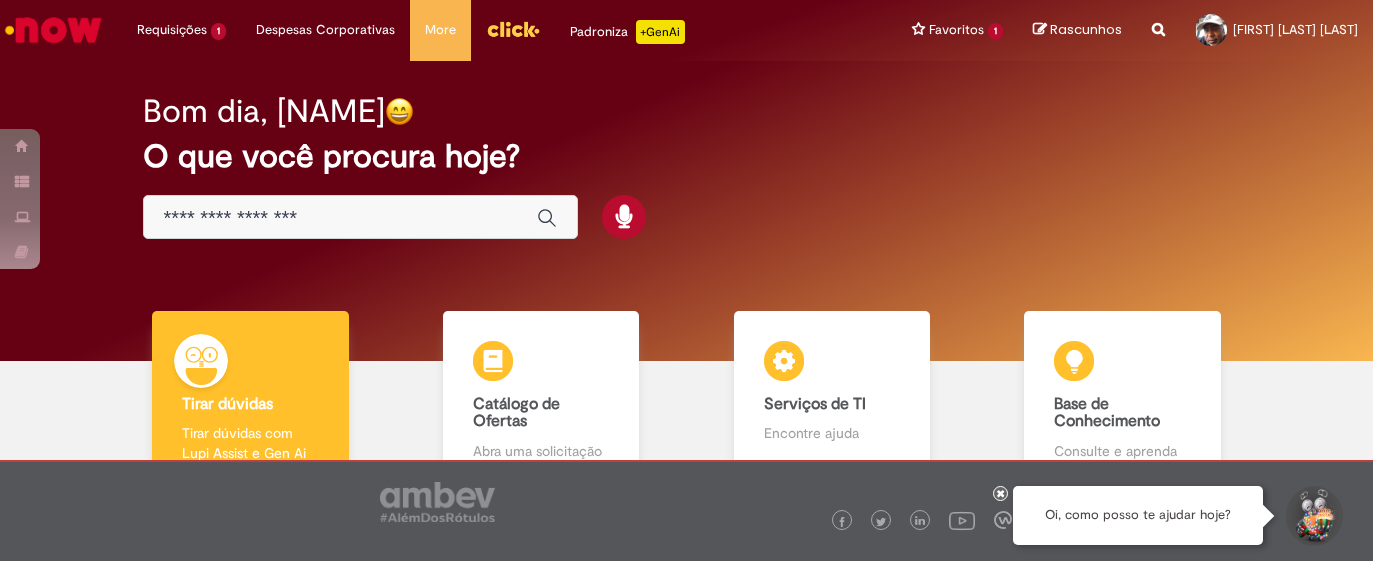 scroll, scrollTop: 0, scrollLeft: 0, axis: both 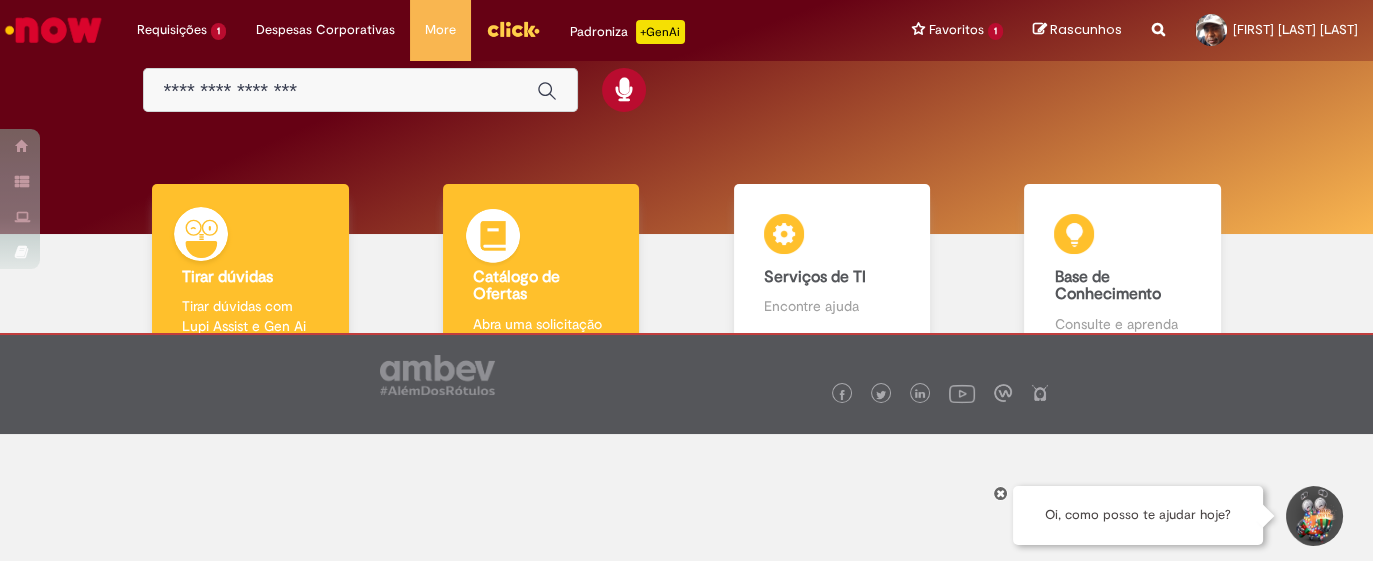 click on "Catálogo de Ofertas" at bounding box center [516, 286] 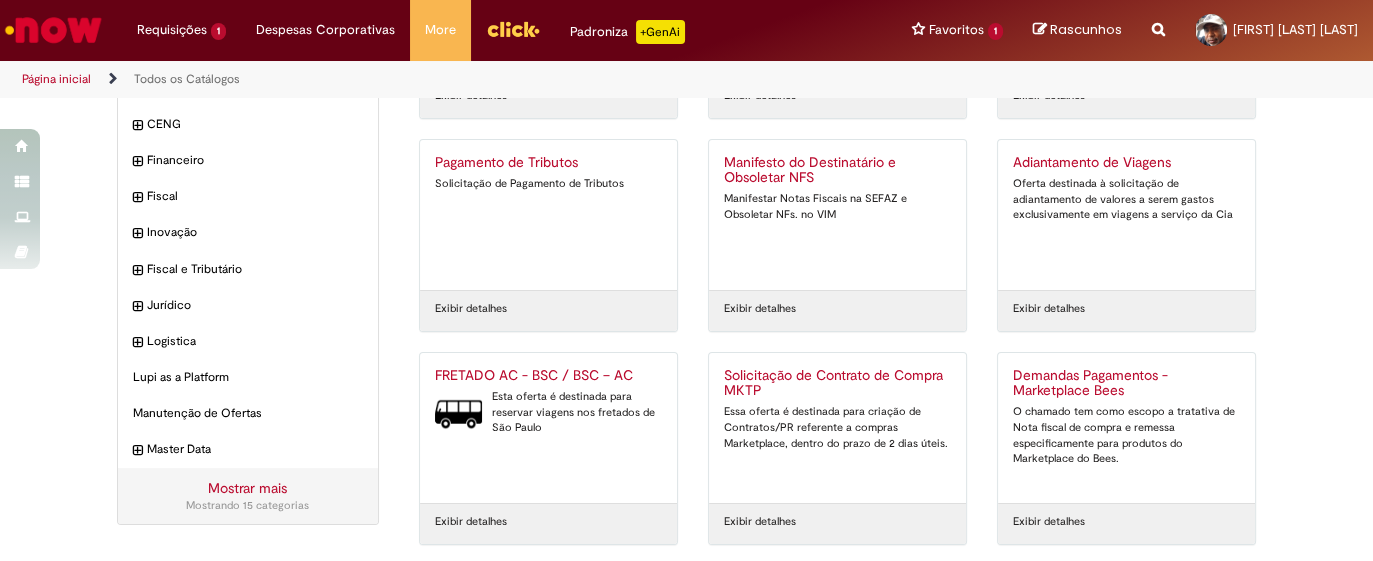 scroll, scrollTop: 250, scrollLeft: 0, axis: vertical 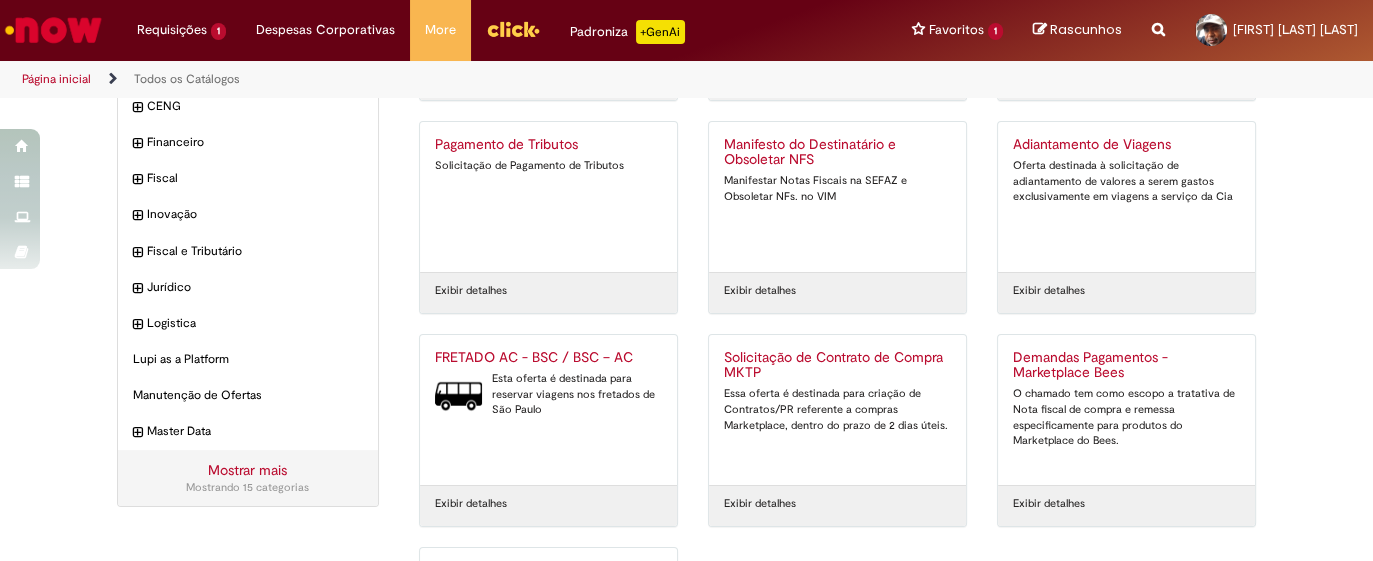 click on "Esta oferta é destinada para reservar viagens nos fretados de São Paulo" at bounding box center [548, 394] 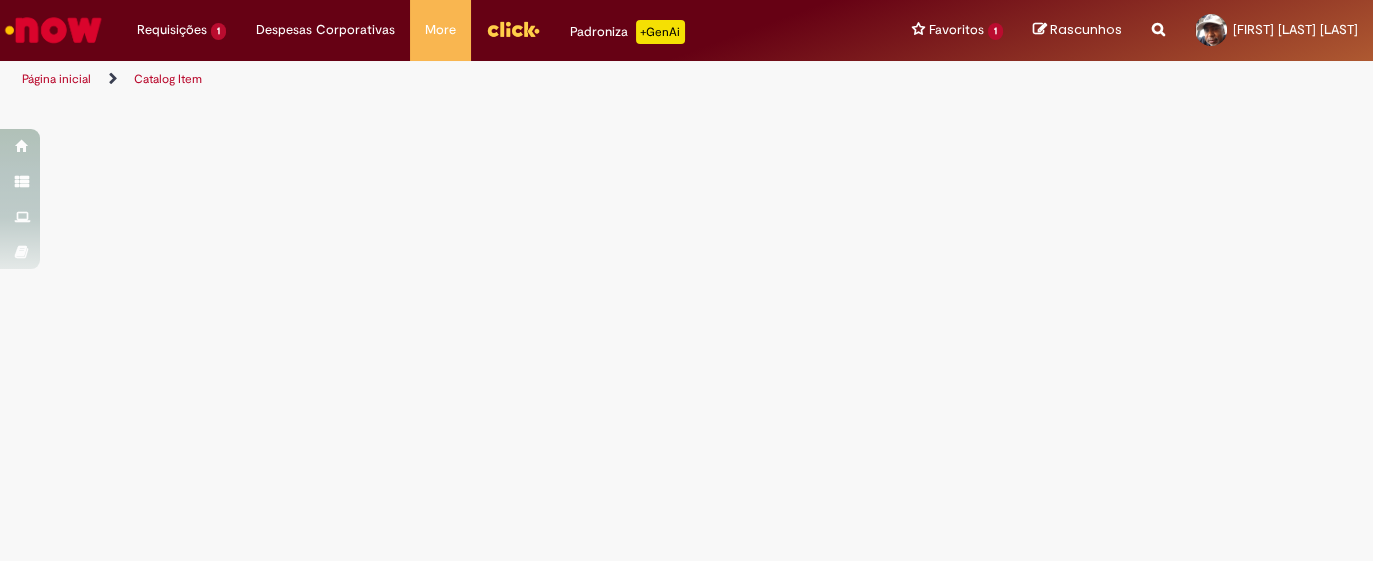 scroll, scrollTop: 0, scrollLeft: 0, axis: both 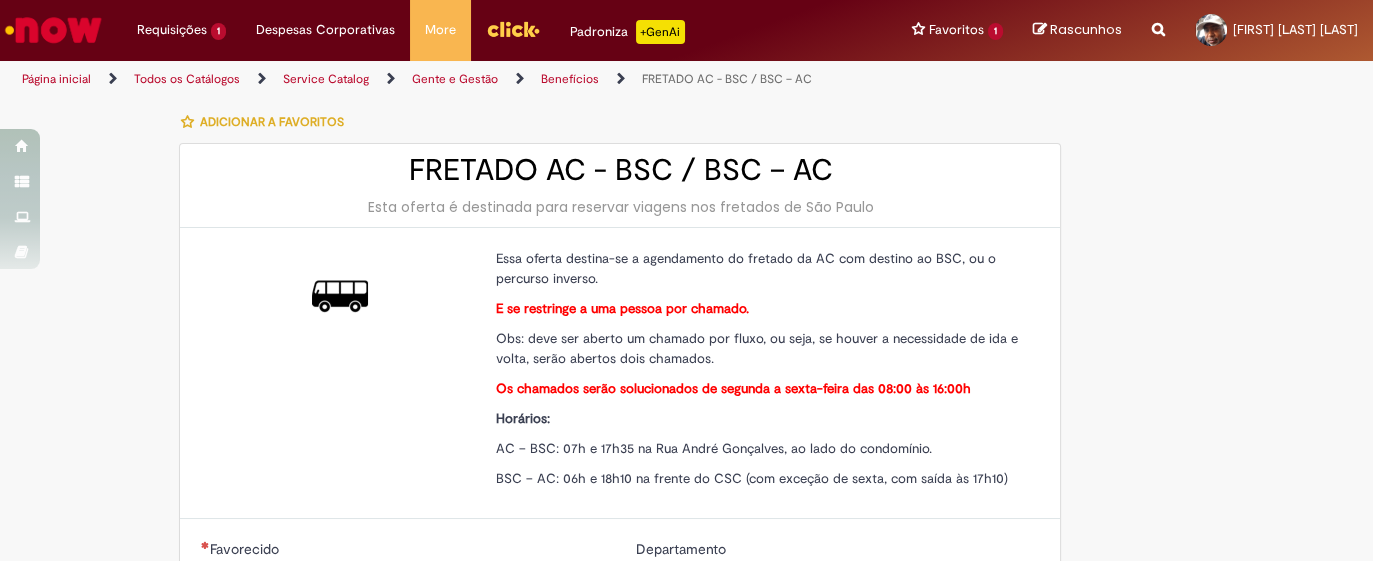 type on "********" 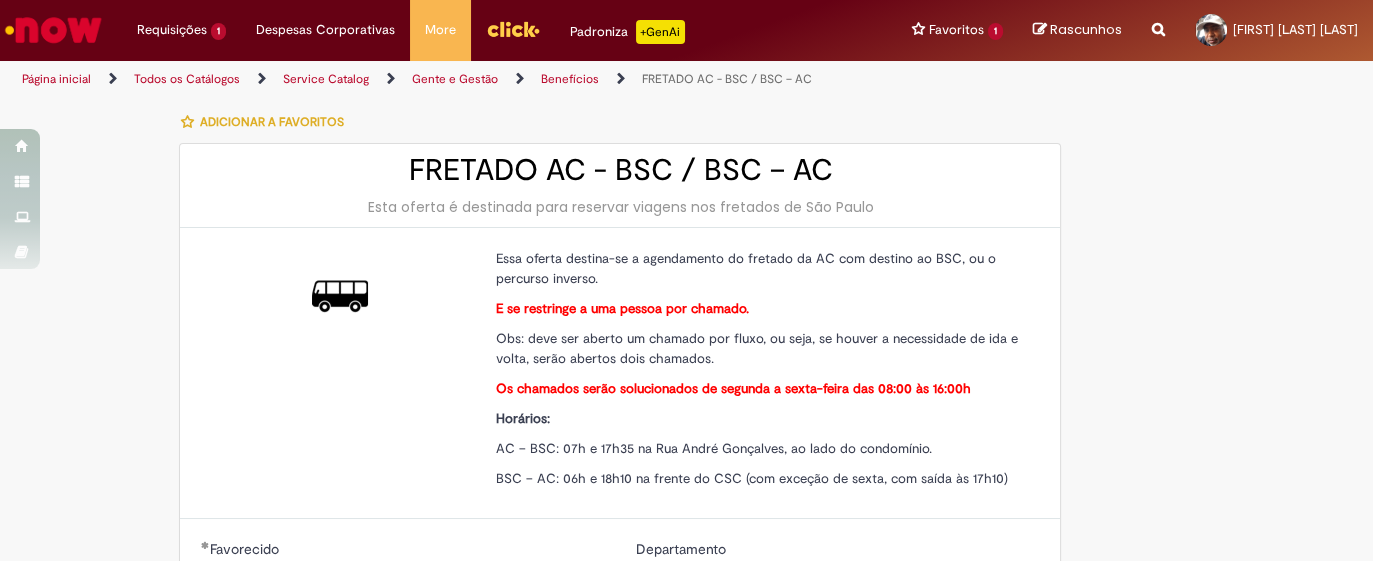 type on "**********" 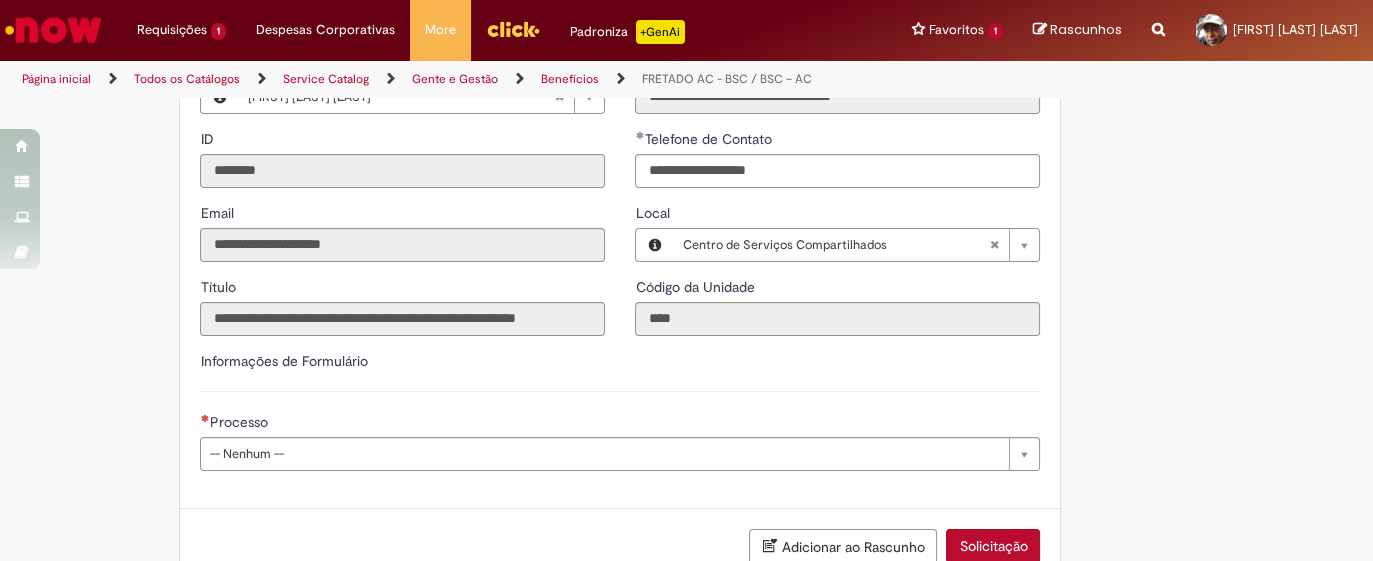 scroll, scrollTop: 612, scrollLeft: 0, axis: vertical 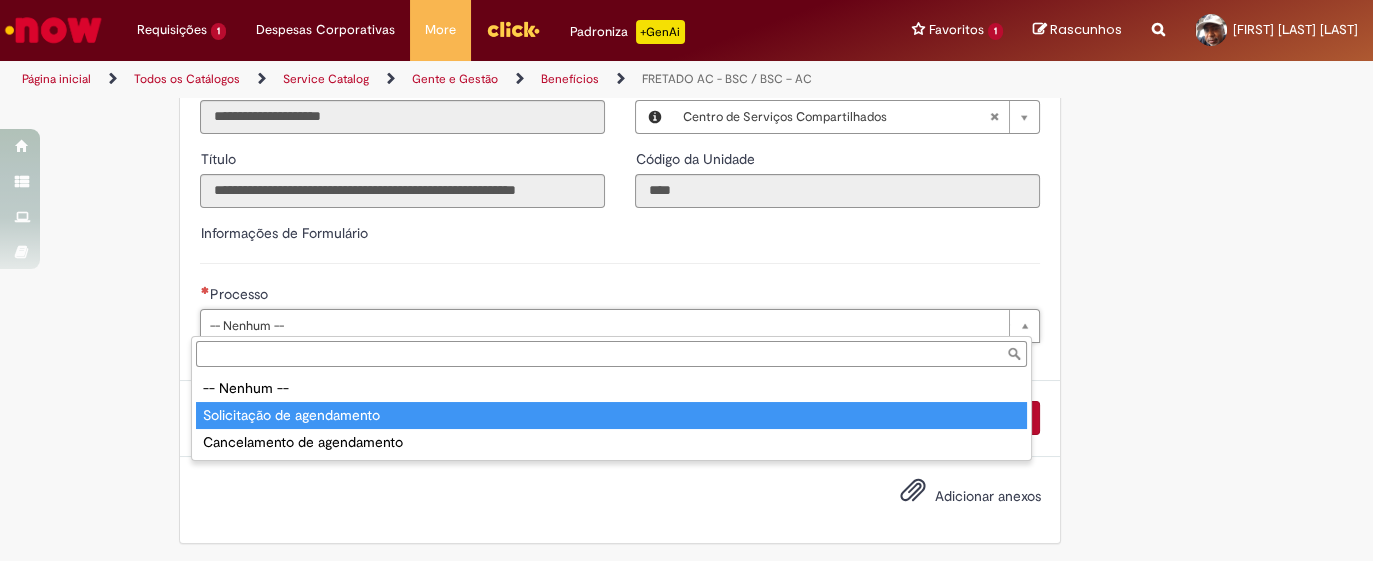 type on "**********" 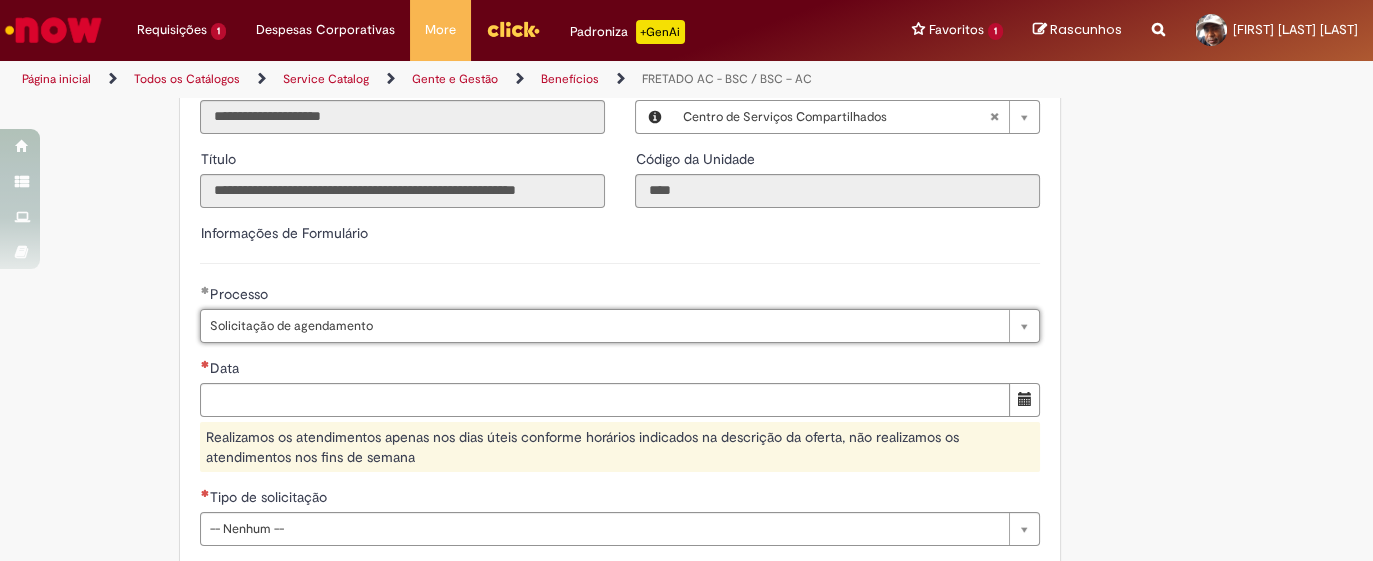 click at bounding box center [1025, 399] 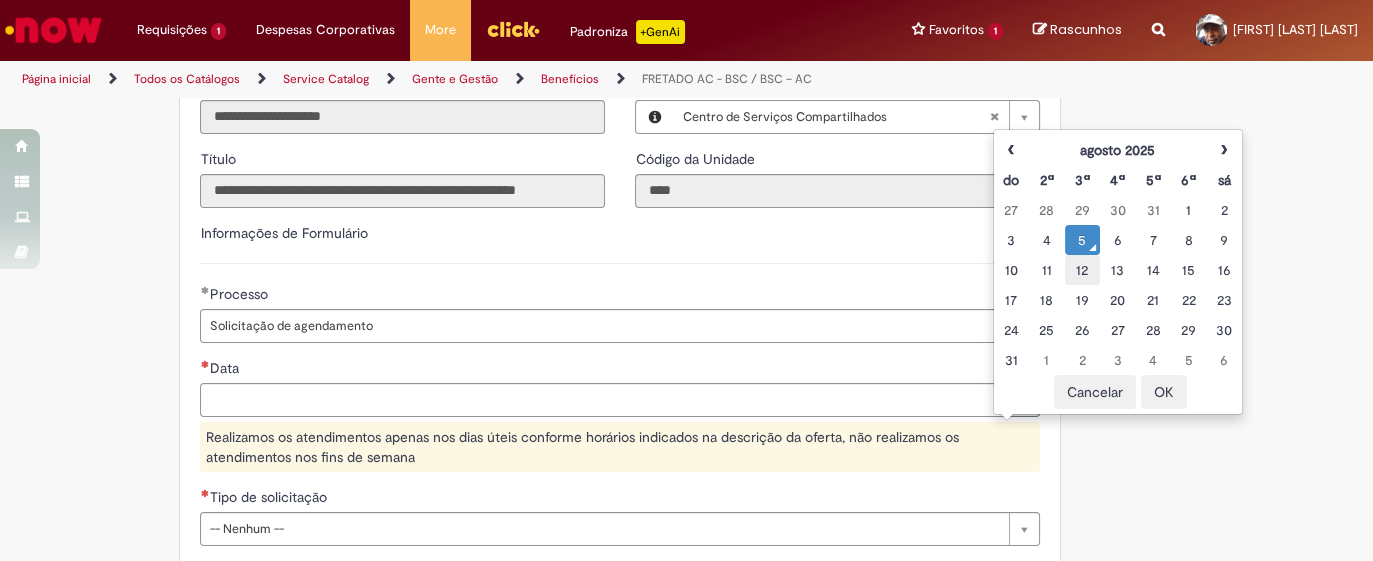 click on "12" at bounding box center [1082, 270] 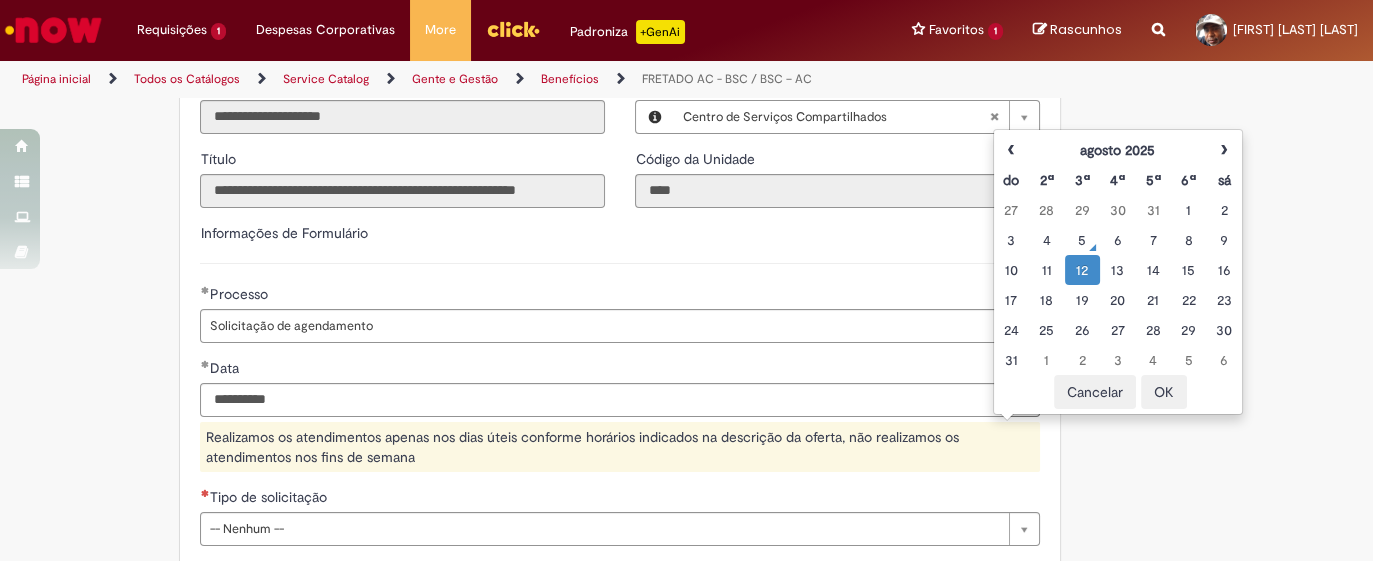 click on "OK" at bounding box center [1164, 392] 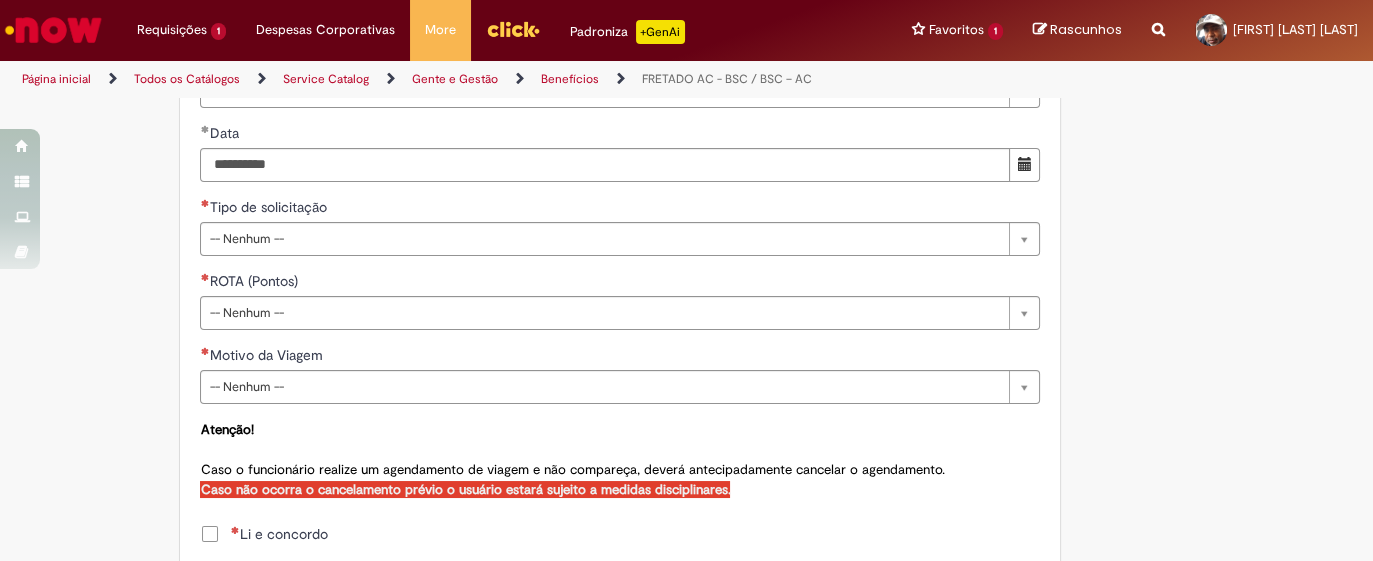 scroll, scrollTop: 862, scrollLeft: 0, axis: vertical 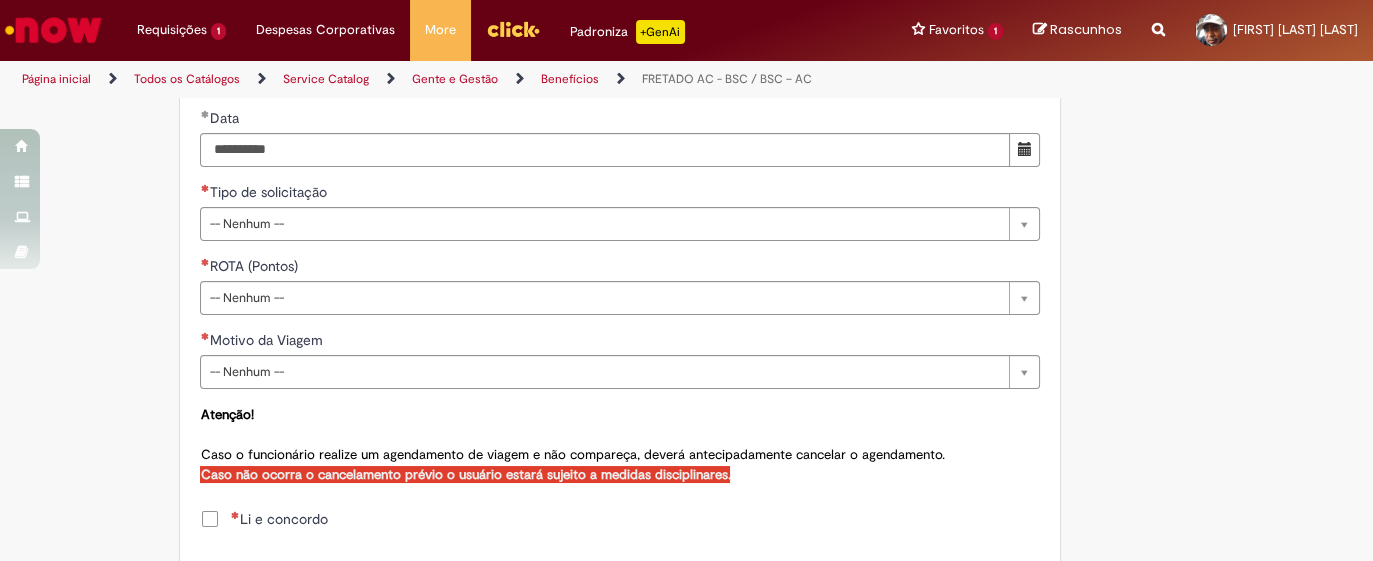 click on "ROTA  (Pontos)" at bounding box center (620, 268) 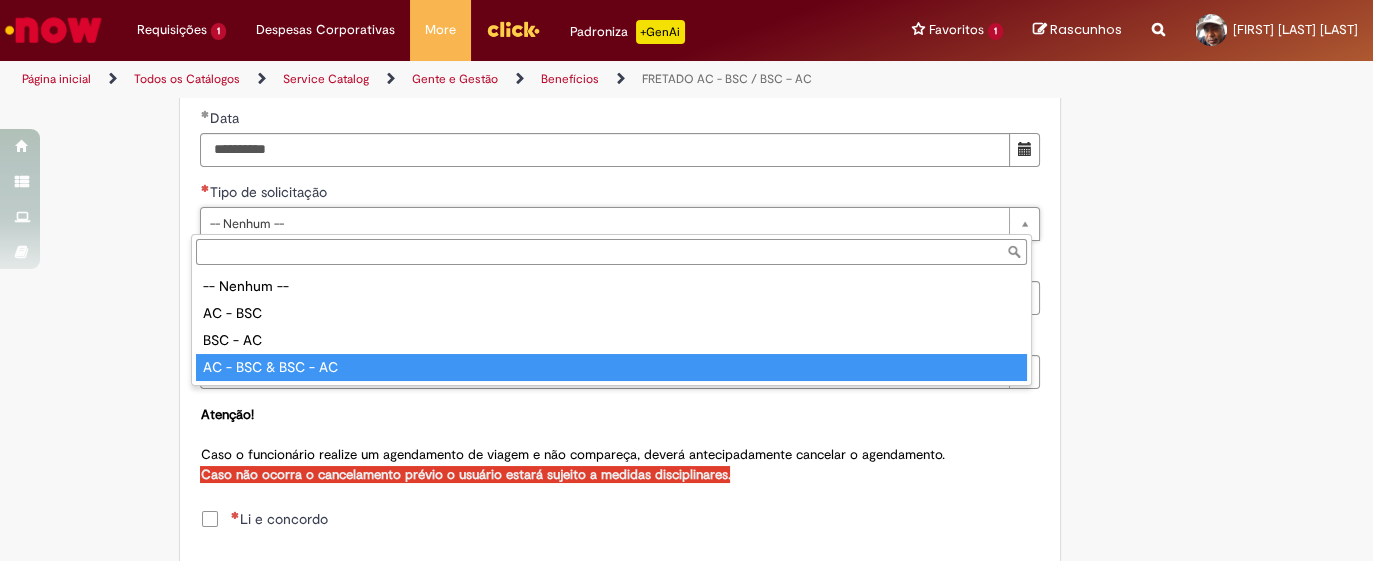 type on "**********" 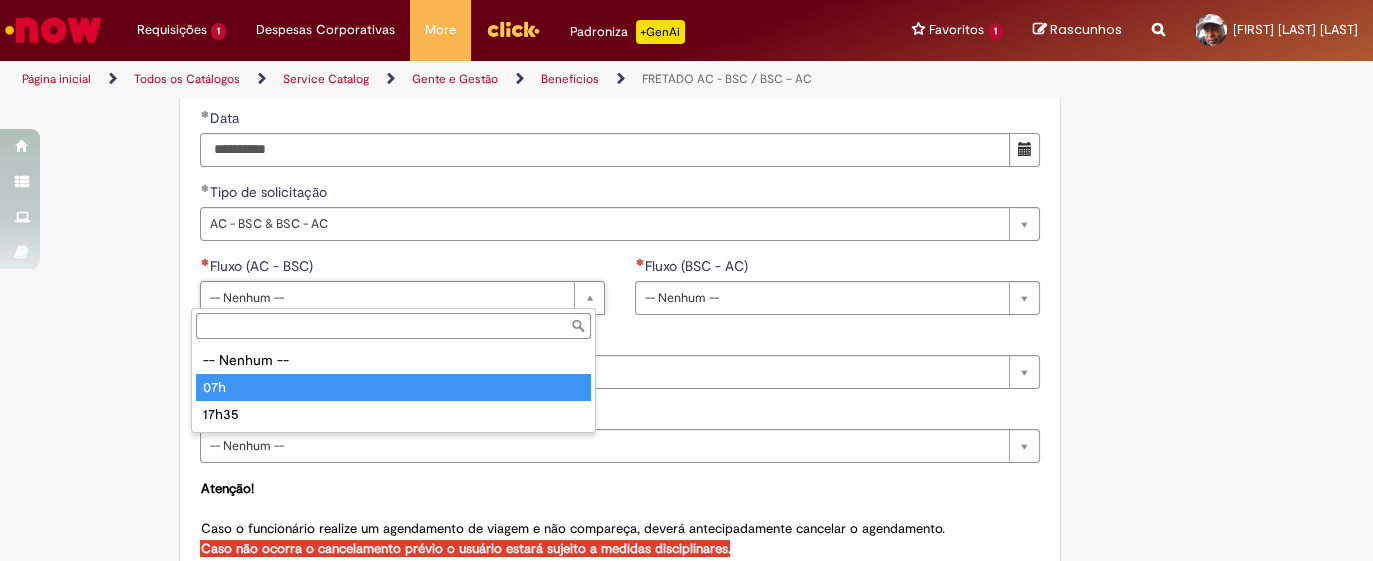 type on "***" 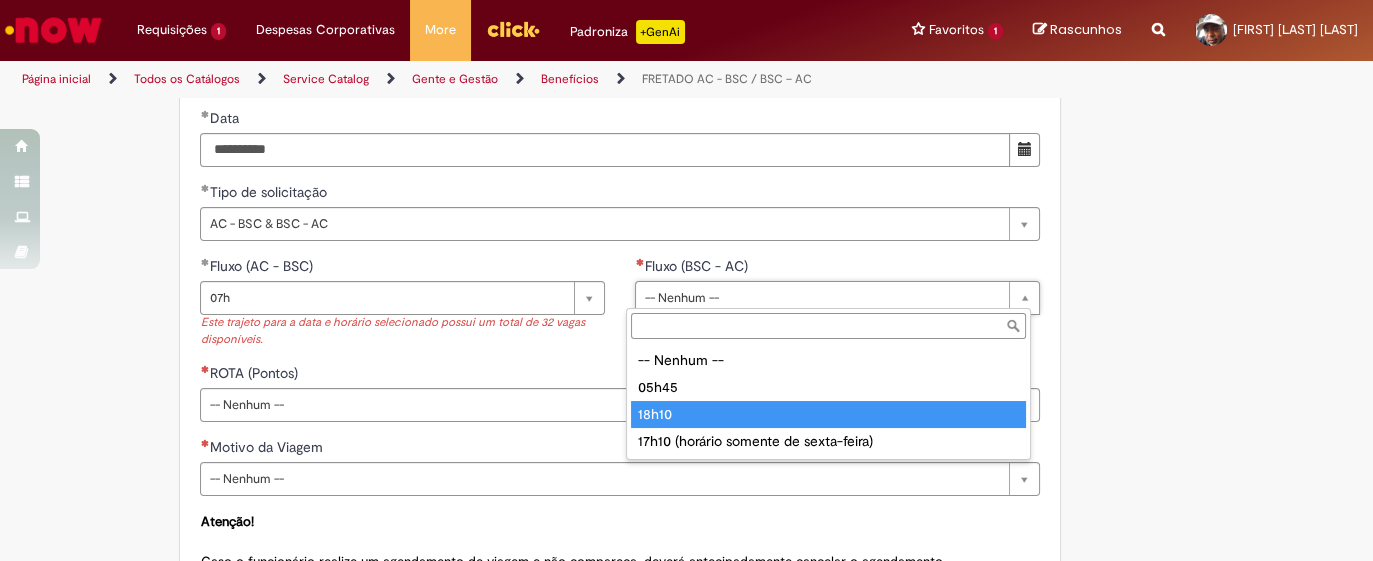 type on "*****" 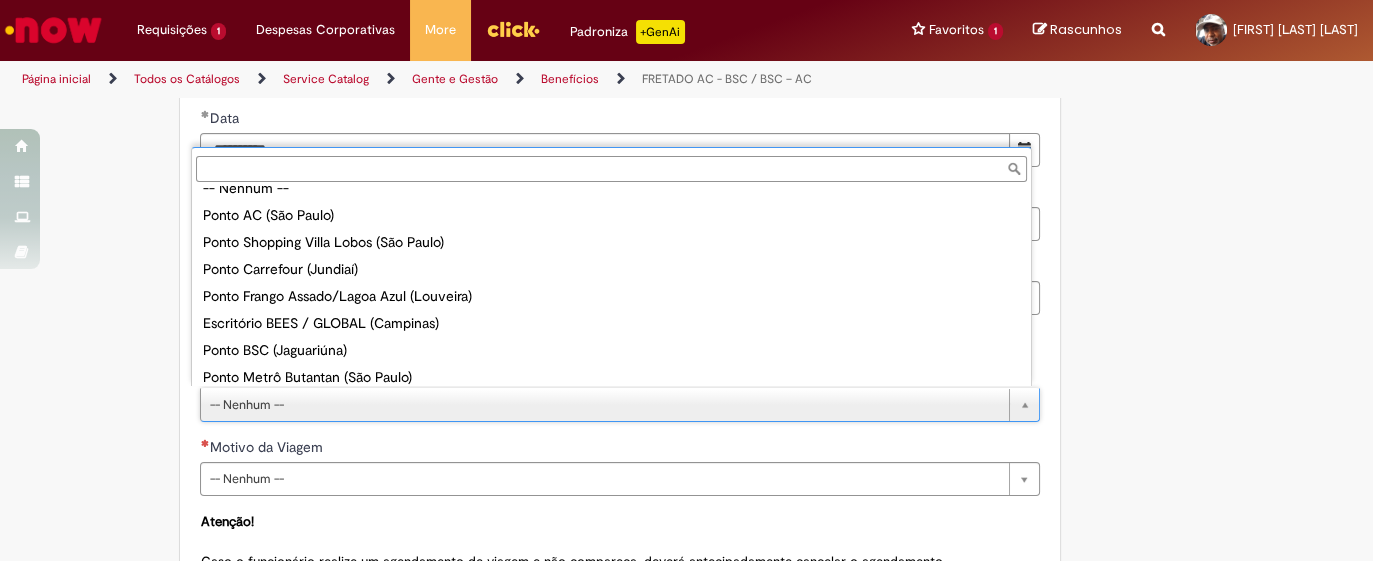 scroll, scrollTop: 0, scrollLeft: 0, axis: both 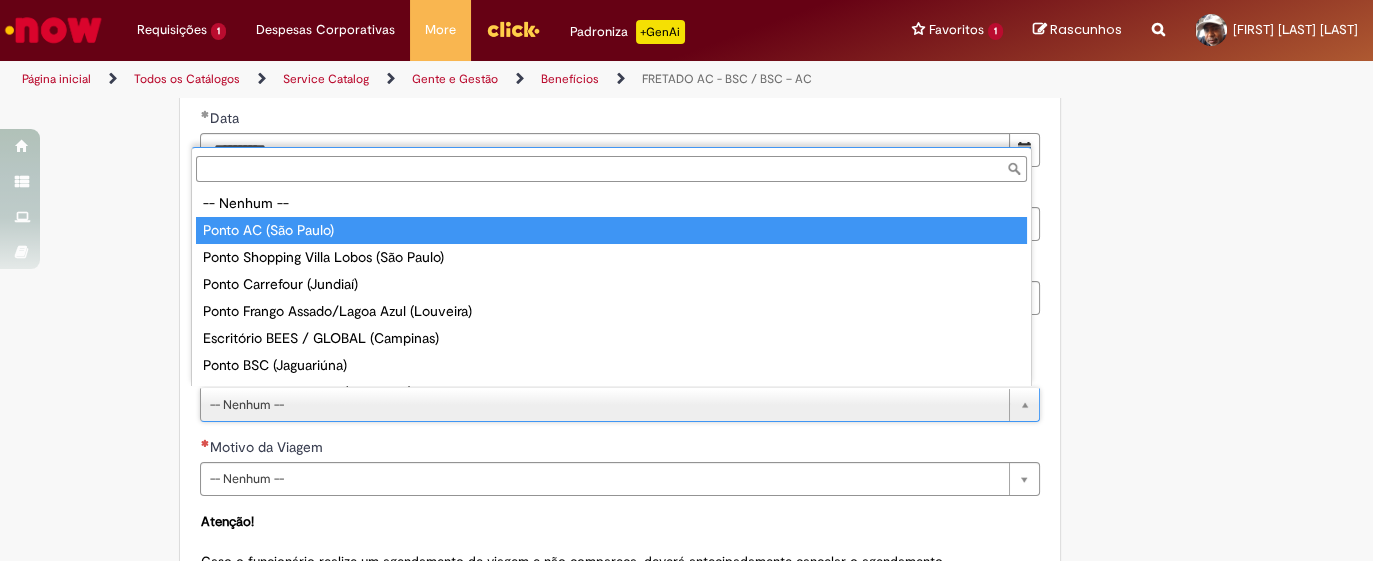type on "**********" 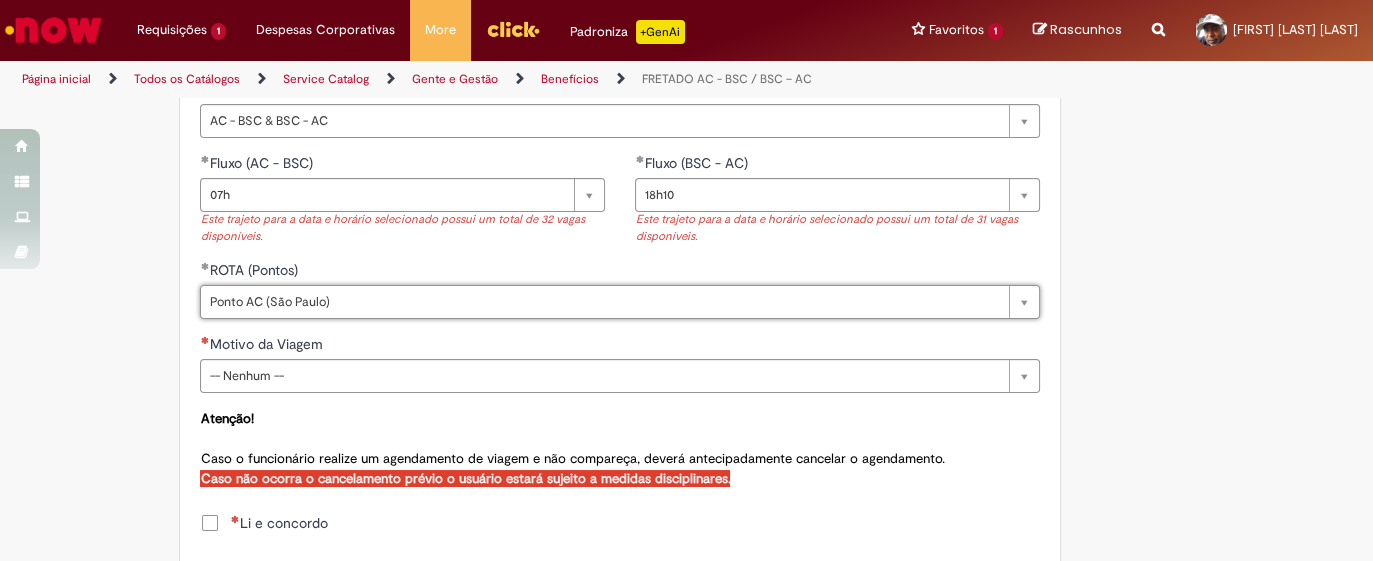 scroll, scrollTop: 1112, scrollLeft: 0, axis: vertical 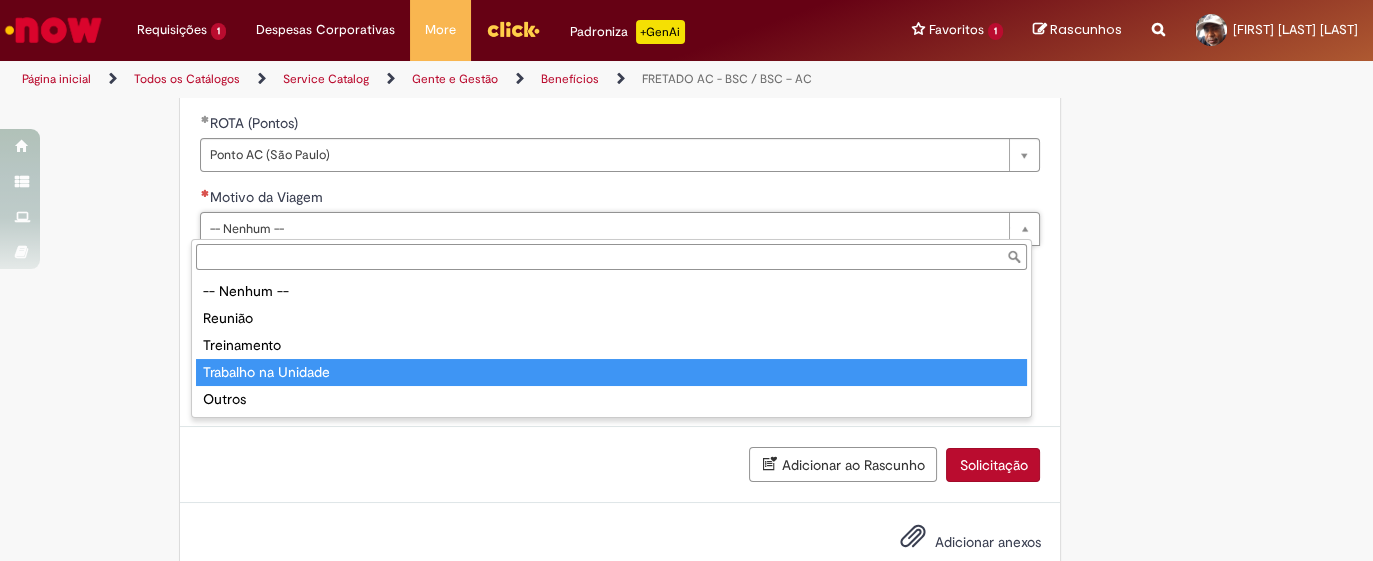 type on "**********" 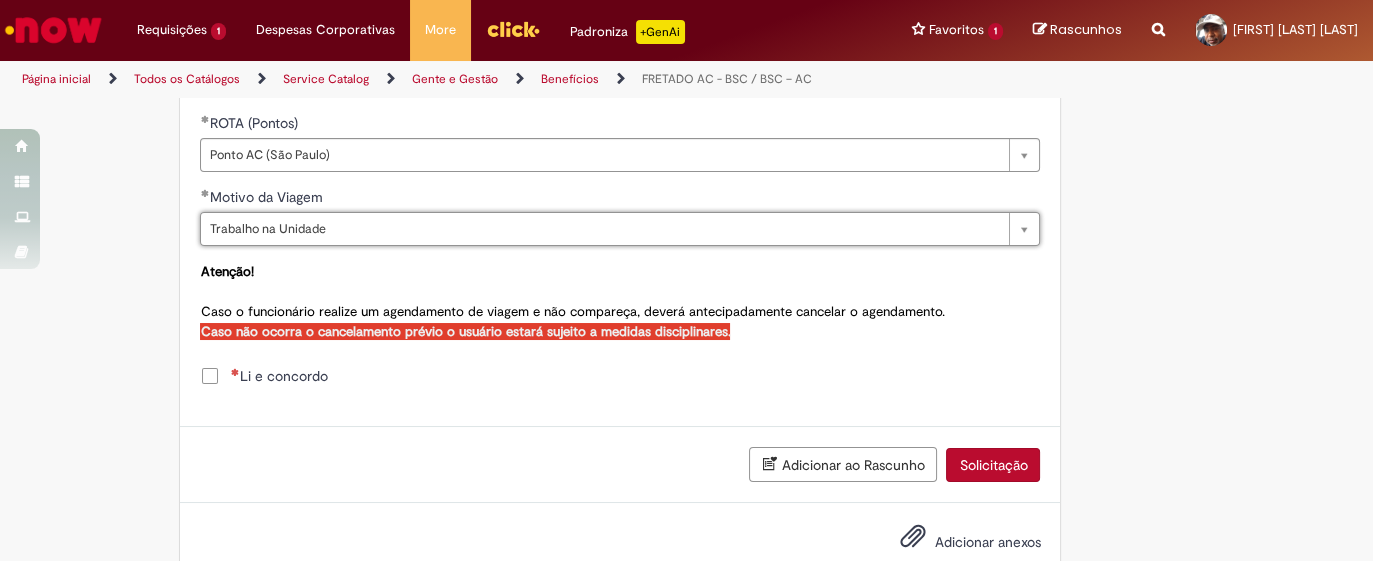 drag, startPoint x: 244, startPoint y: 369, endPoint x: 255, endPoint y: 370, distance: 11.045361 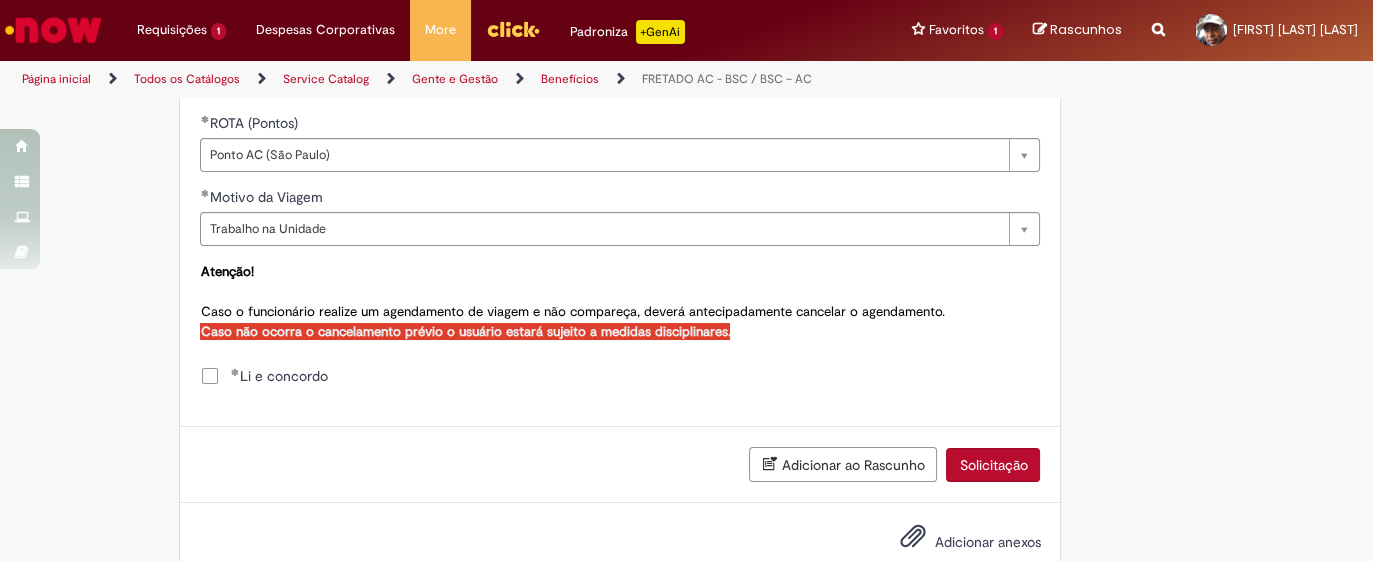 click on "Solicitação" at bounding box center (993, 465) 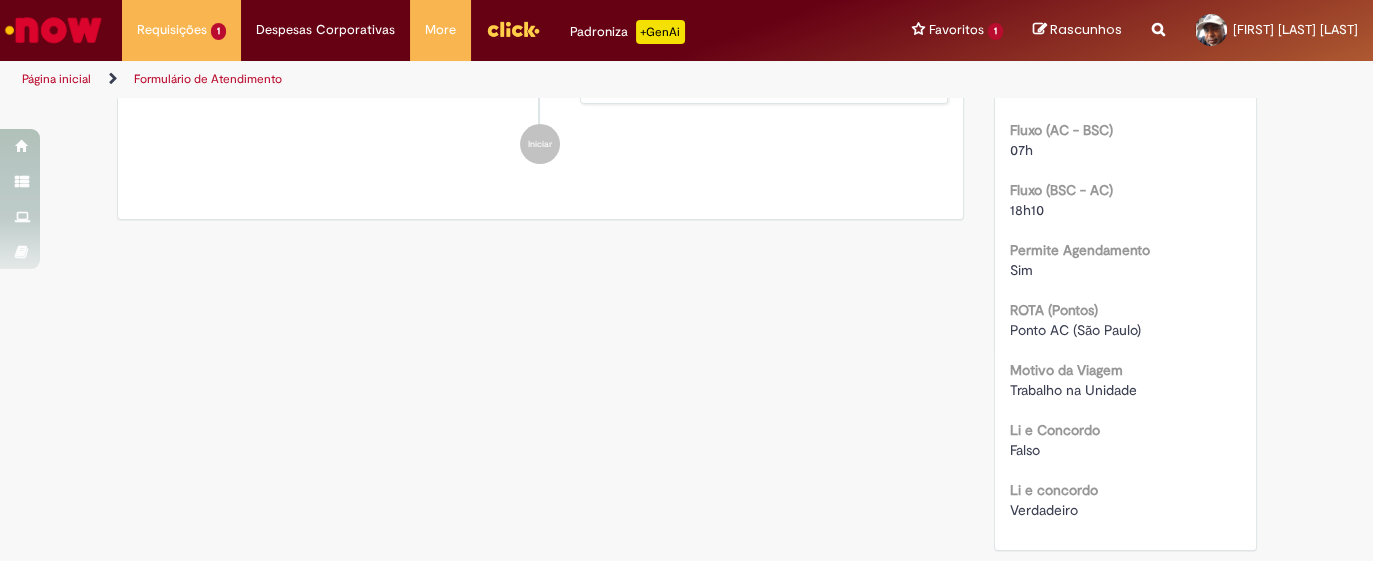 scroll, scrollTop: 0, scrollLeft: 0, axis: both 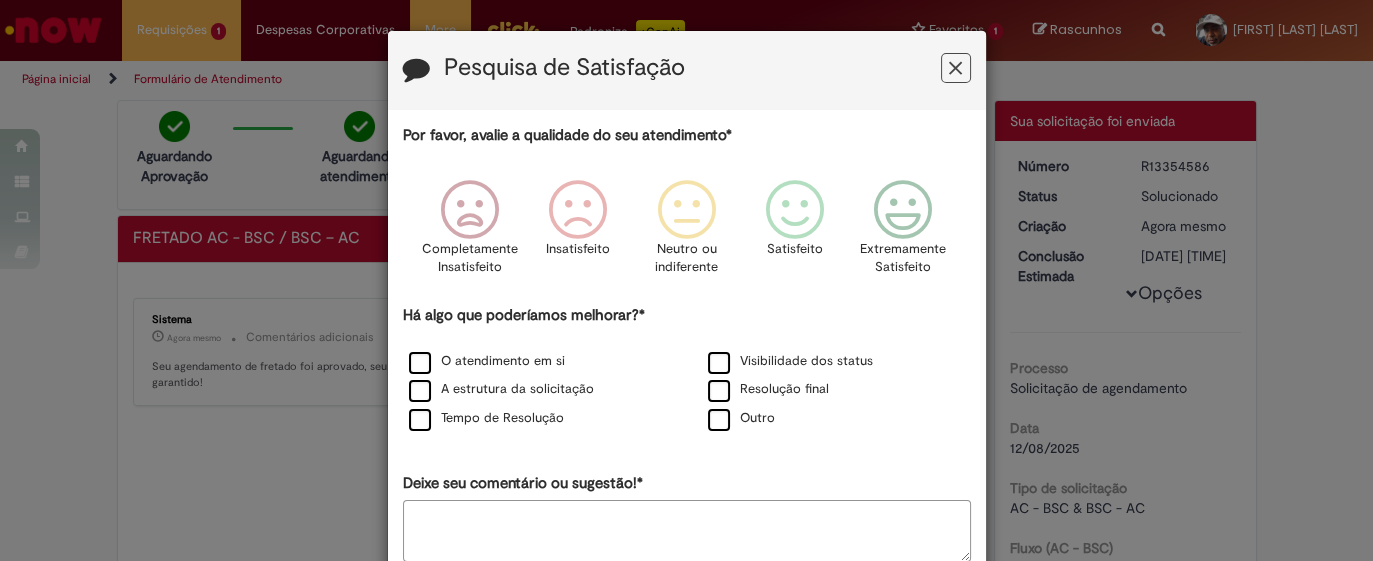 click on "O atendimento em si" at bounding box center (537, 362) 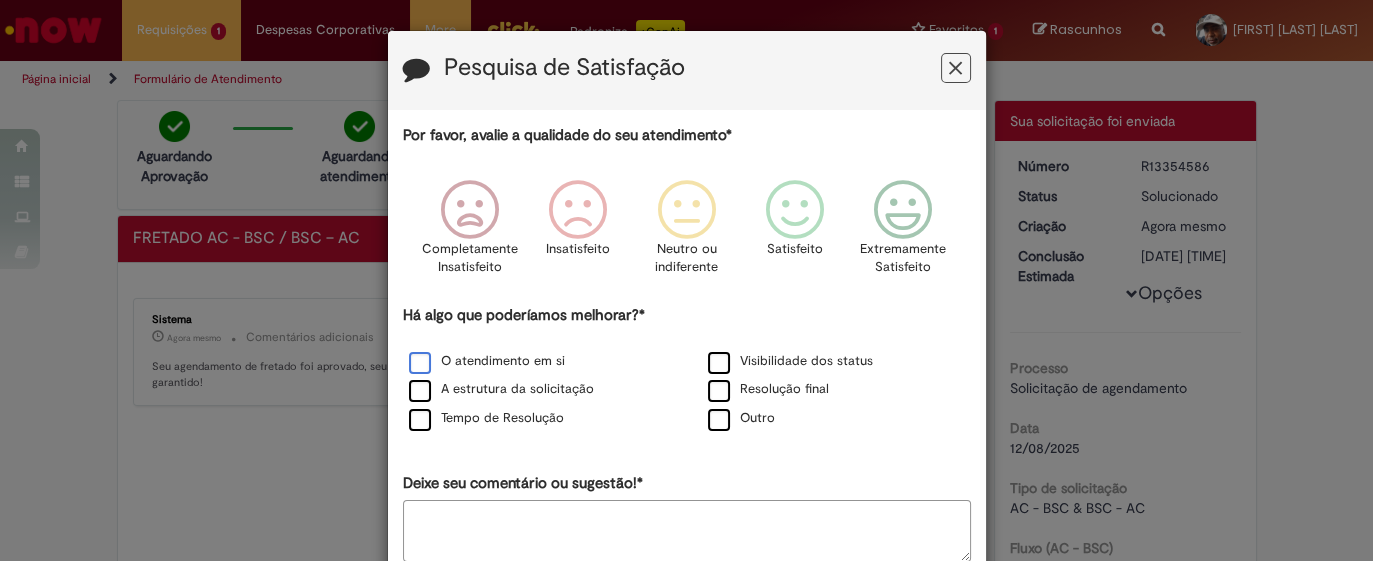 click on "O atendimento em si" at bounding box center [487, 361] 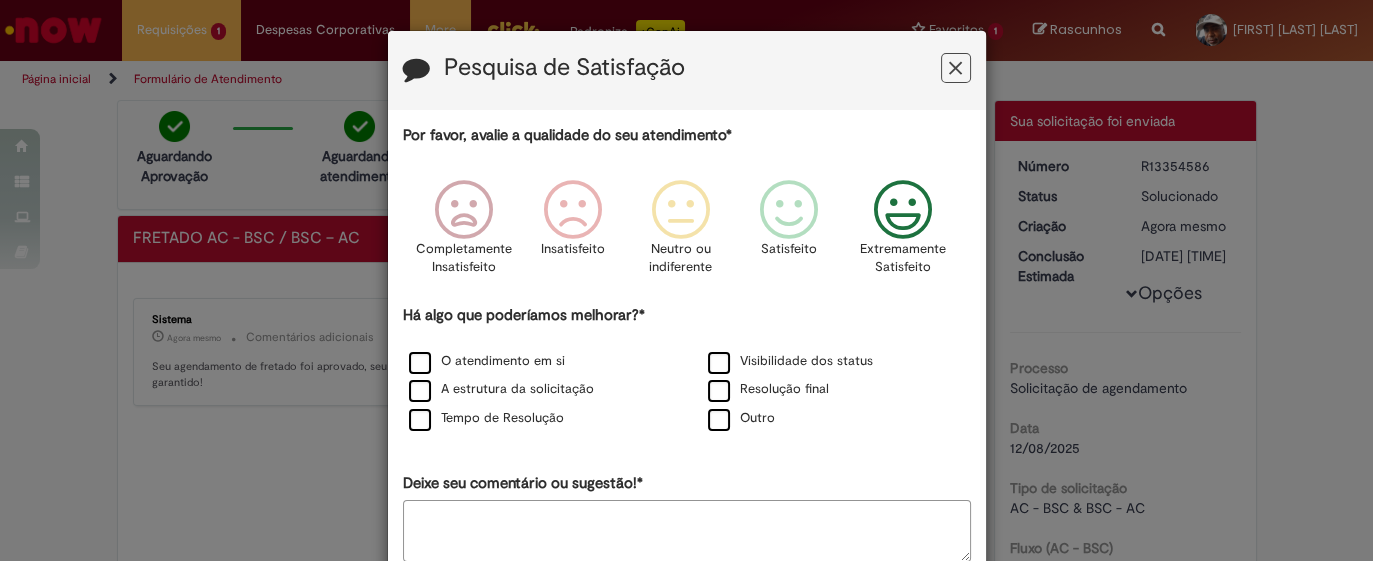 click at bounding box center (902, 210) 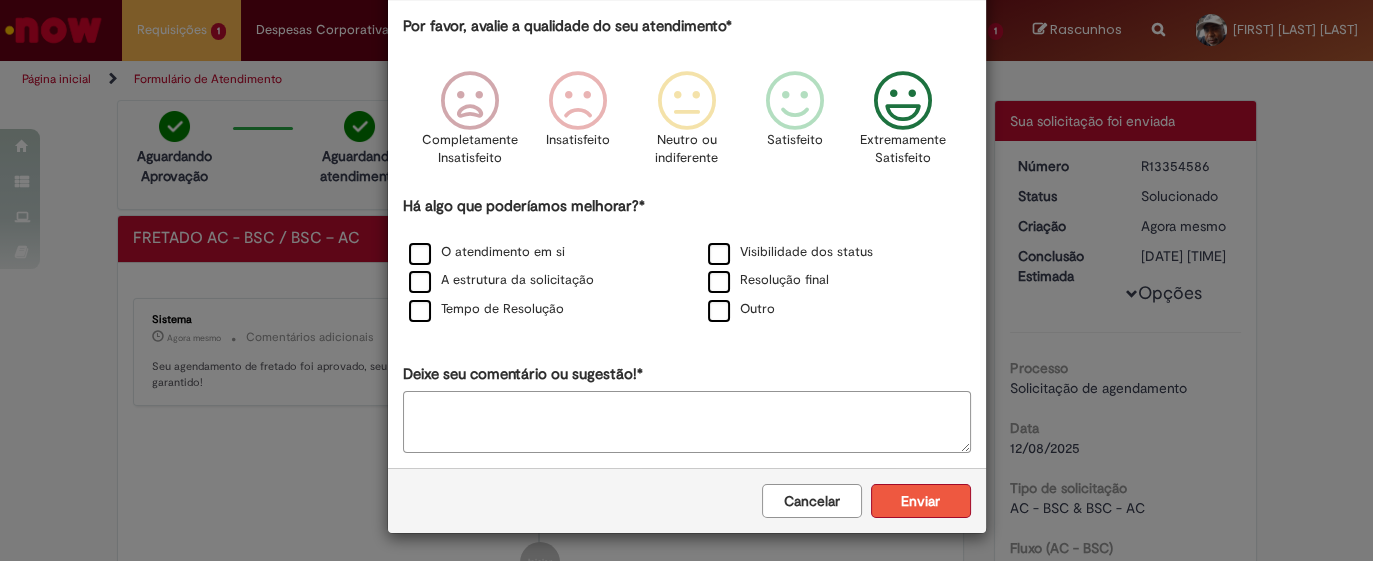 click on "Enviar" at bounding box center [921, 501] 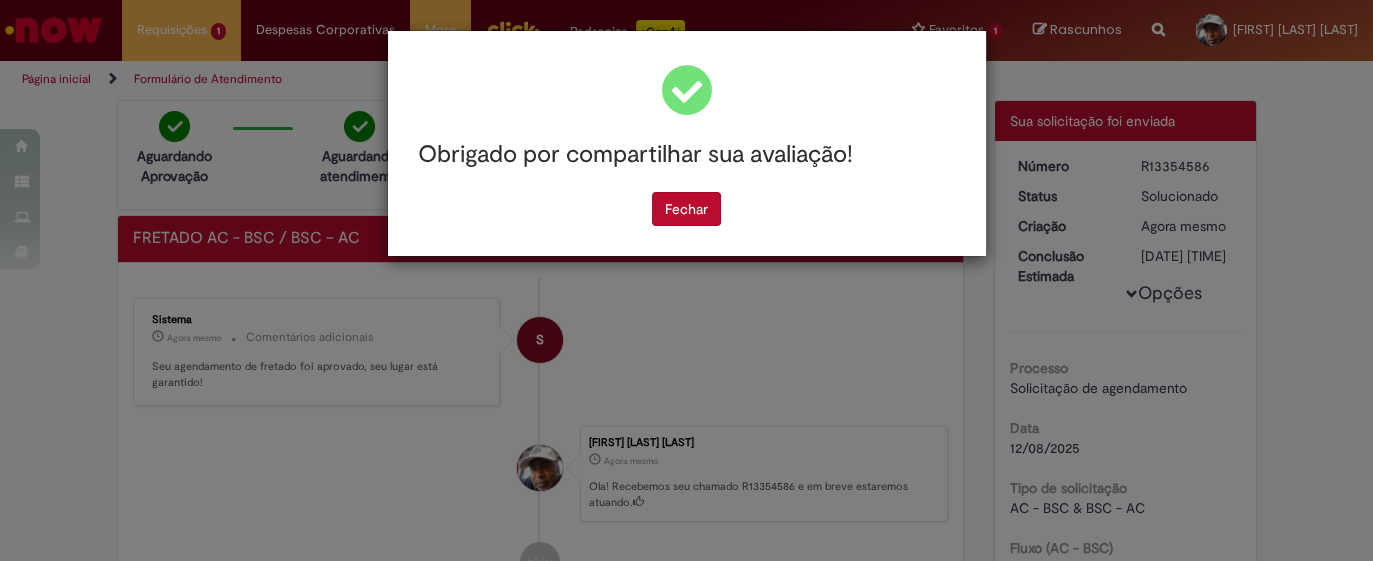 scroll, scrollTop: 0, scrollLeft: 0, axis: both 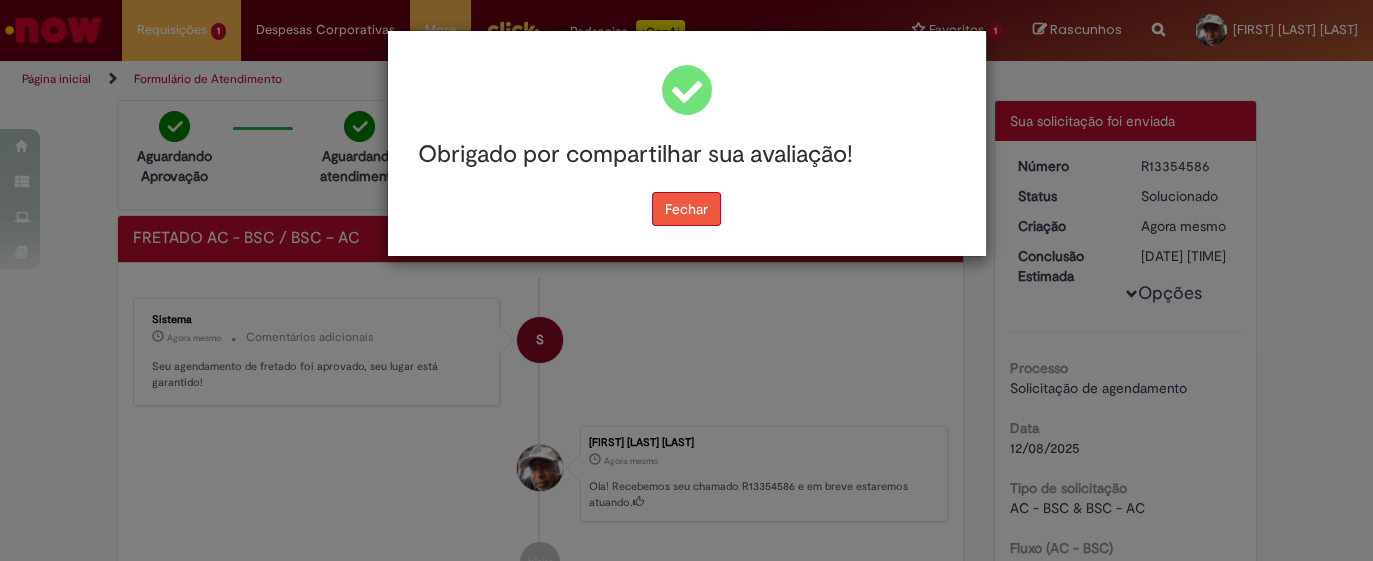 click on "Fechar" at bounding box center [686, 209] 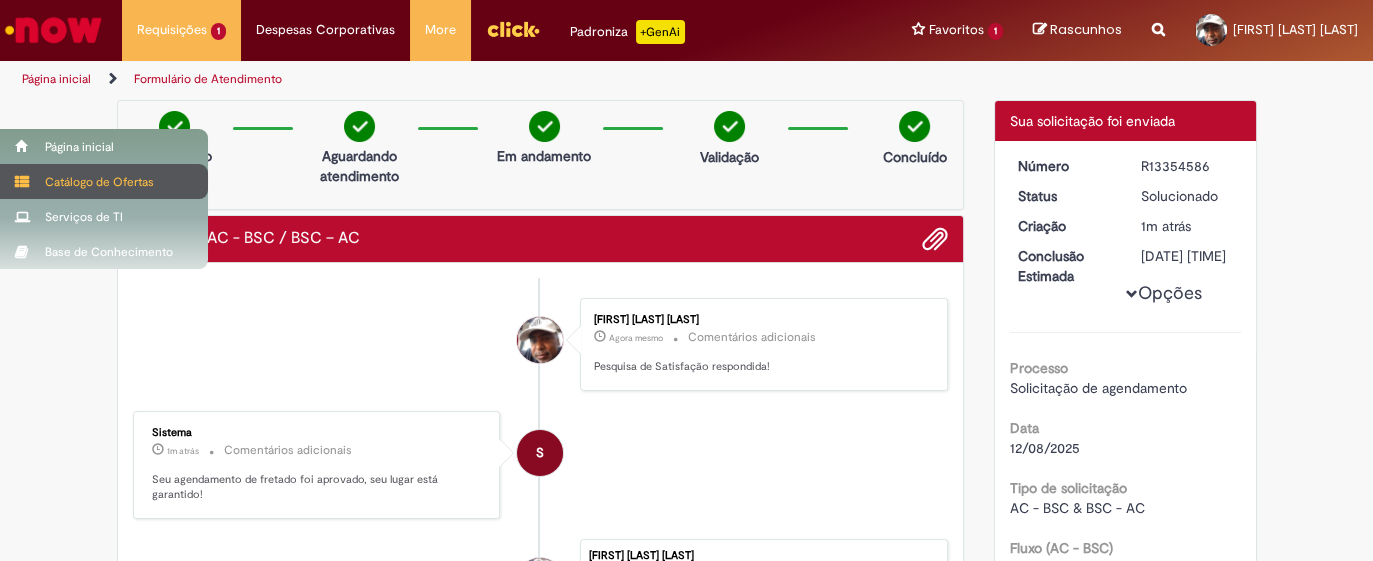 click on "Catálogo de Ofertas" at bounding box center (104, 181) 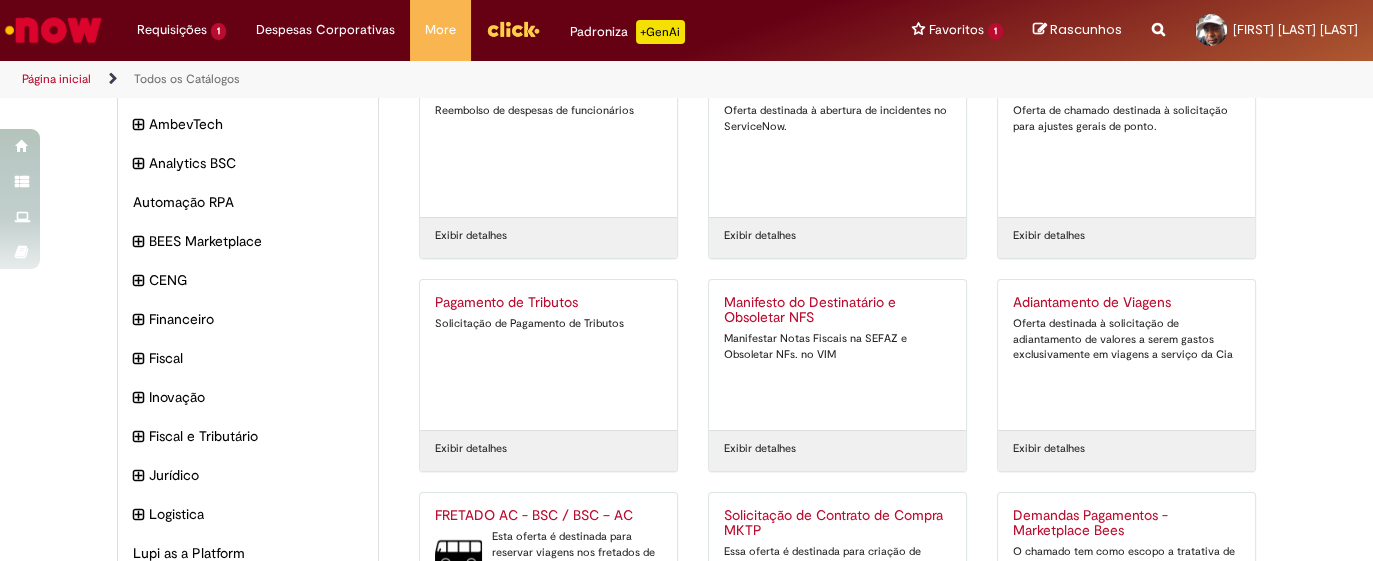 scroll, scrollTop: 70, scrollLeft: 0, axis: vertical 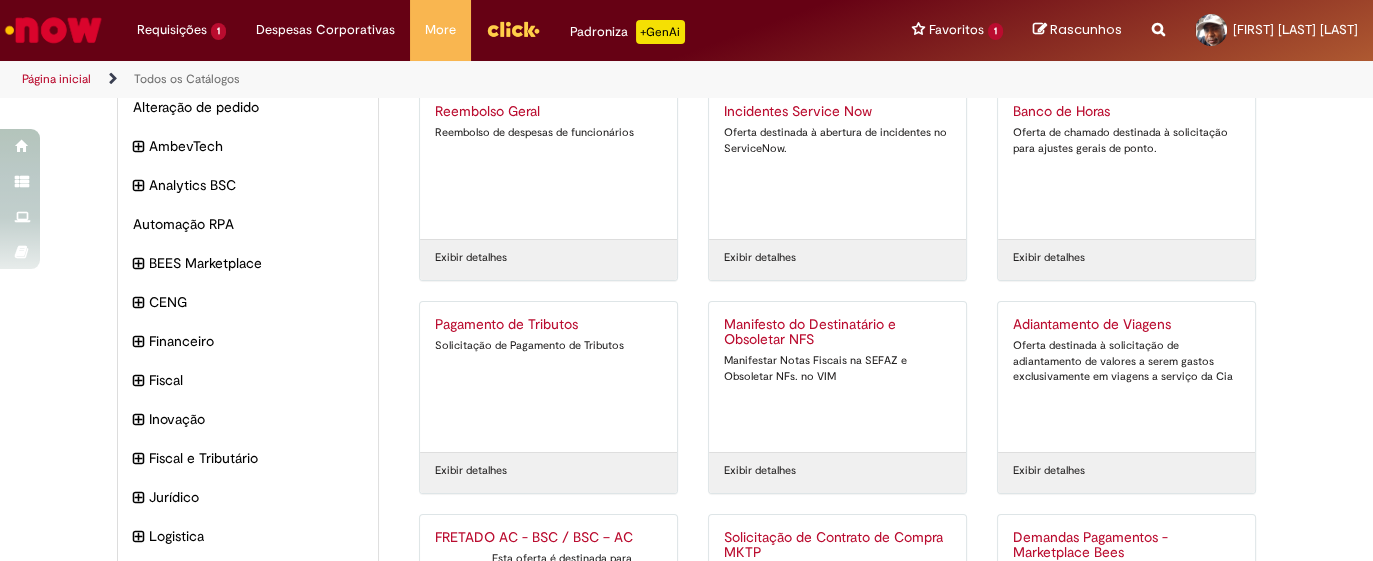 click on "Manifestar Notas Fiscais na SEFAZ e Obsoletar NFs. no VIM" at bounding box center (837, 368) 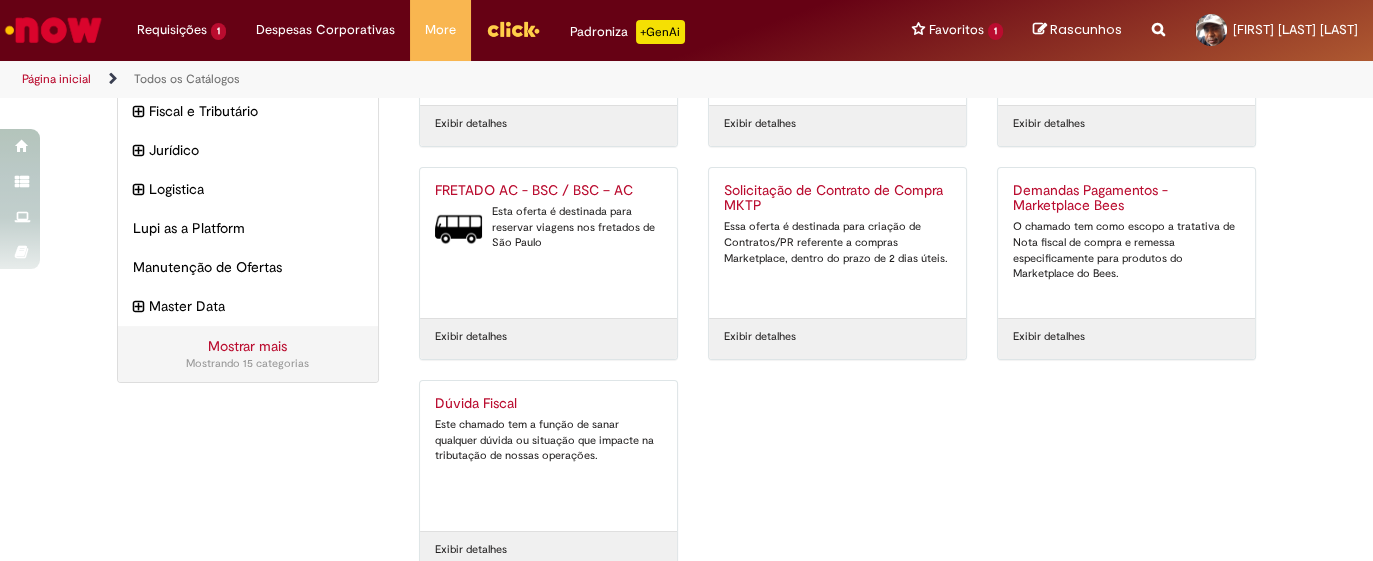 scroll, scrollTop: 445, scrollLeft: 0, axis: vertical 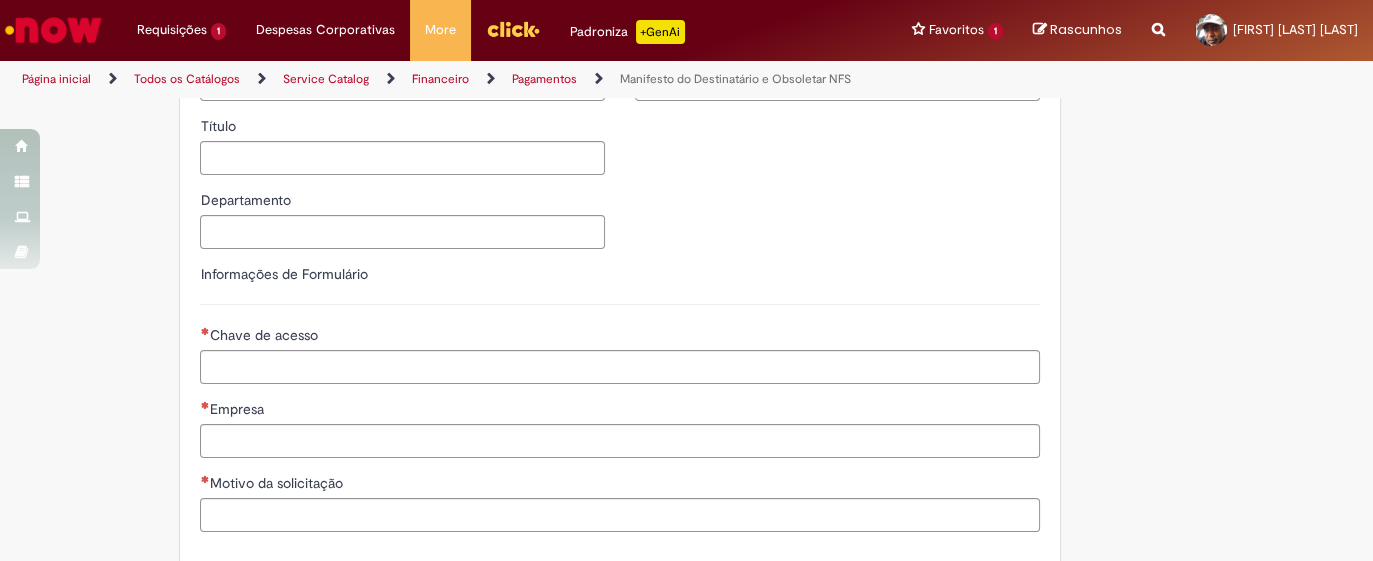 type on "********" 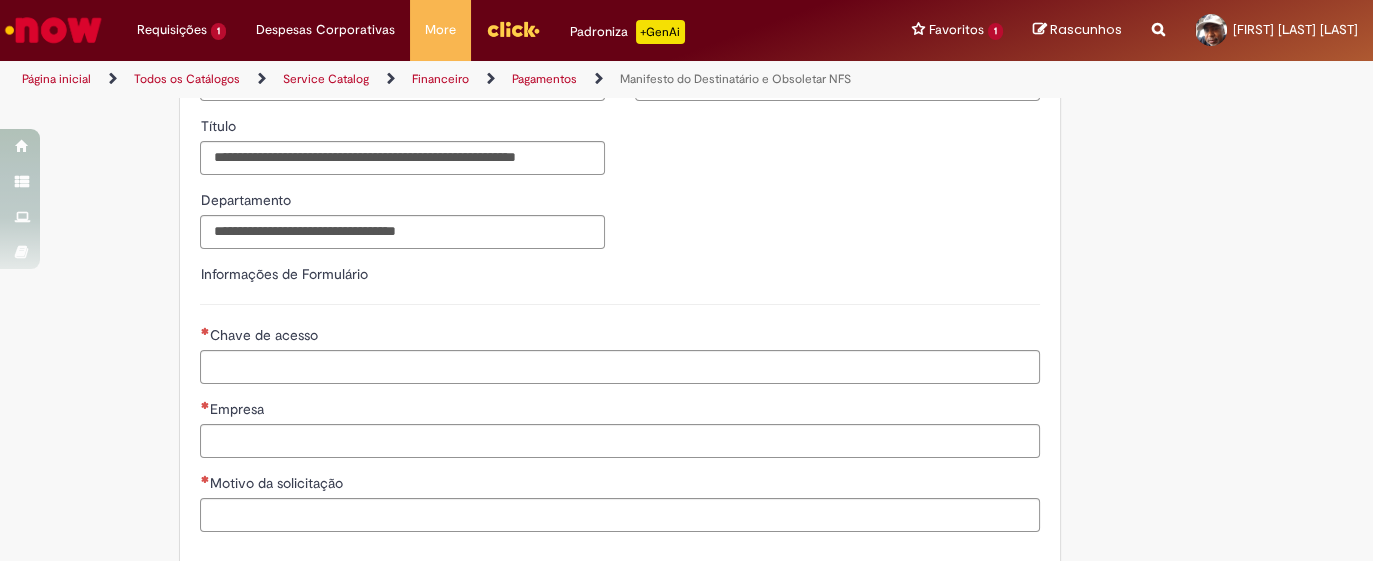 scroll, scrollTop: 0, scrollLeft: 0, axis: both 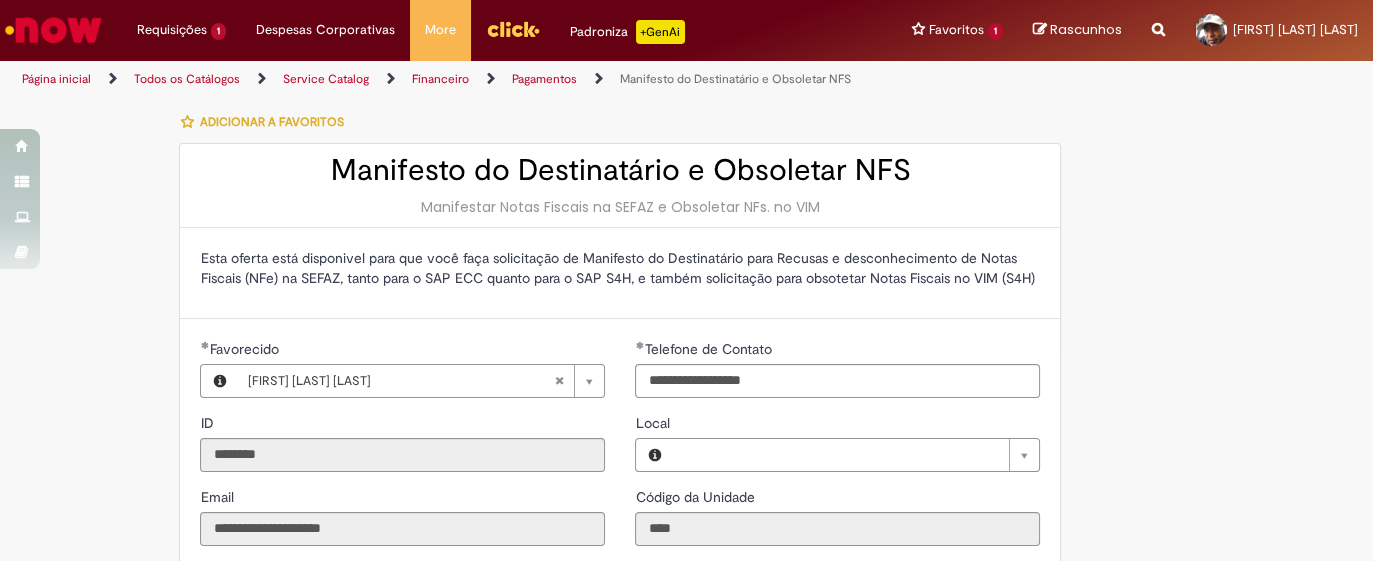 type on "**********" 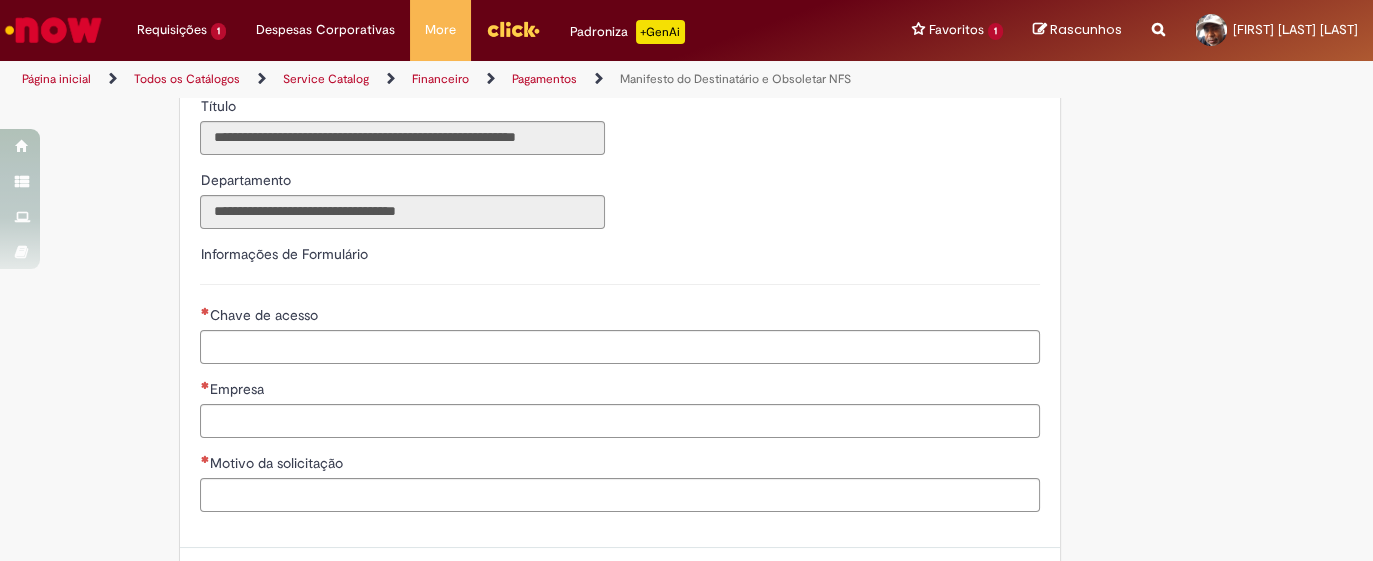 scroll, scrollTop: 500, scrollLeft: 0, axis: vertical 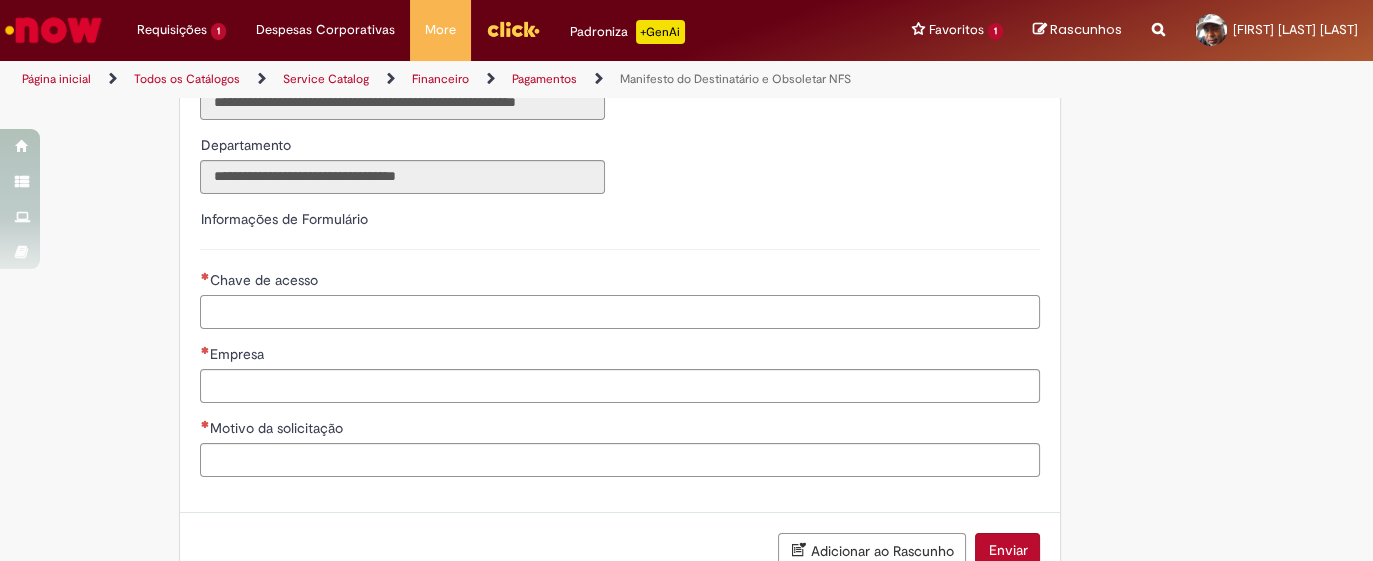 click on "Chave de acesso" at bounding box center (620, 312) 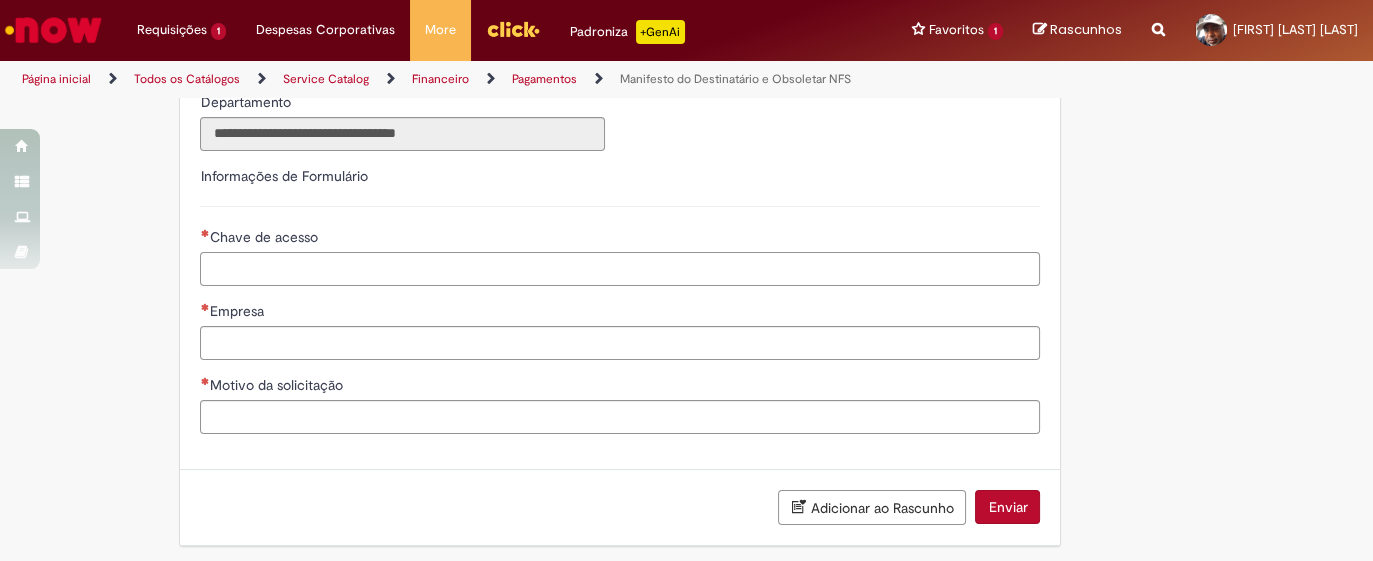 scroll, scrollTop: 567, scrollLeft: 0, axis: vertical 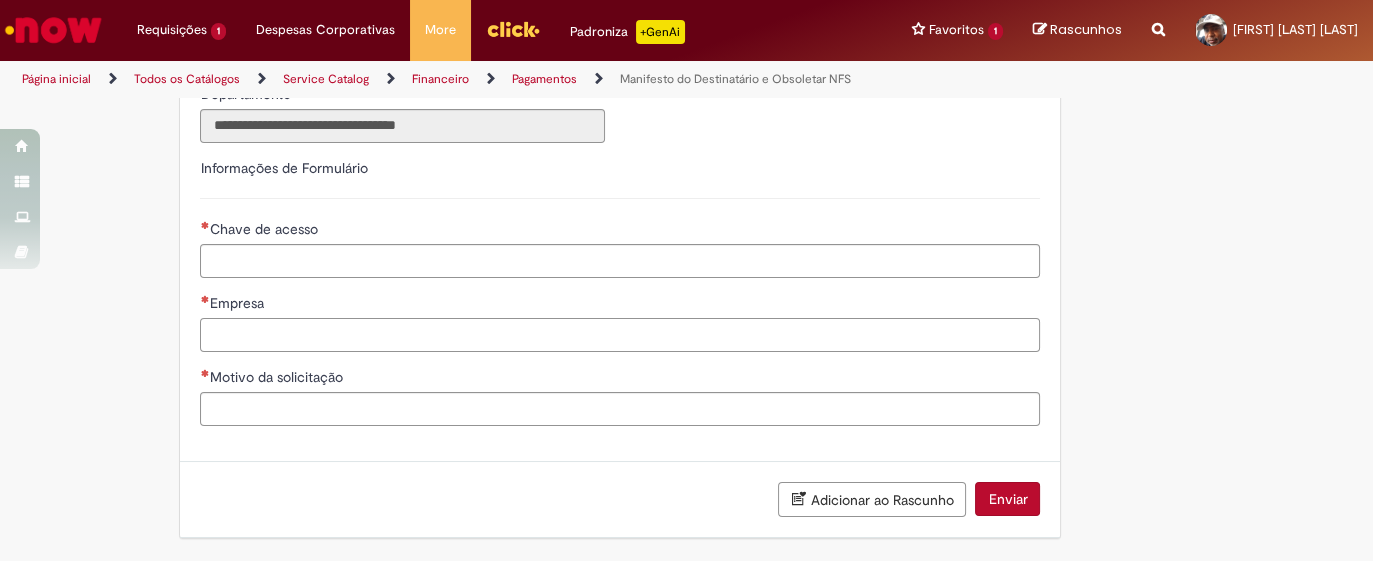 click on "Empresa" at bounding box center [620, 335] 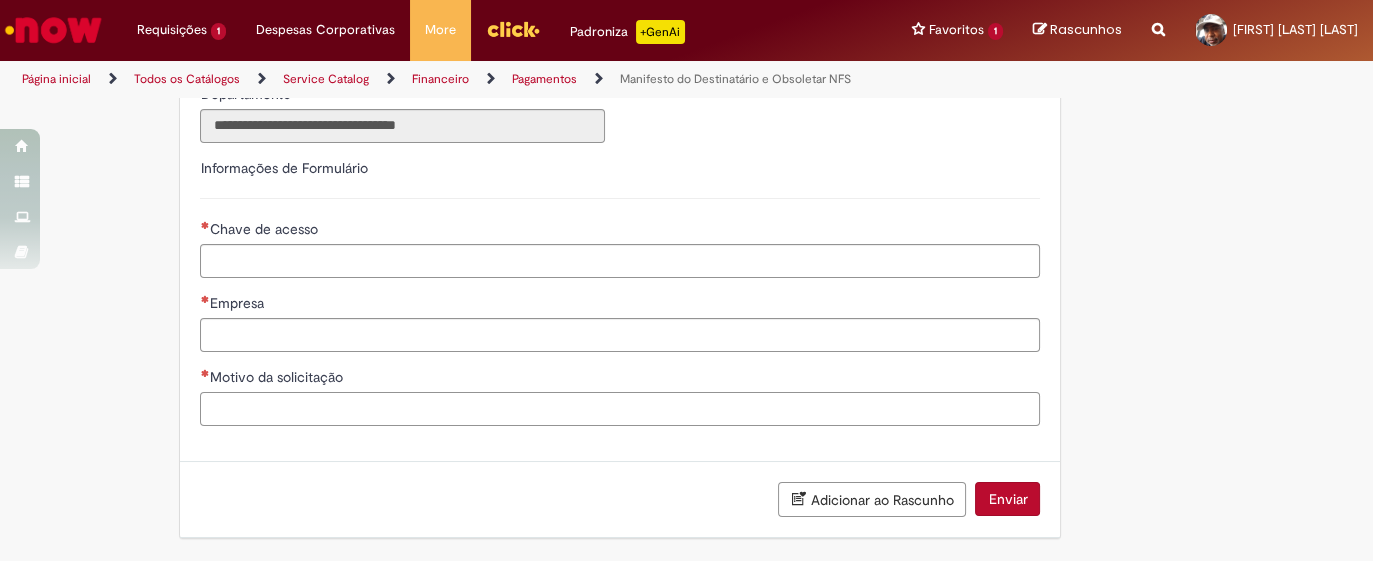 click on "Motivo da solicitação" at bounding box center (620, 409) 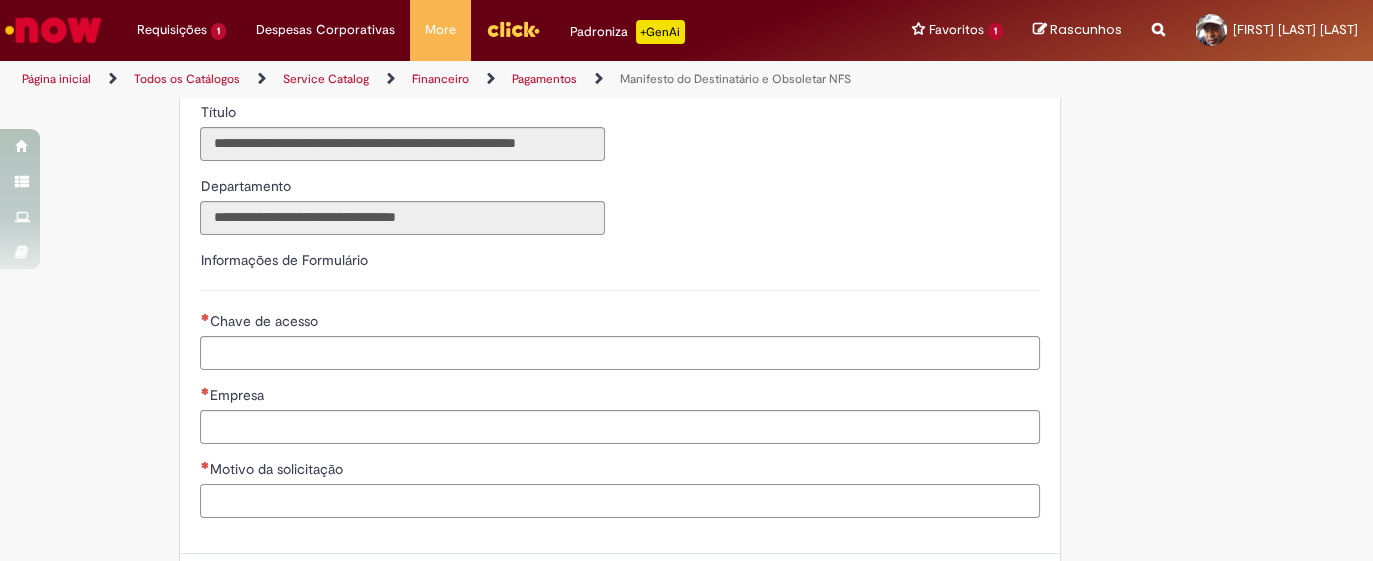 scroll, scrollTop: 567, scrollLeft: 0, axis: vertical 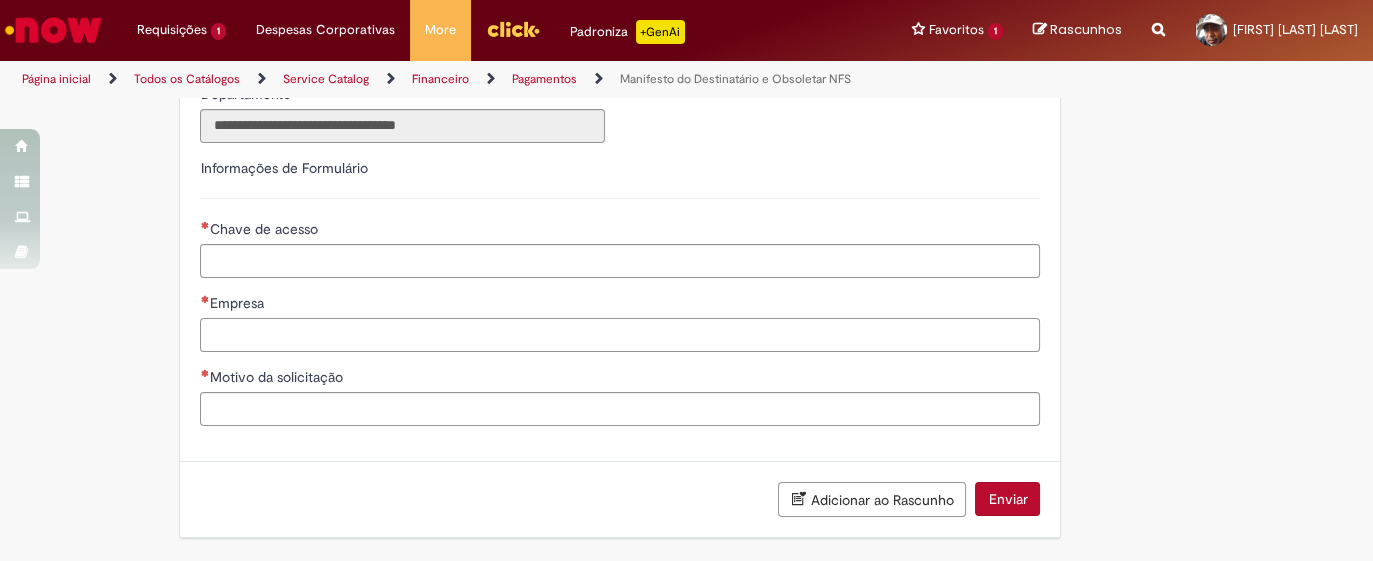 click on "Empresa" at bounding box center (620, 335) 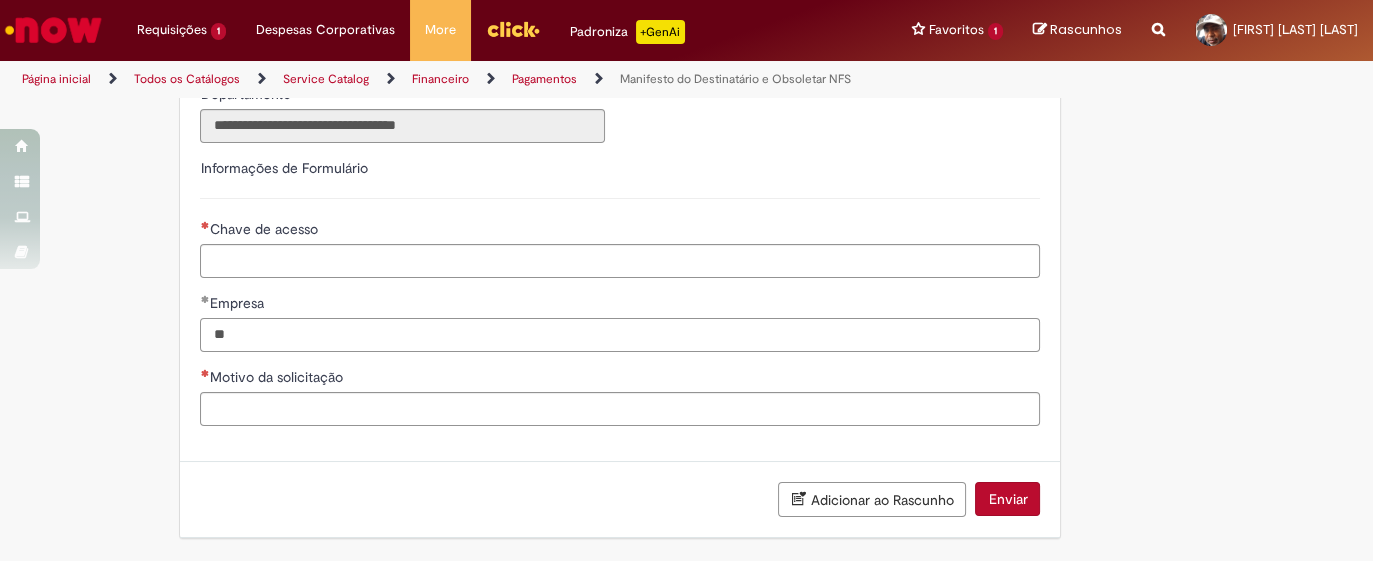 type on "*" 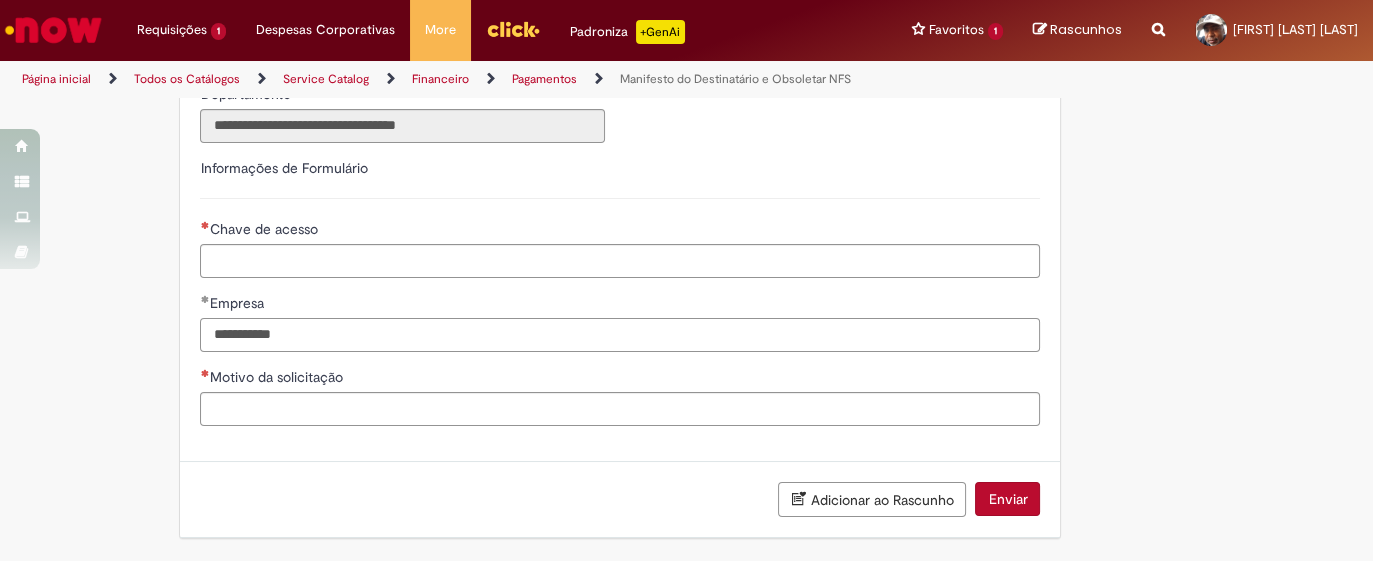 type on "**********" 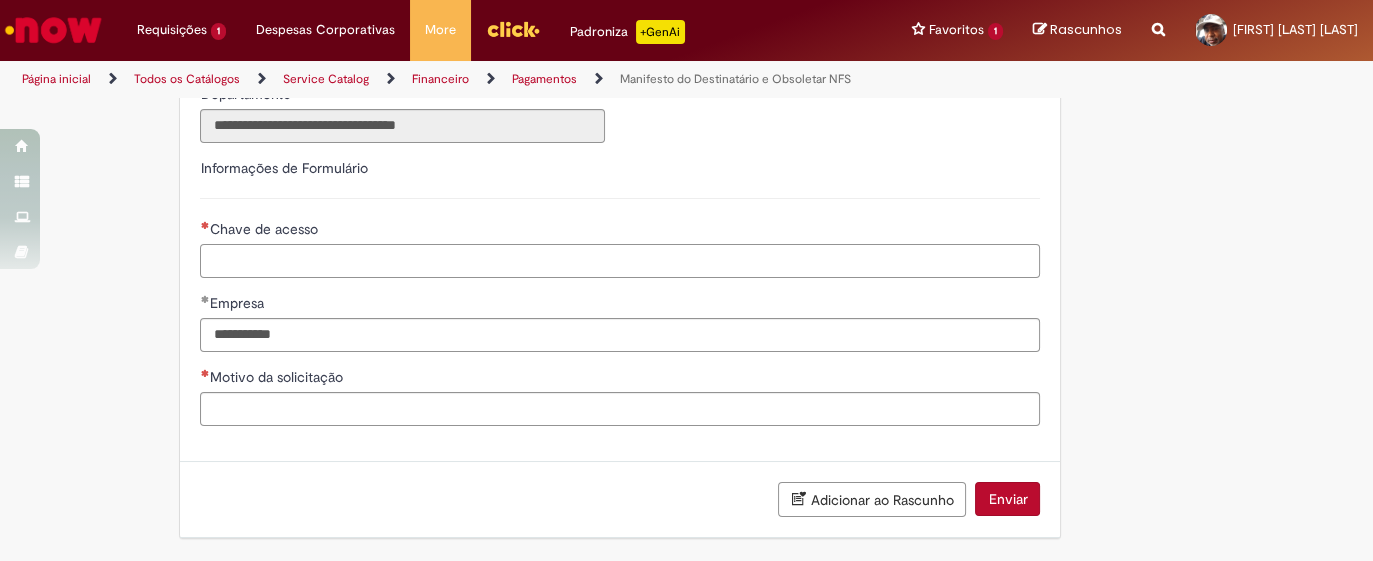 click on "Chave de acesso" at bounding box center [620, 261] 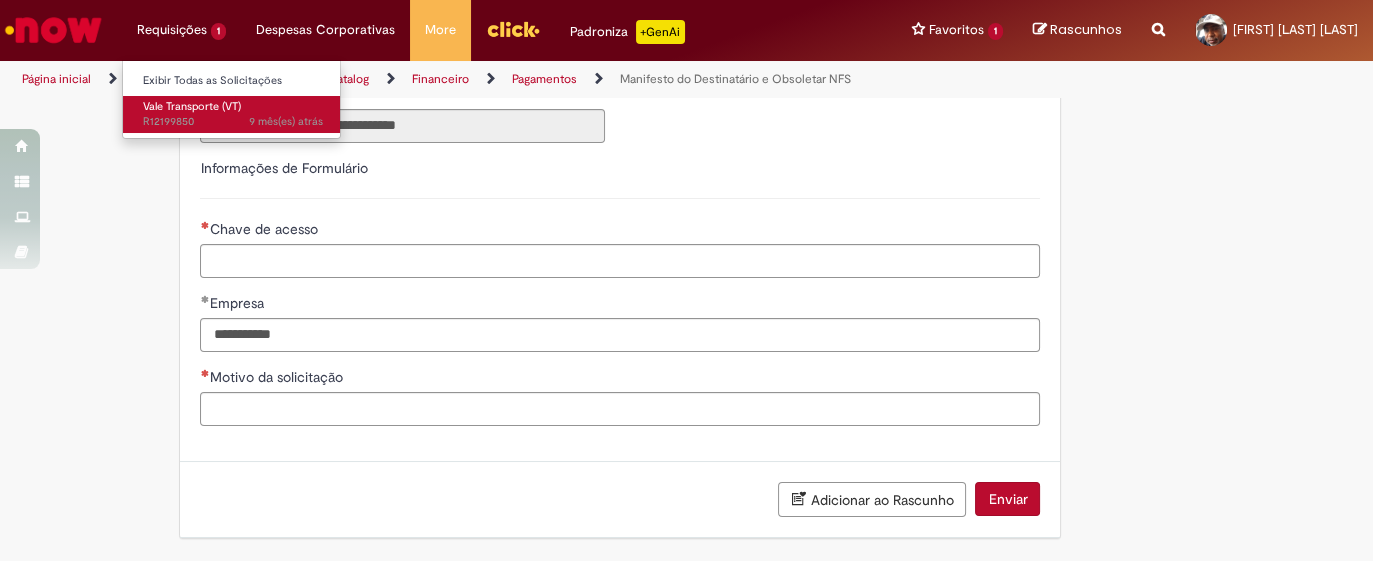 click on "Vale Transporte (VT)" at bounding box center [192, 106] 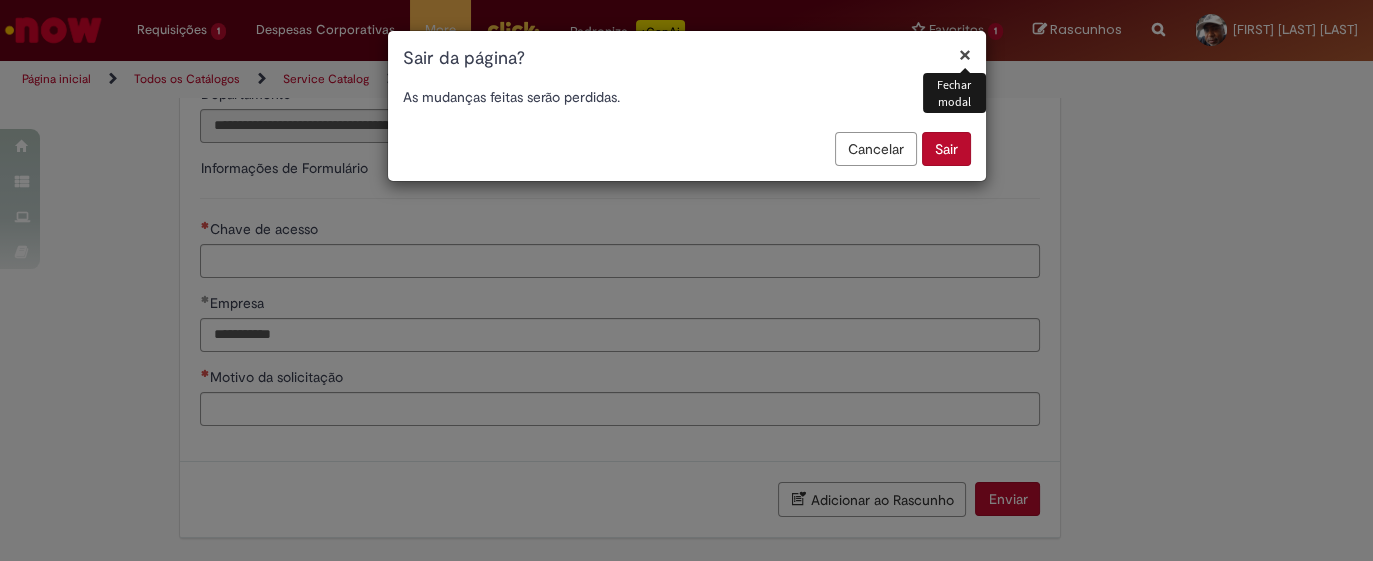 click on "Sair" at bounding box center (946, 149) 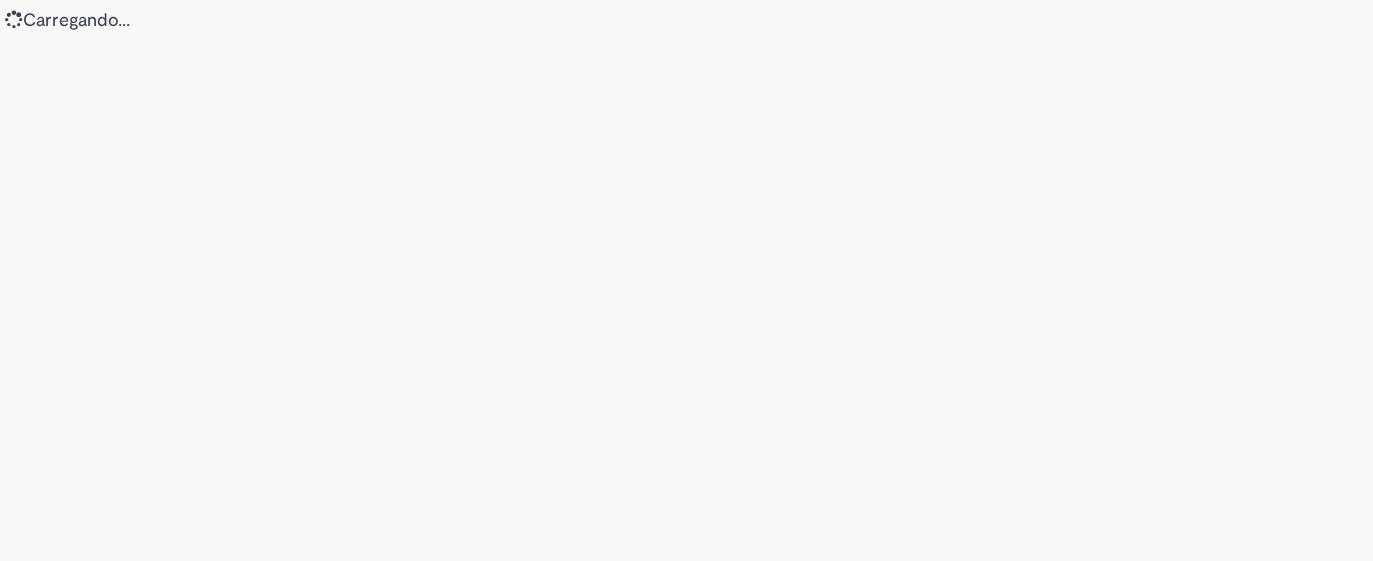 scroll, scrollTop: 0, scrollLeft: 0, axis: both 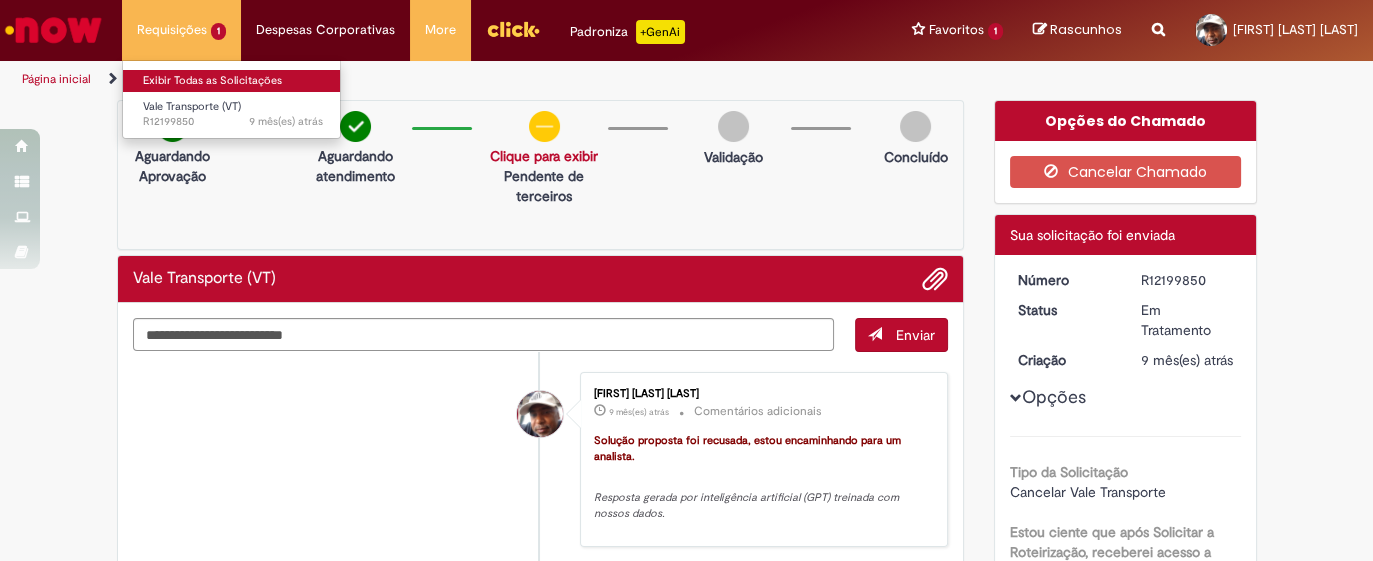click on "Exibir Todas as Solicitações" at bounding box center [233, 81] 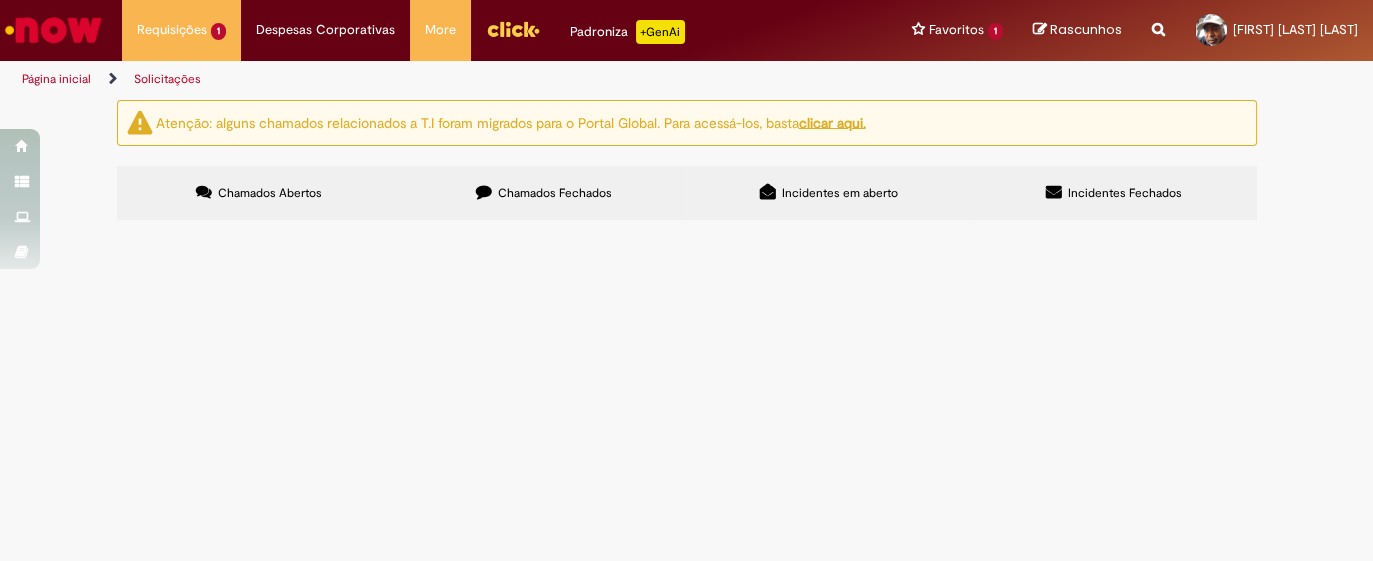 click at bounding box center (0, 0) 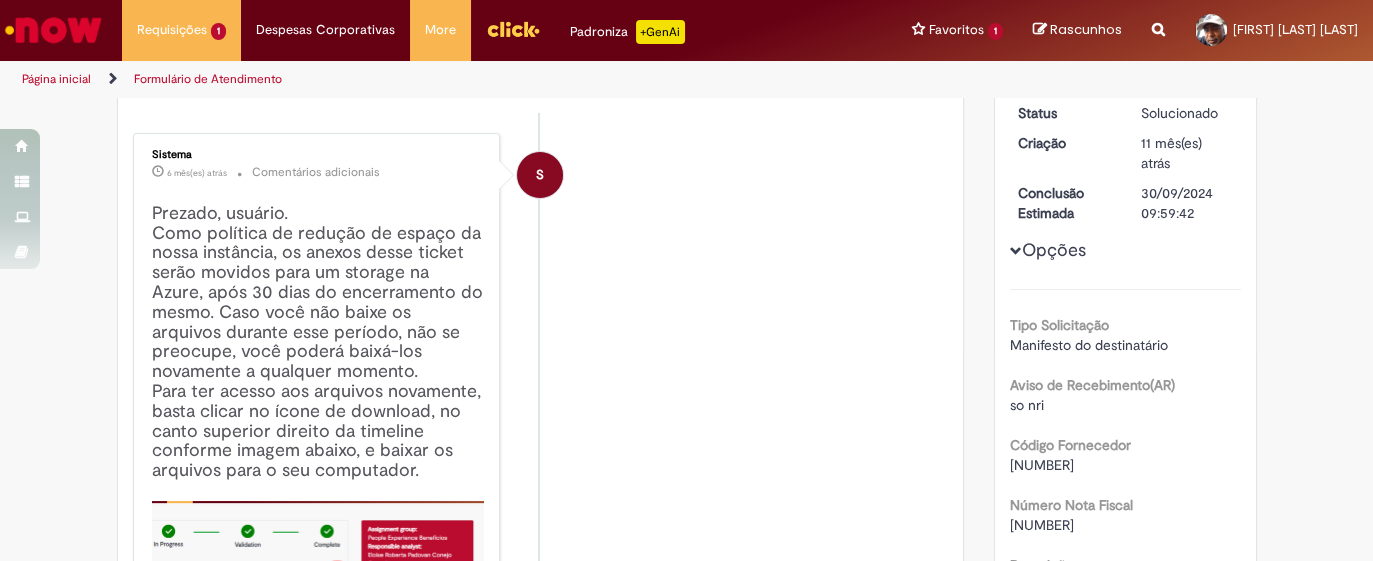 scroll, scrollTop: 112, scrollLeft: 0, axis: vertical 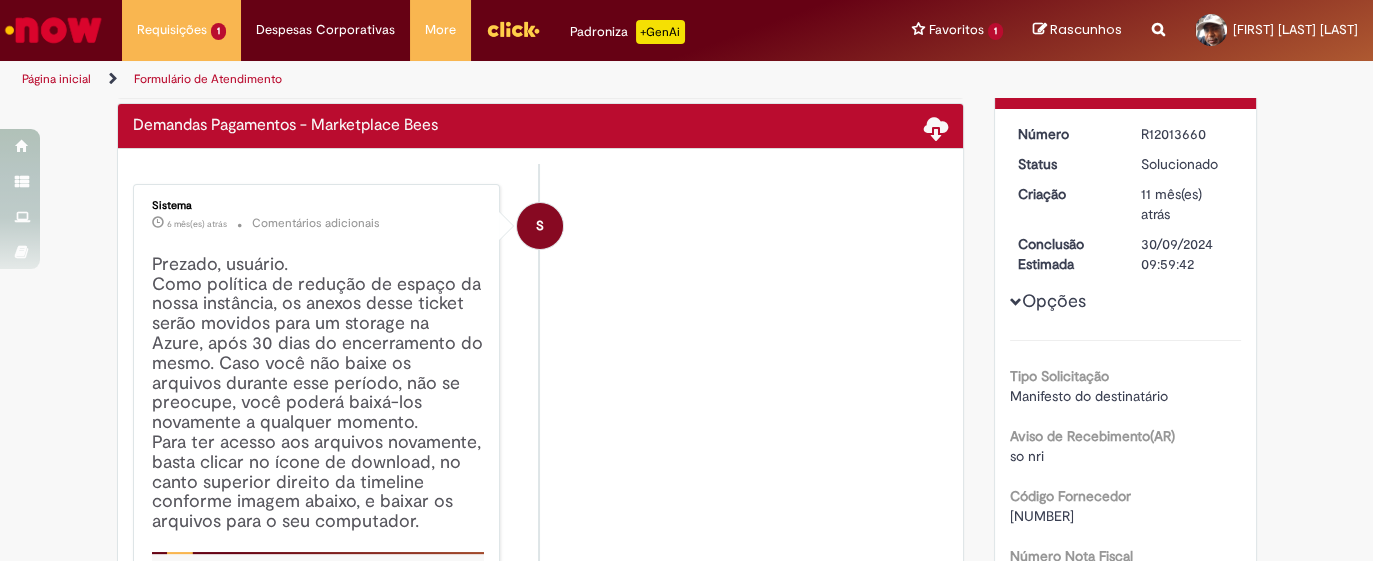 click at bounding box center [1016, 302] 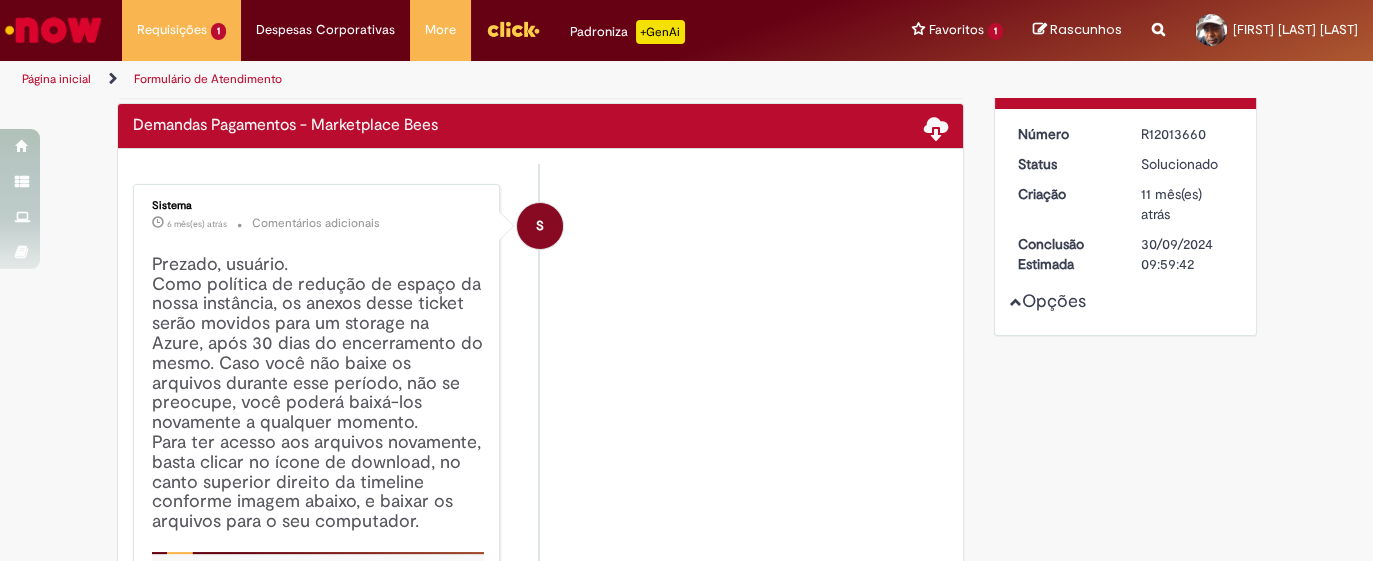 click at bounding box center (1016, 302) 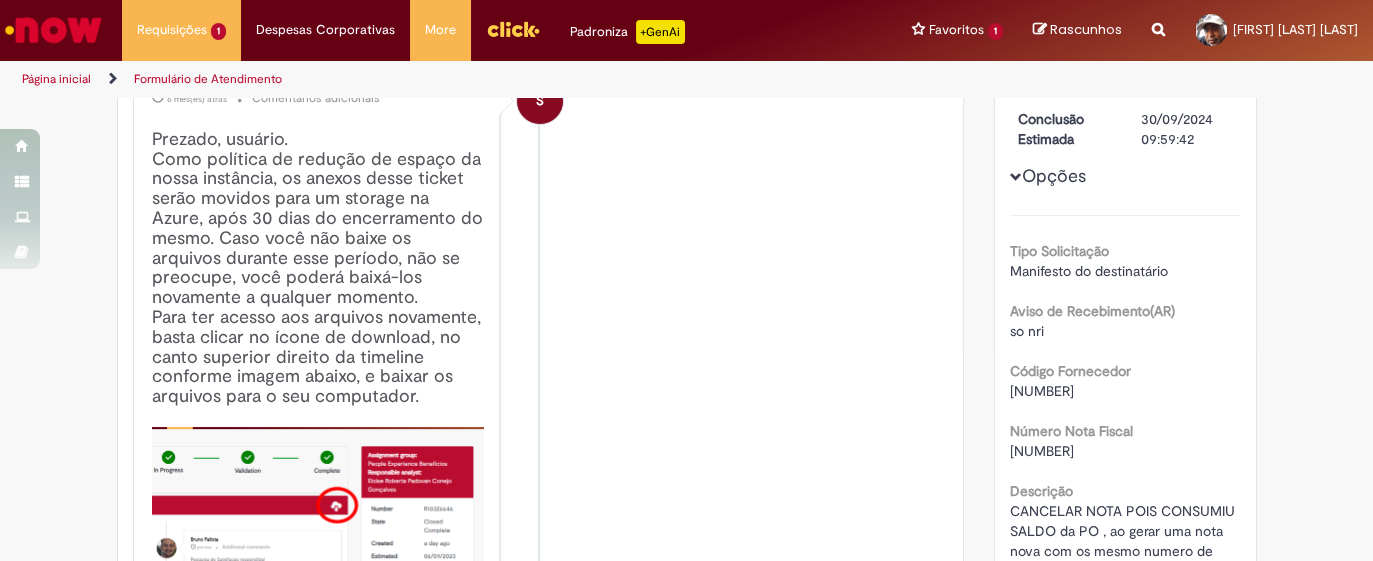 scroll, scrollTop: 362, scrollLeft: 0, axis: vertical 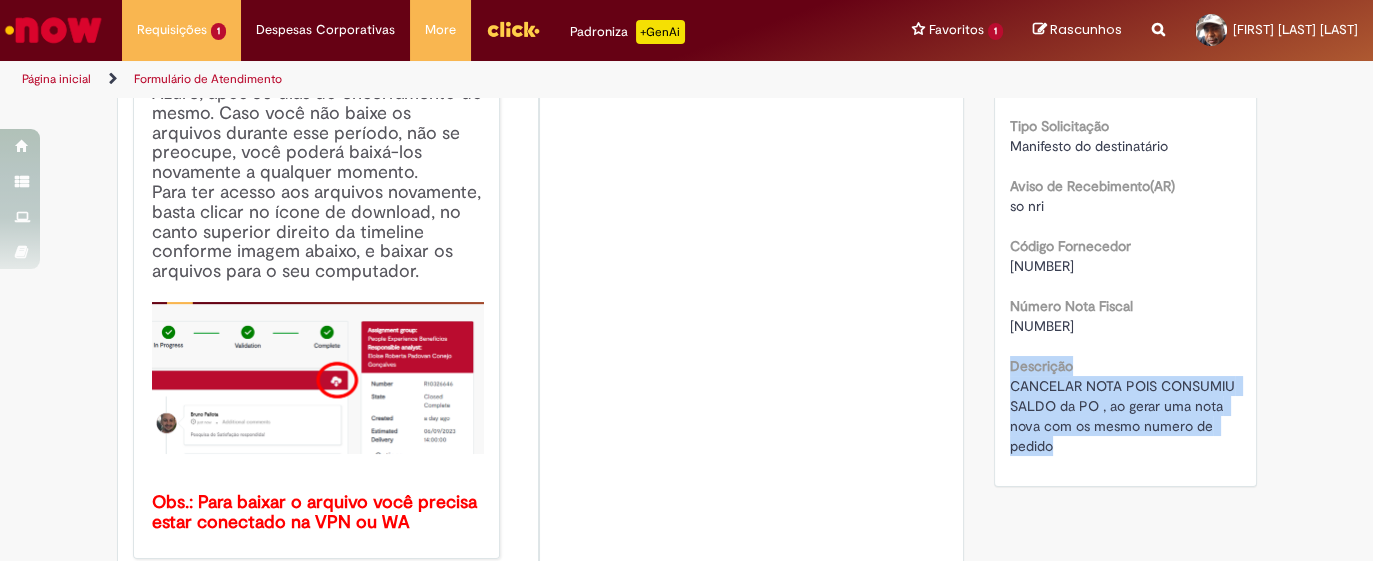 drag, startPoint x: 1057, startPoint y: 443, endPoint x: 990, endPoint y: 363, distance: 104.35037 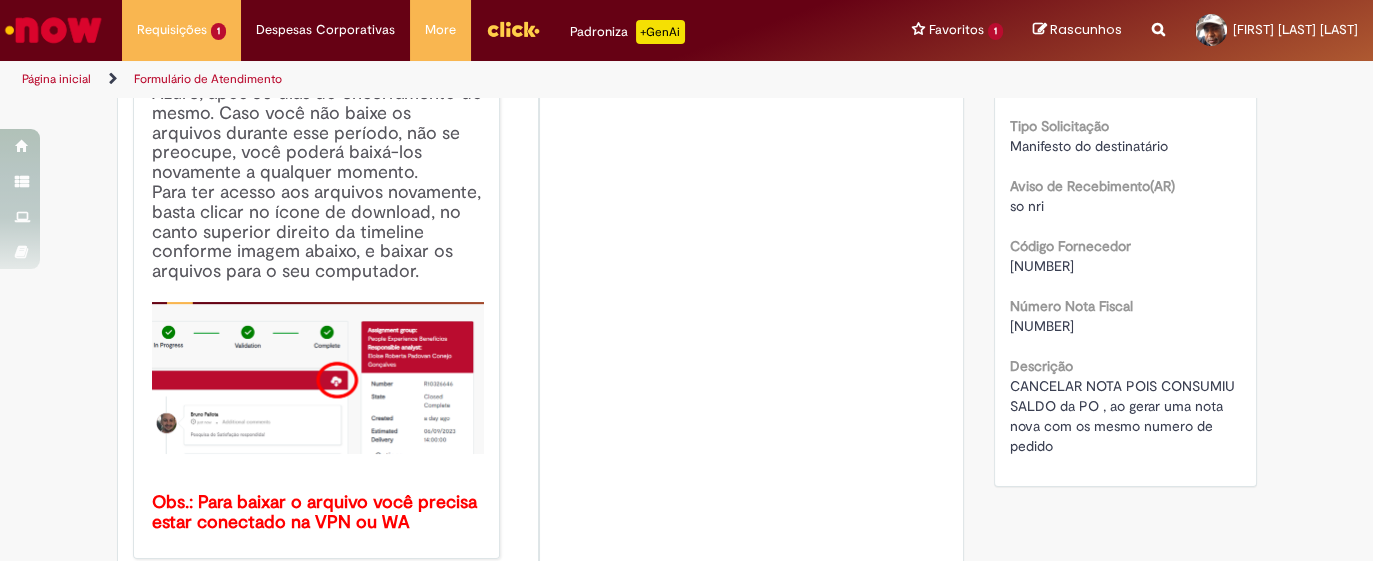 click on "Número
R12013660
Status
Solucionado
Criação
11 mês(es) atrás 11 meses atrás
Conclusão Estimada
30/09/2024 09:59:42
Opções
Tipo Solicitação
Manifesto do destinatário
Aviso de Recebimento(AR)
so nri
Código Fornecedor
430506
Número Nota Fiscal
383575
Descrição
CANCELAR NOTA POIS CONSUMIU SALDO da PO , ao gerar uma nota nova com os mesmo numero de pedido" at bounding box center [1125, 172] 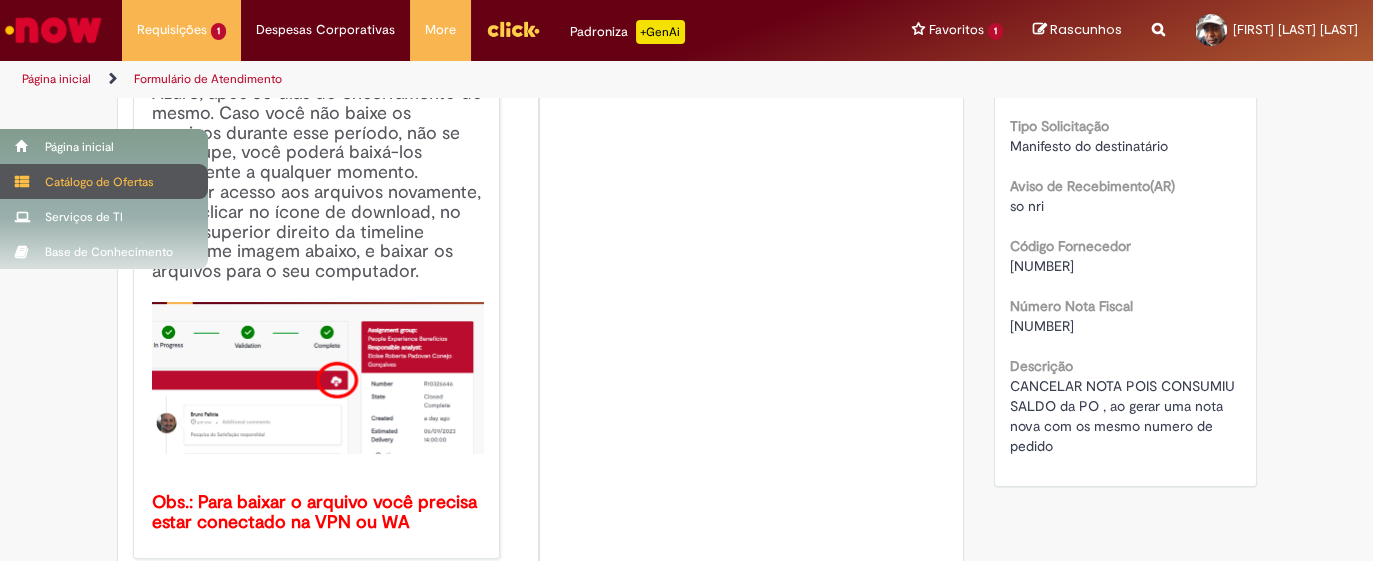 click on "Catálogo de Ofertas" at bounding box center [104, 181] 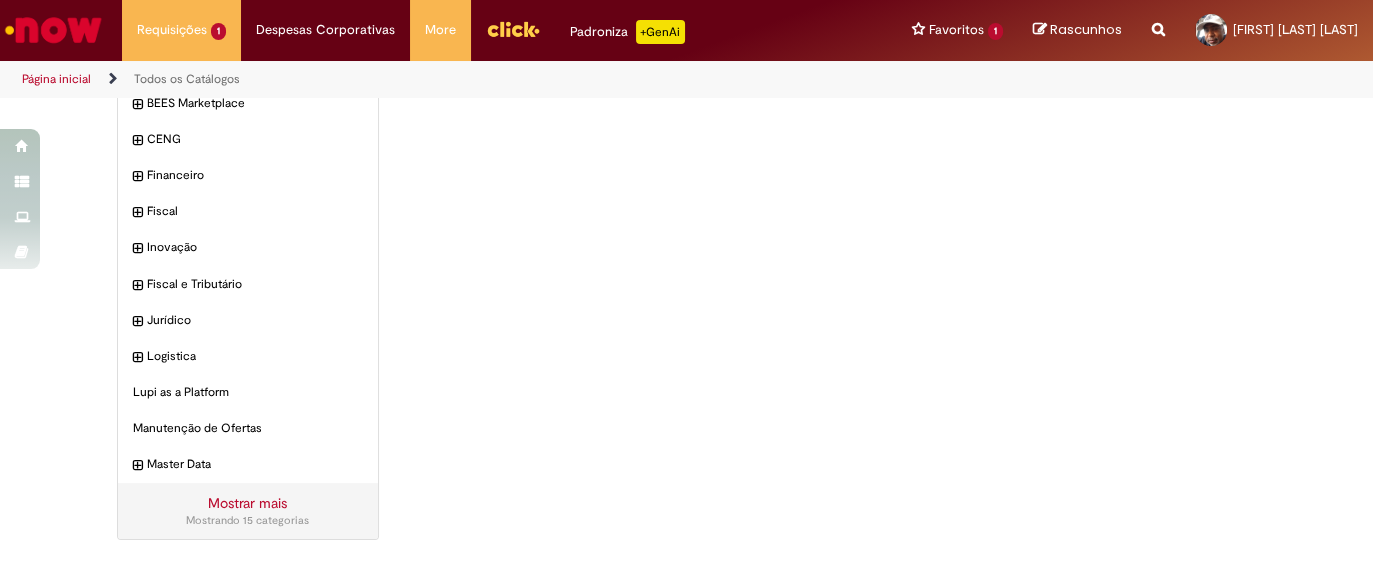 scroll, scrollTop: 0, scrollLeft: 0, axis: both 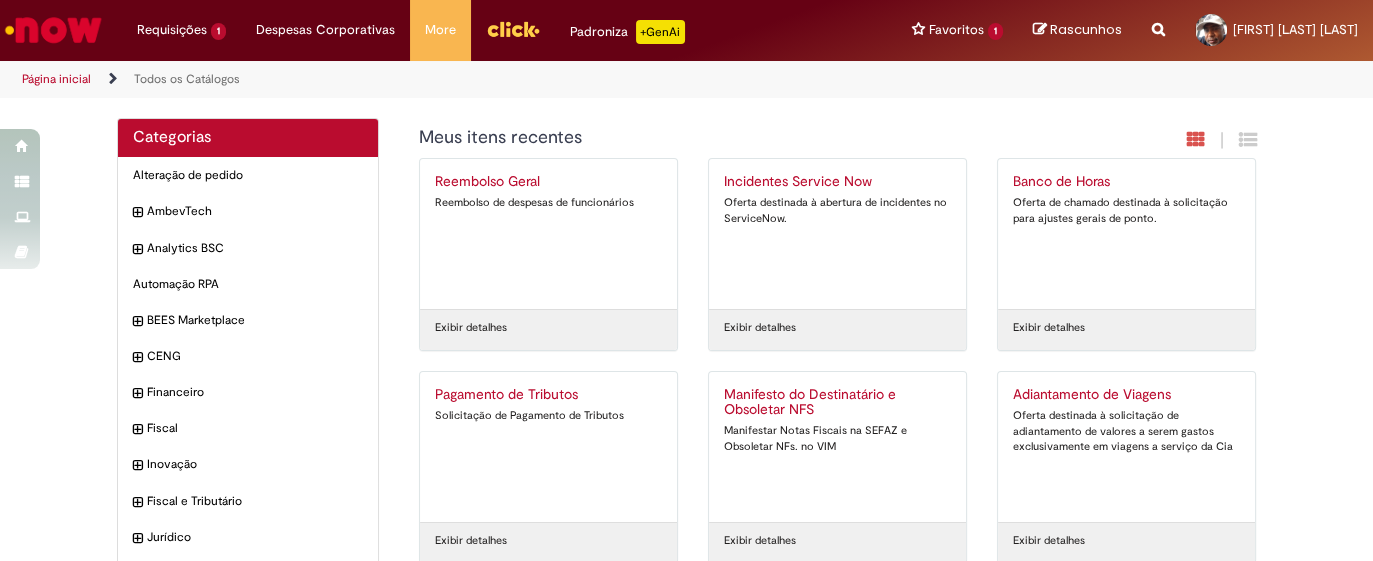 click on "Manifesto do Destinatário e Obsoletar NFS" at bounding box center (837, 403) 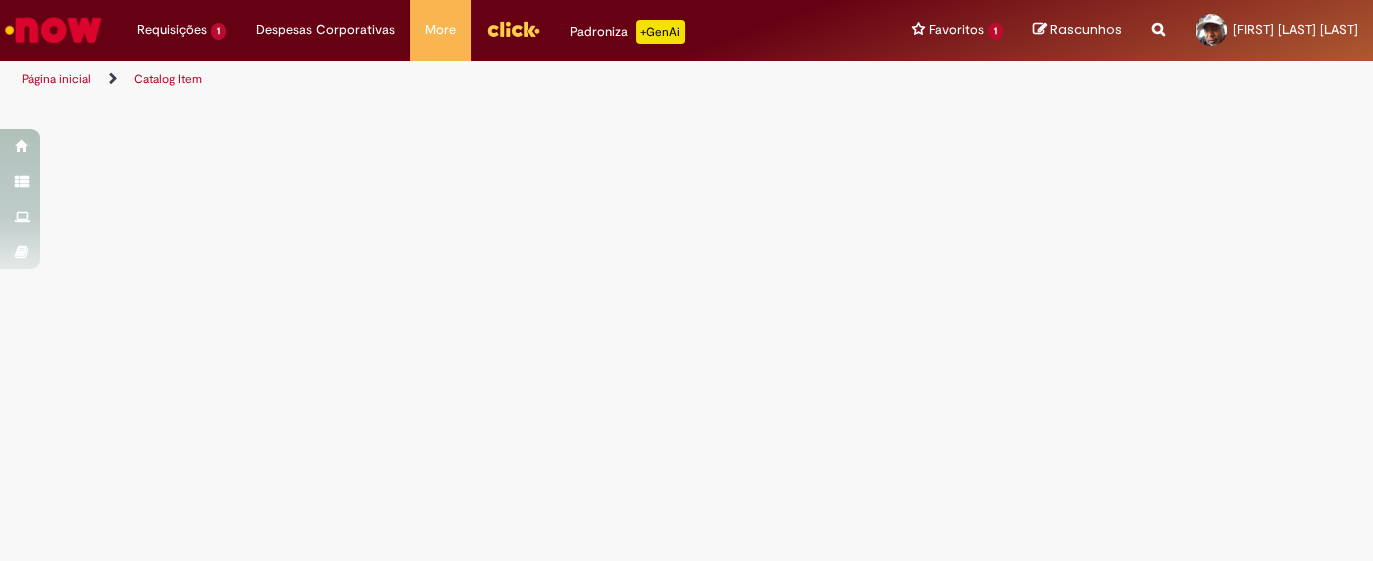 scroll, scrollTop: 0, scrollLeft: 0, axis: both 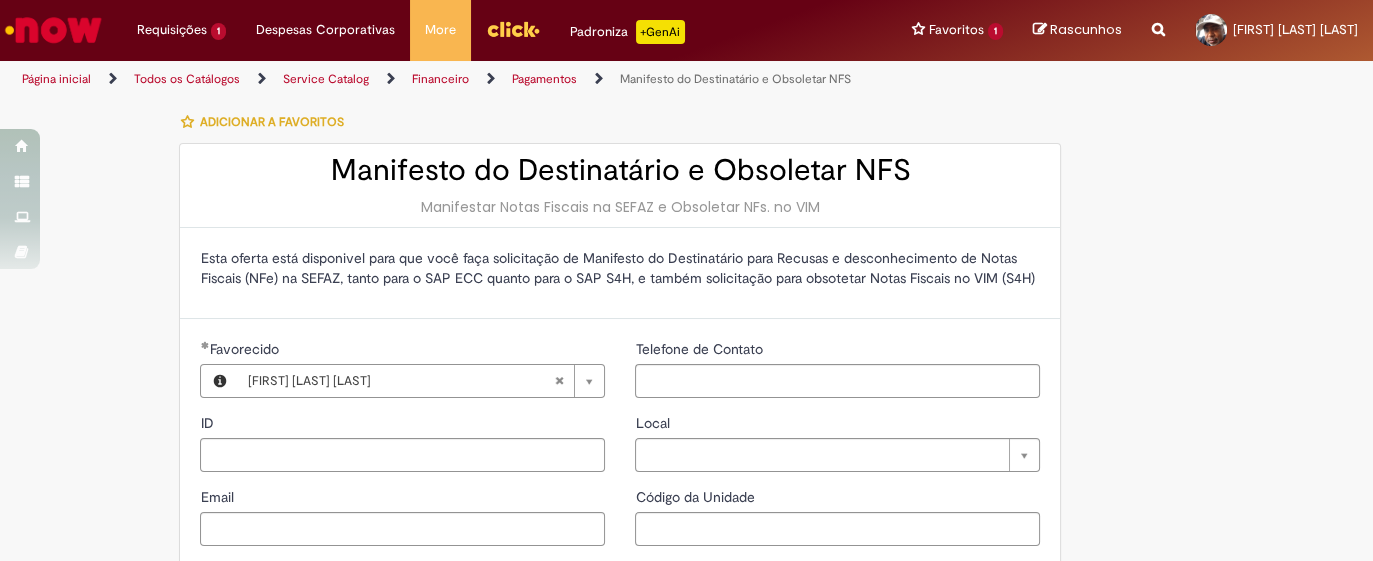 type on "********" 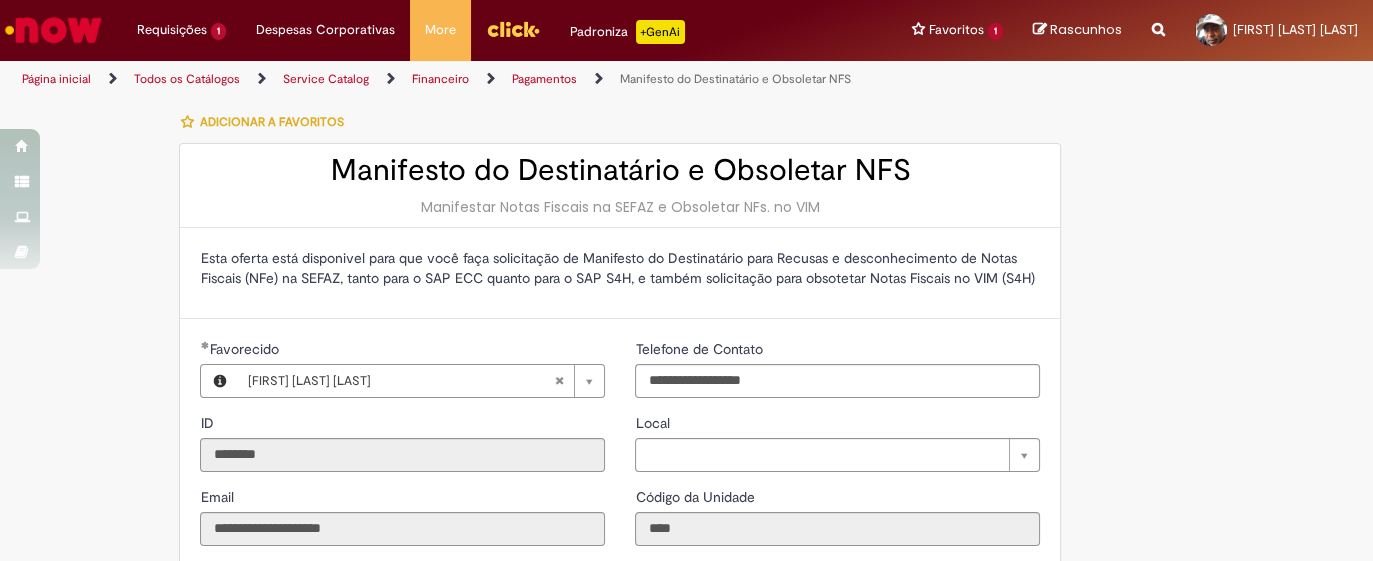 type on "**********" 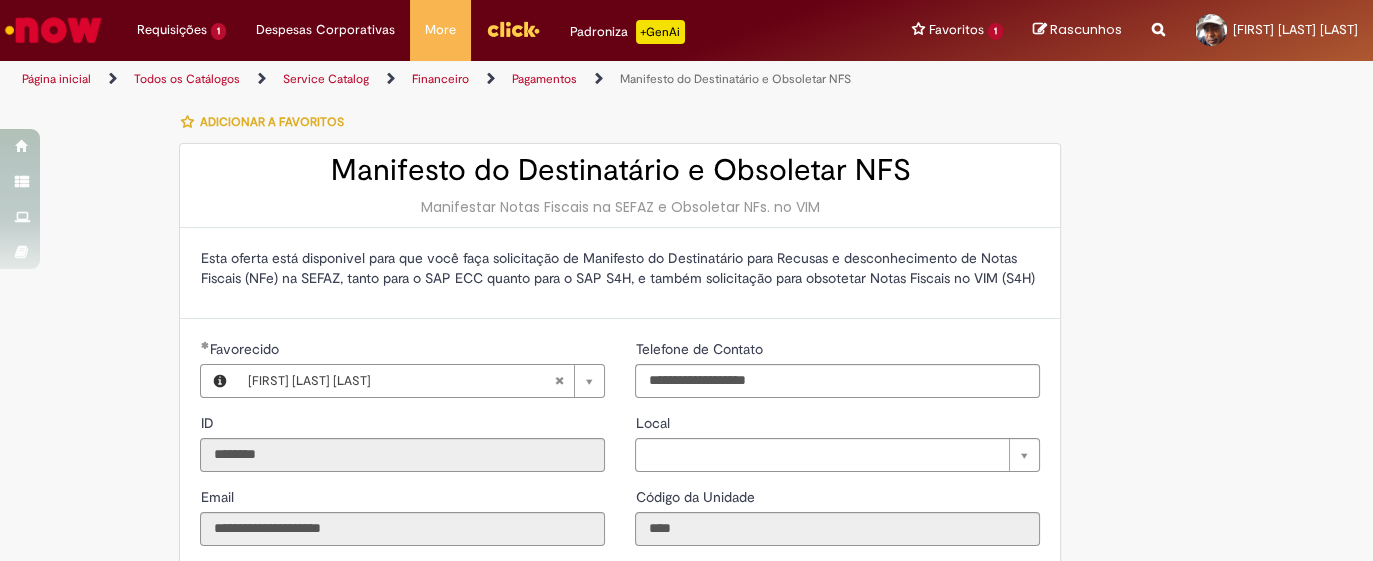 type on "**********" 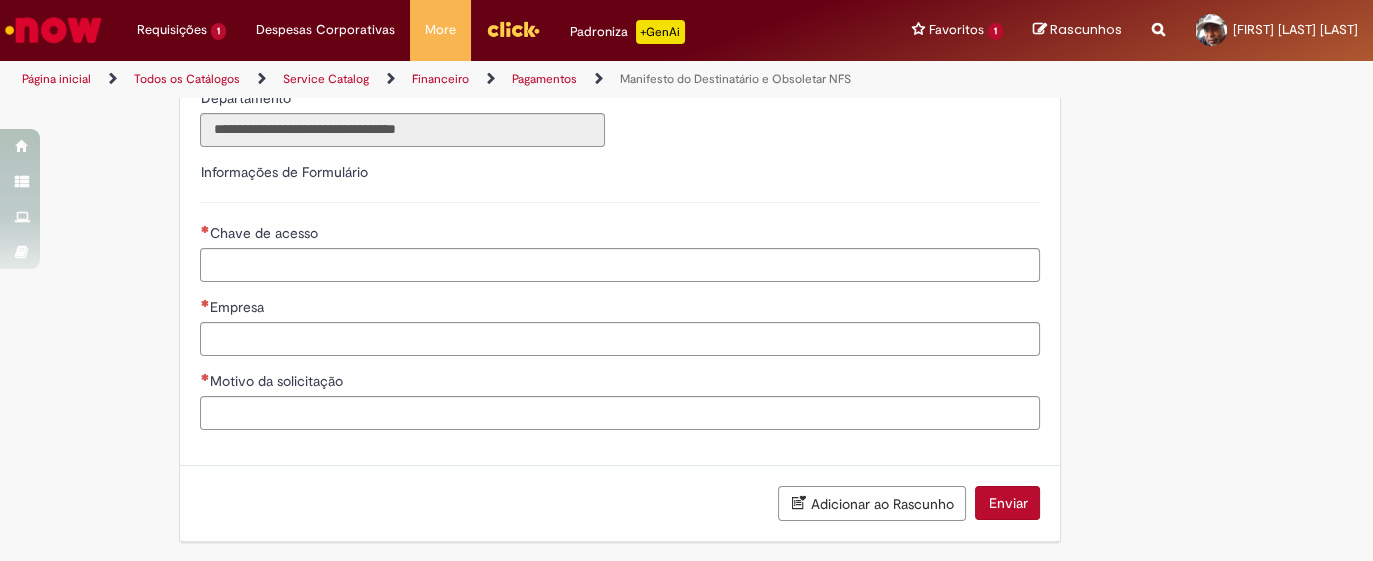 scroll, scrollTop: 567, scrollLeft: 0, axis: vertical 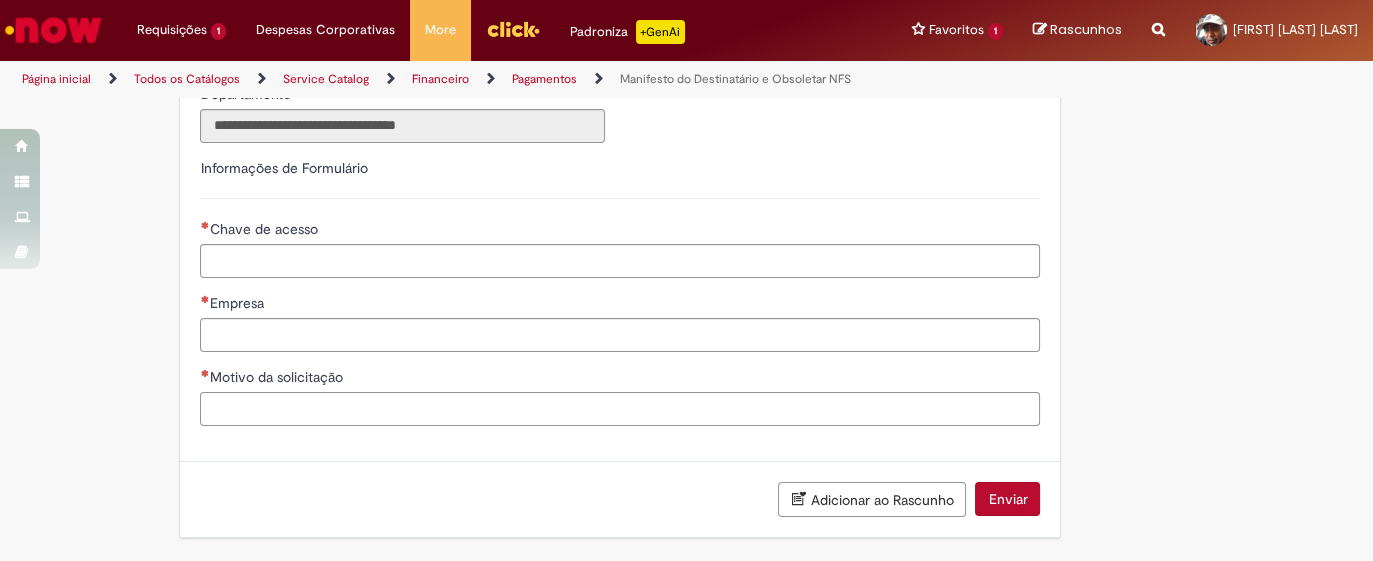 click on "Motivo da solicitação" at bounding box center [620, 409] 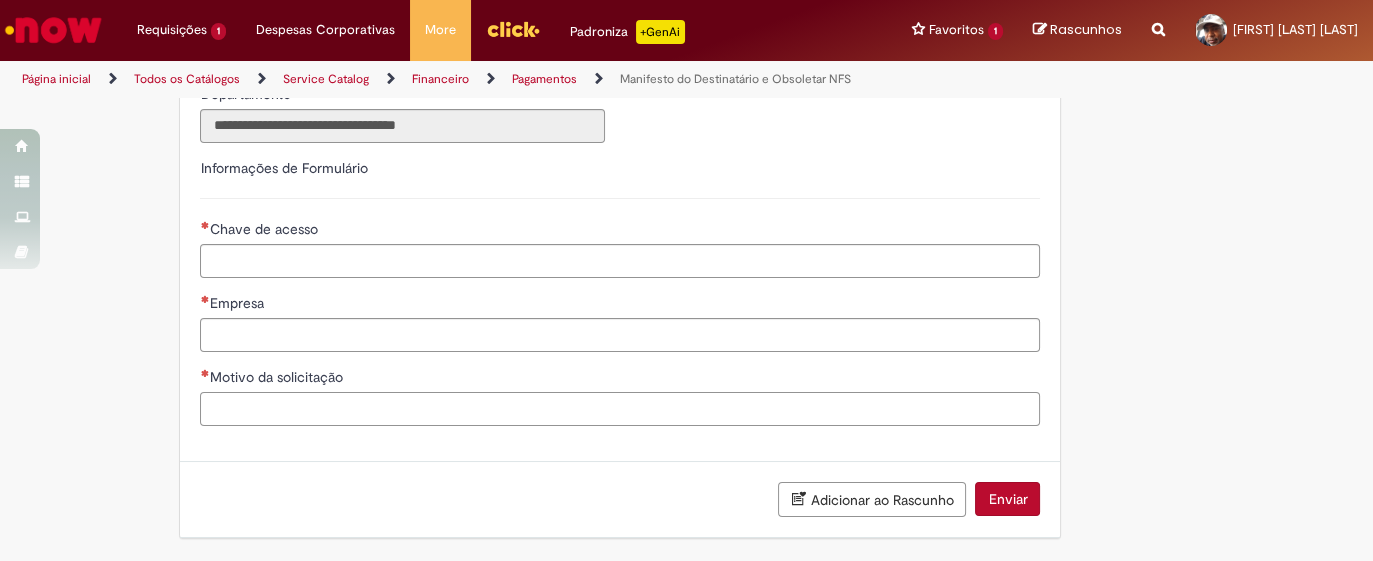 paste on "**********" 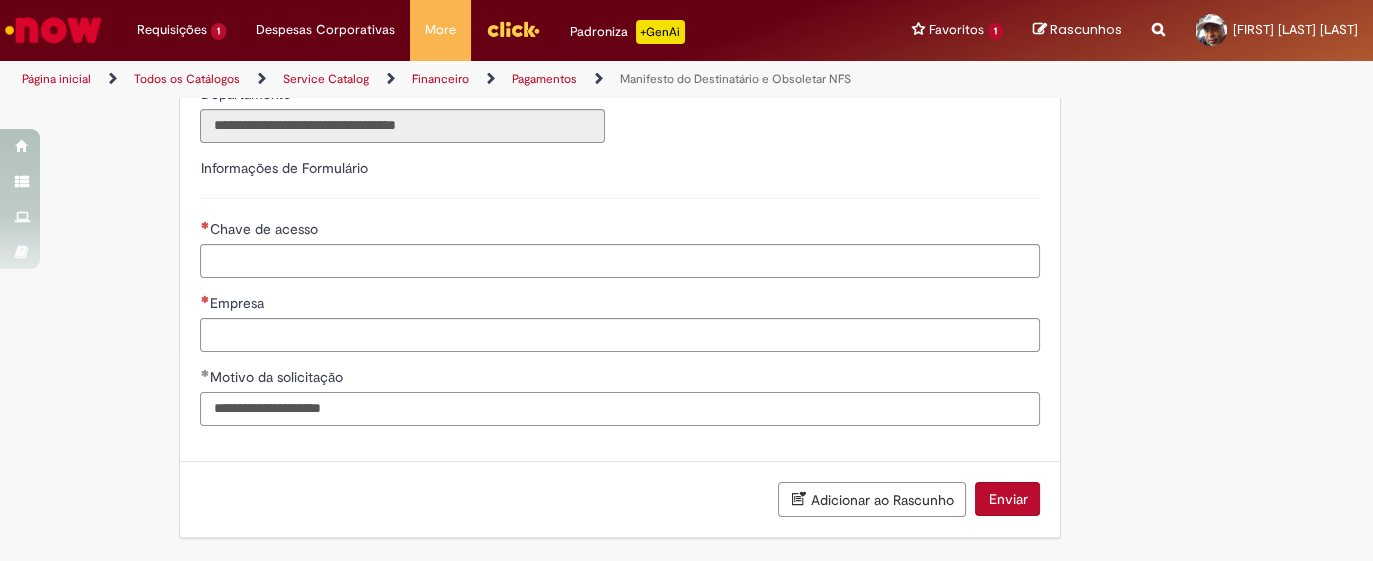 click on "**********" at bounding box center (620, 409) 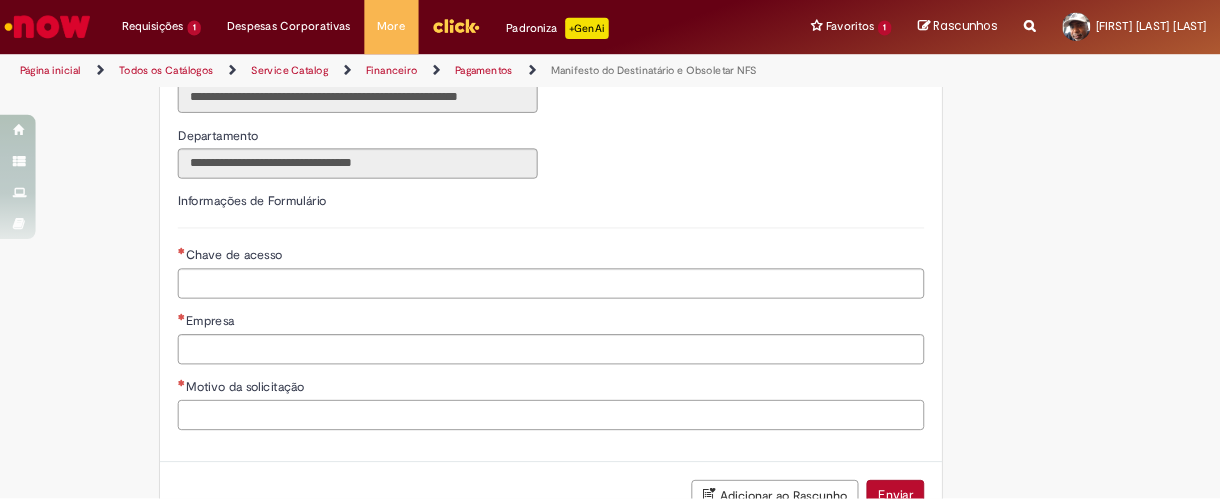 scroll, scrollTop: 567, scrollLeft: 0, axis: vertical 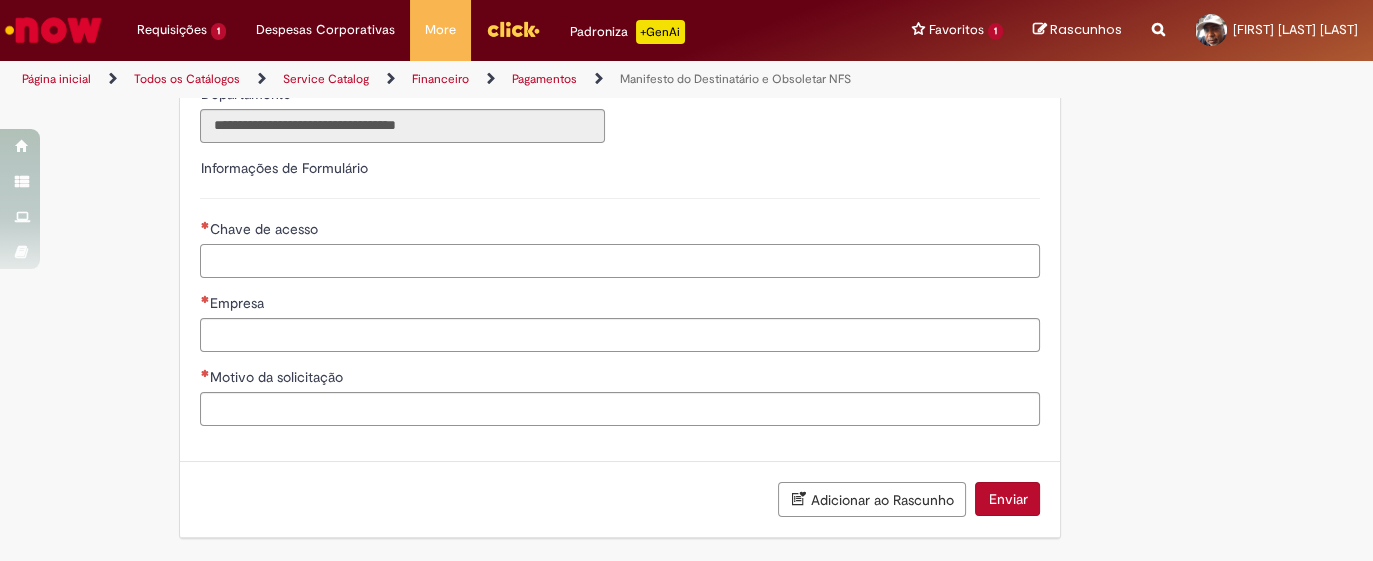 click on "Chave de acesso" at bounding box center (620, 261) 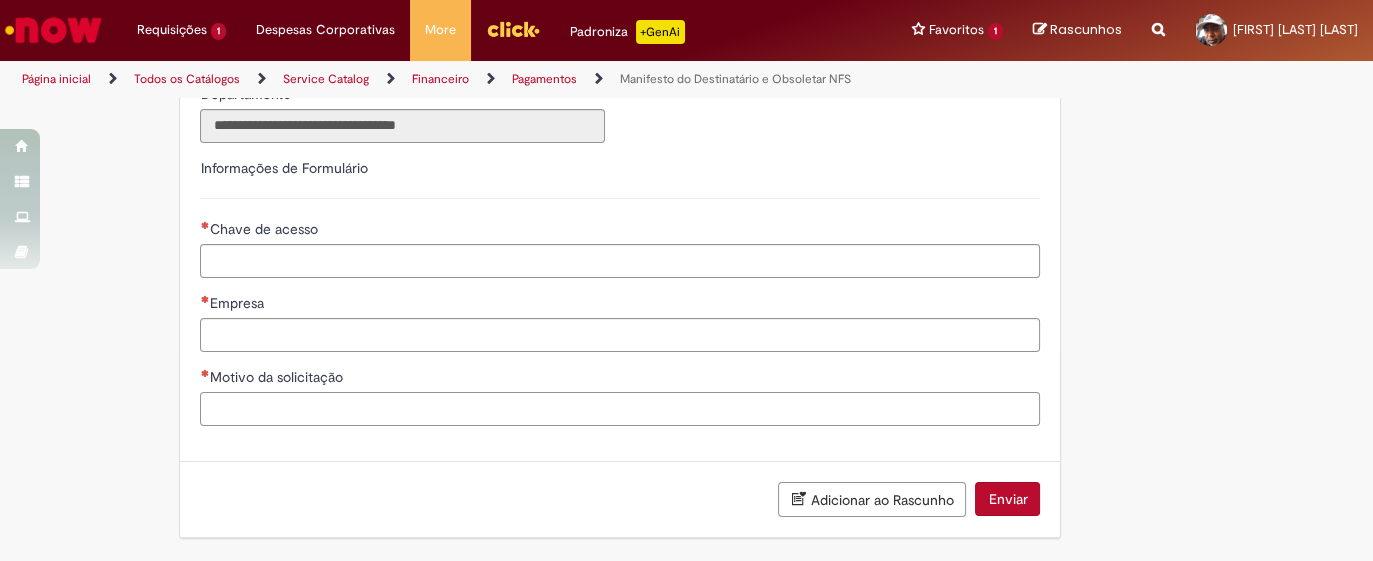 click on "Motivo da solicitação" at bounding box center [620, 409] 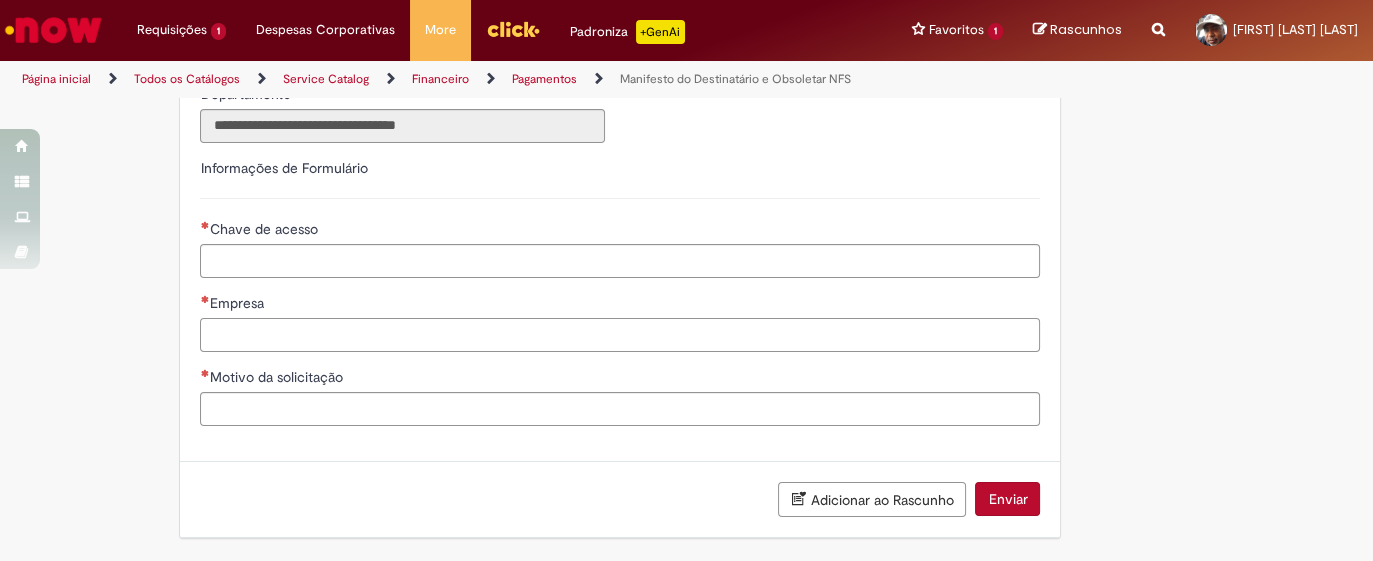 click on "Empresa" at bounding box center (620, 335) 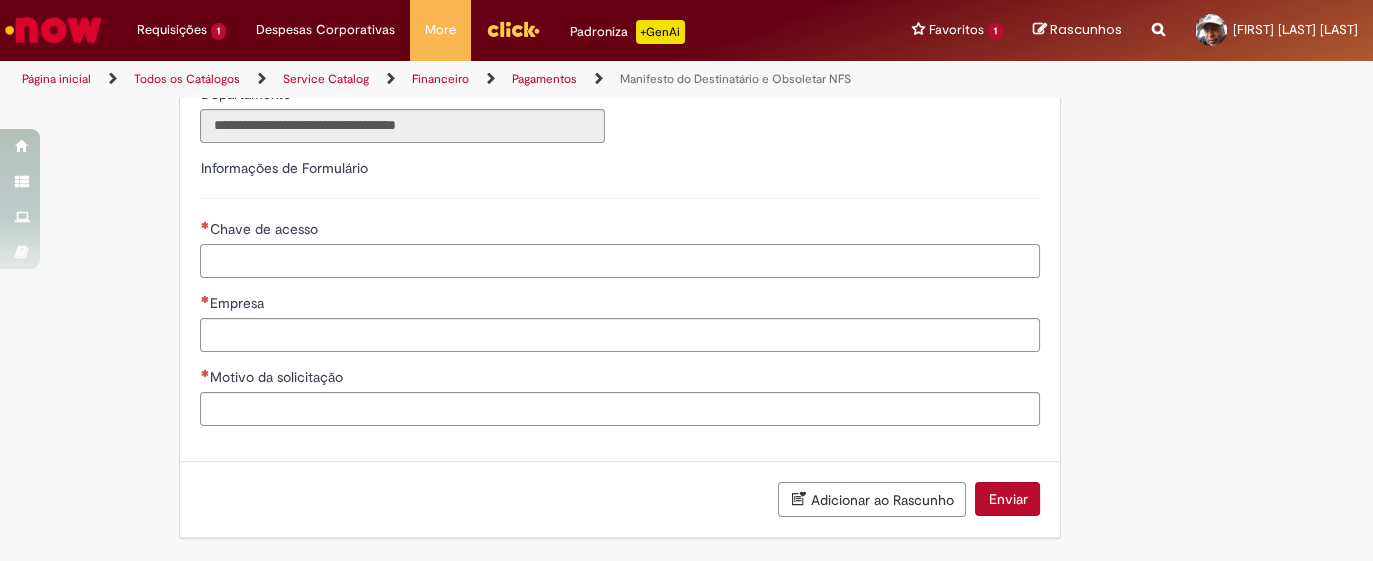 click on "Chave de acesso" at bounding box center [620, 261] 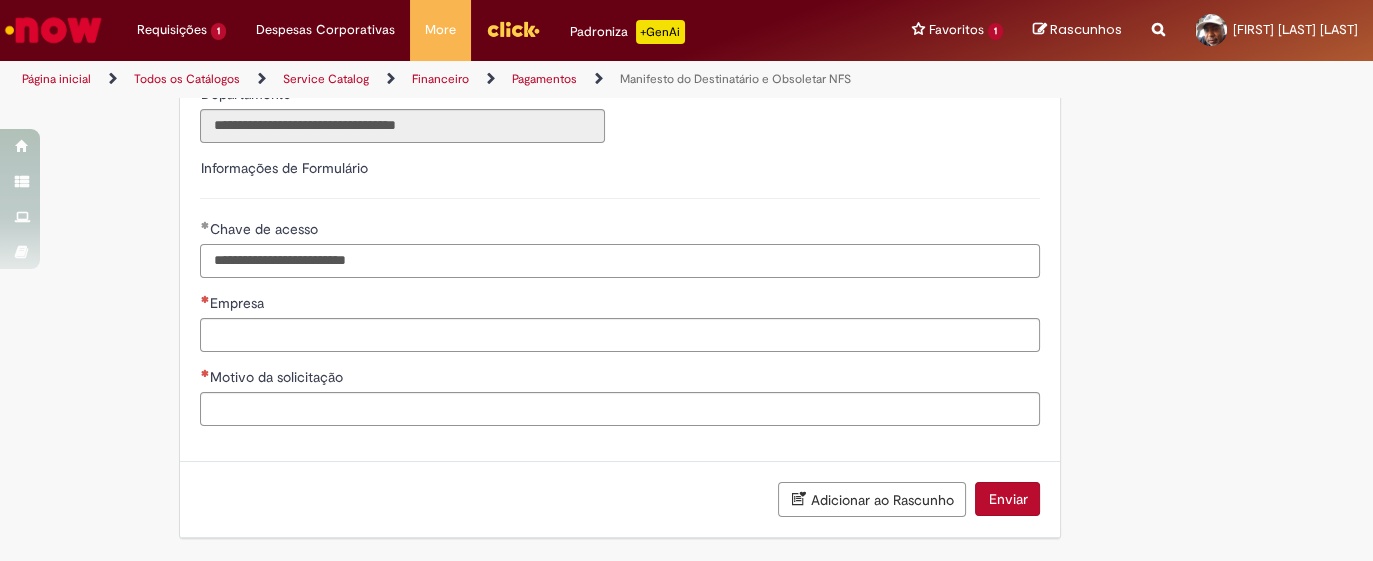 type on "**********" 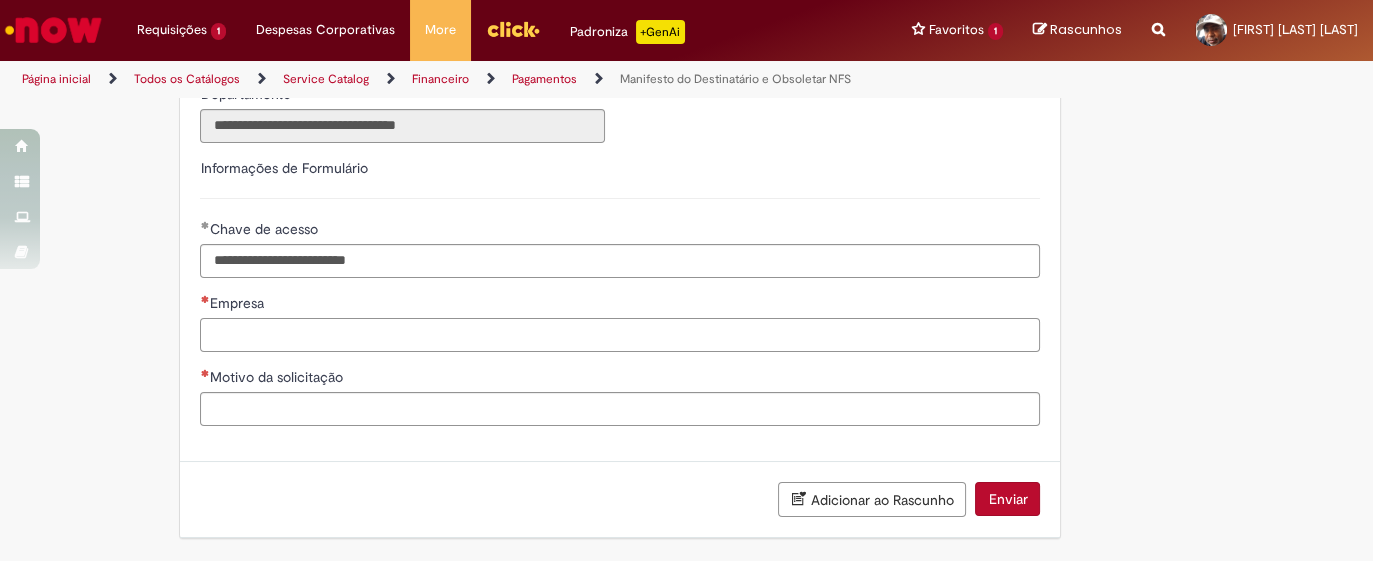 click on "Empresa" at bounding box center (620, 322) 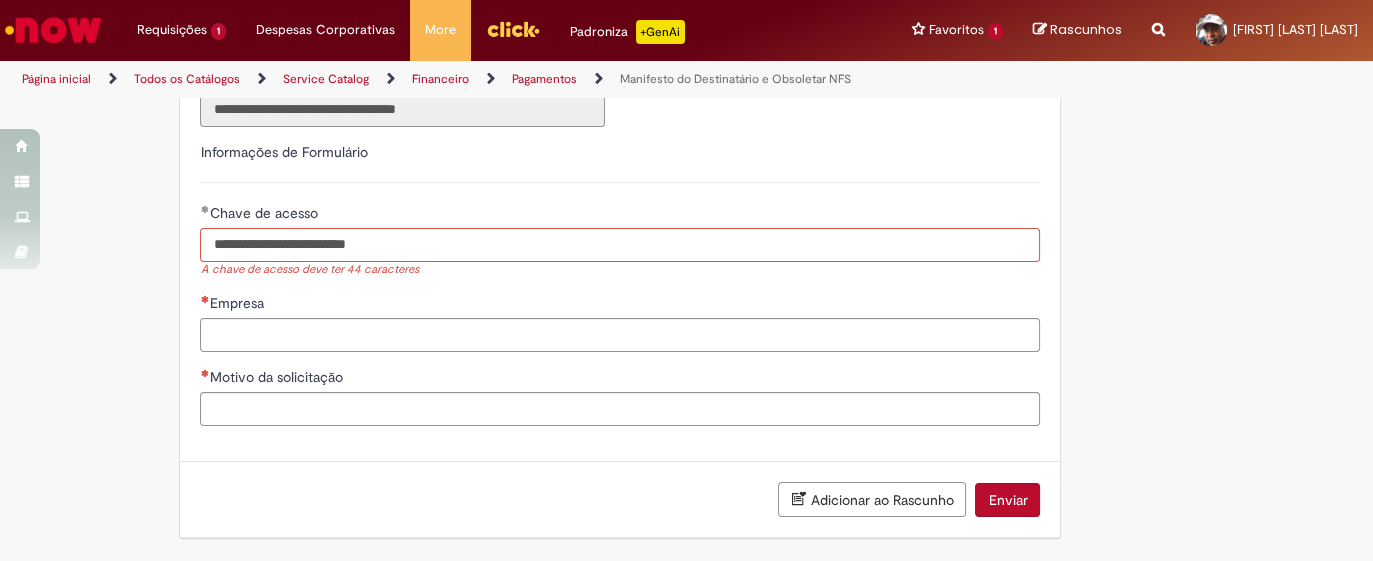 click on "**********" at bounding box center [620, 245] 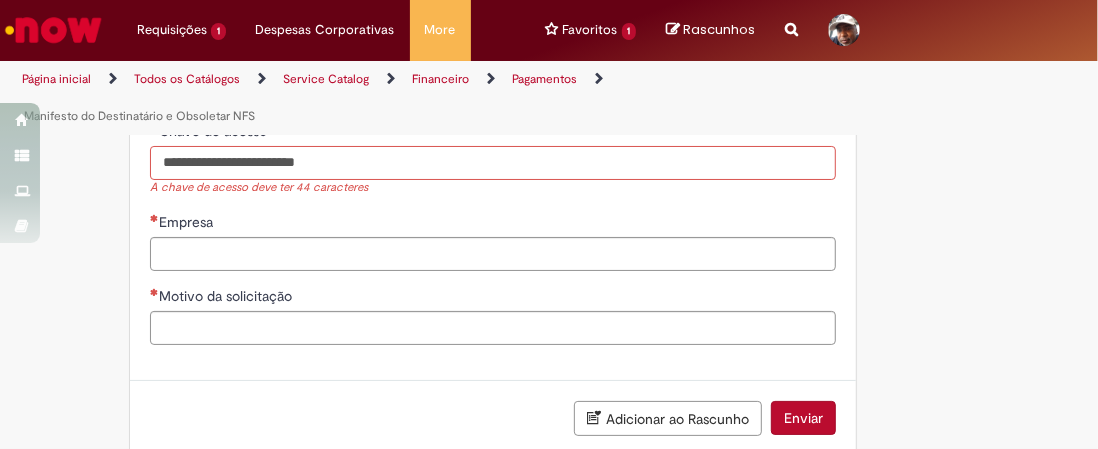 scroll, scrollTop: 732, scrollLeft: 0, axis: vertical 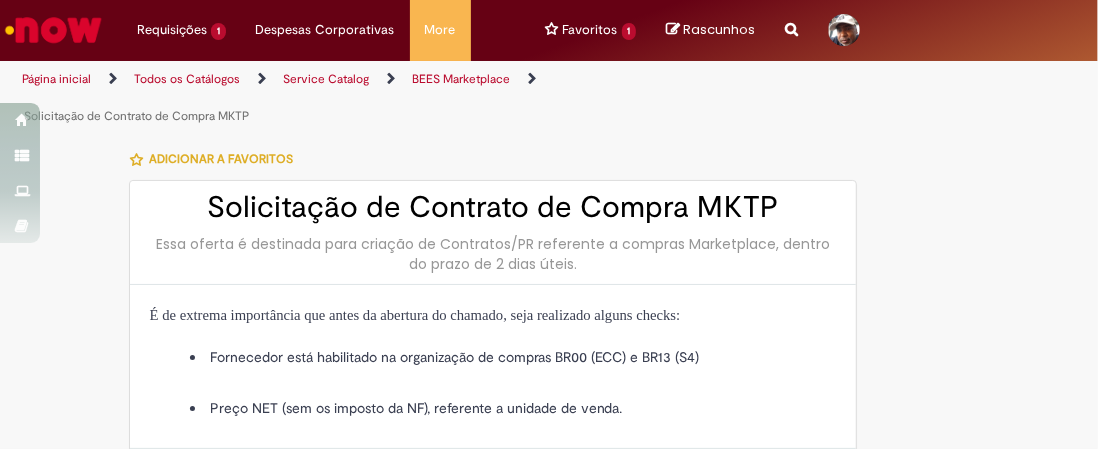 type on "********" 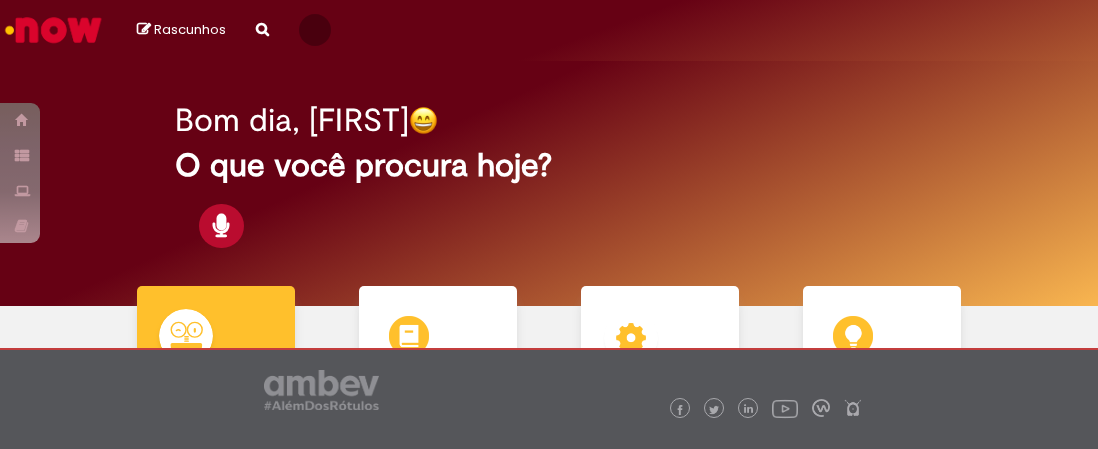 scroll, scrollTop: 0, scrollLeft: 0, axis: both 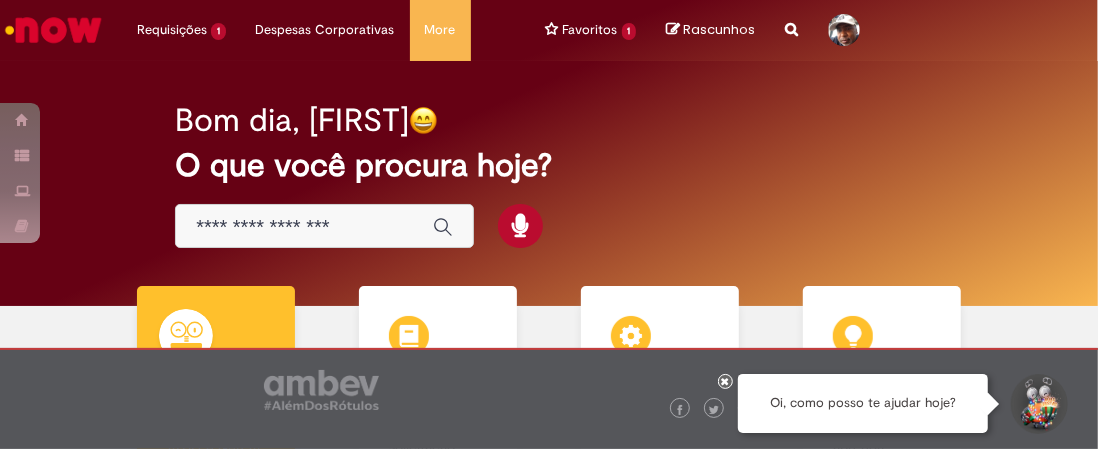 drag, startPoint x: 794, startPoint y: 0, endPoint x: 989, endPoint y: 188, distance: 270.86713 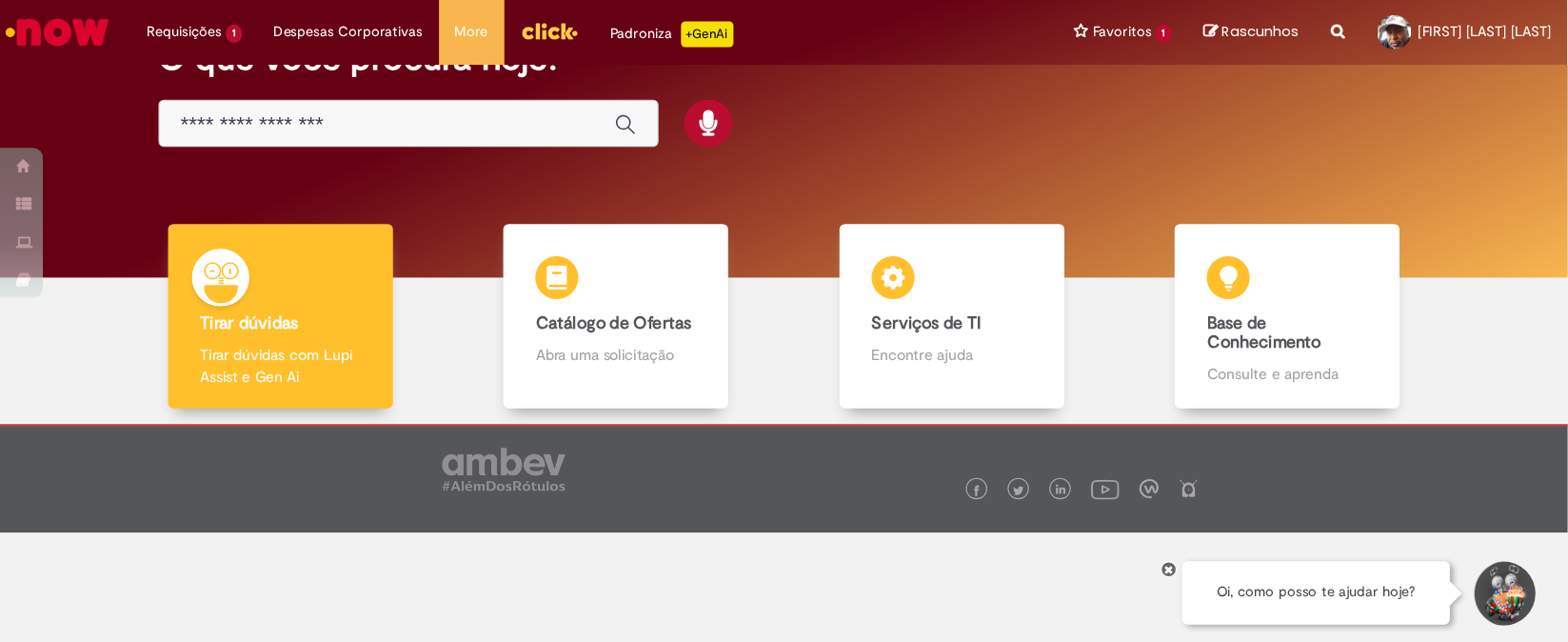 scroll, scrollTop: 50, scrollLeft: 0, axis: vertical 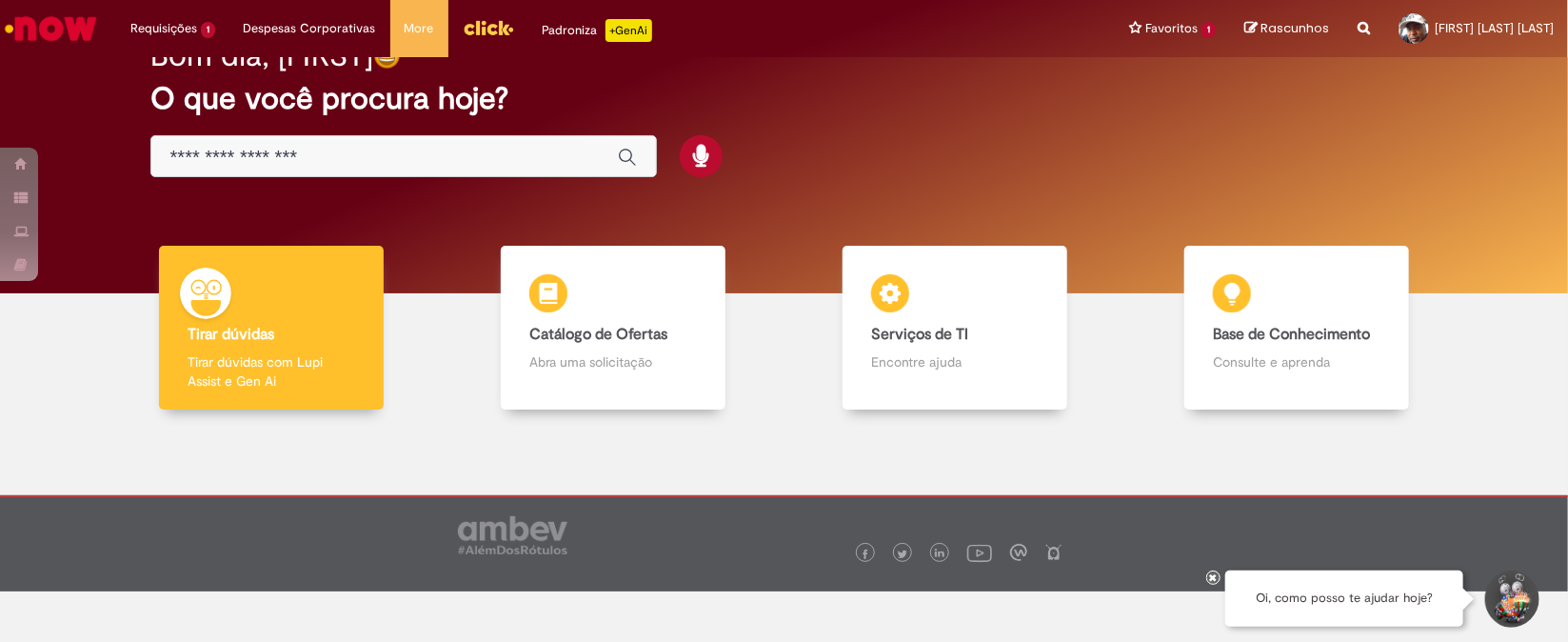drag, startPoint x: 956, startPoint y: 0, endPoint x: 811, endPoint y: 150, distance: 208.6265 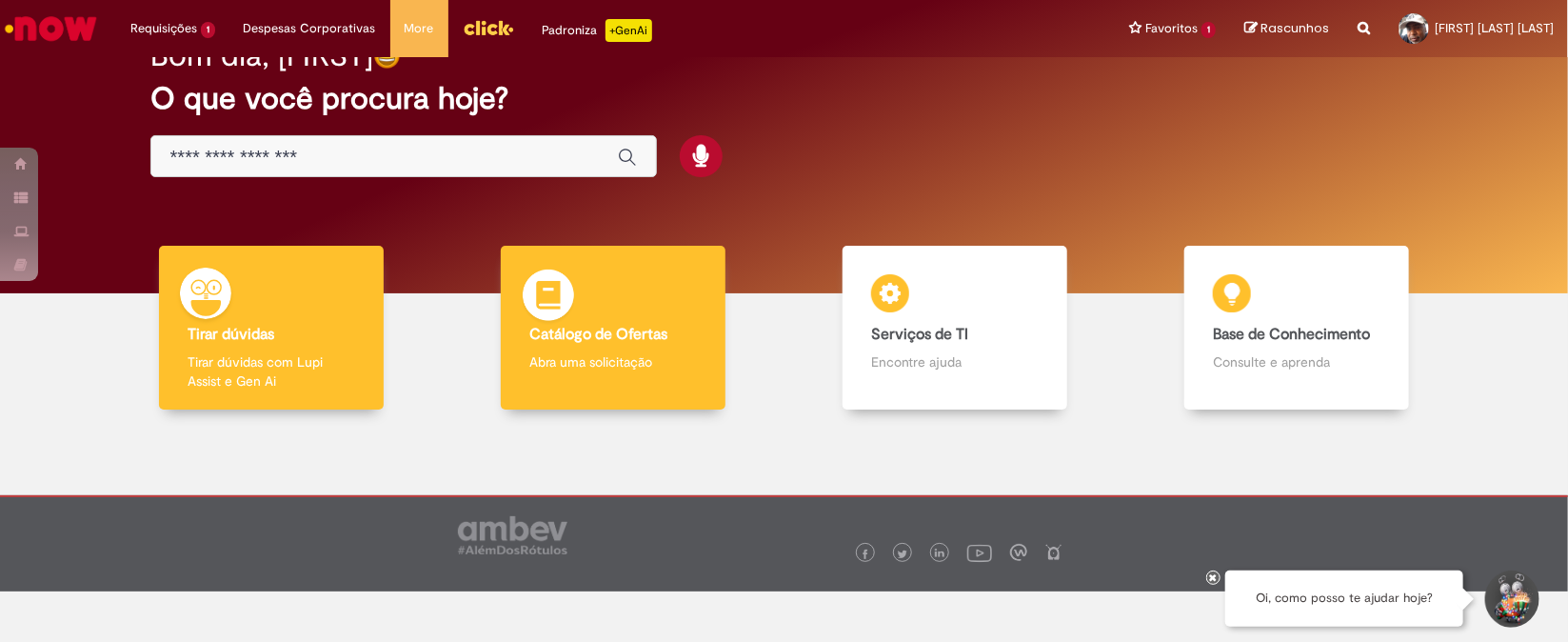 click on "Abra uma solicitação" at bounding box center [613, 362] 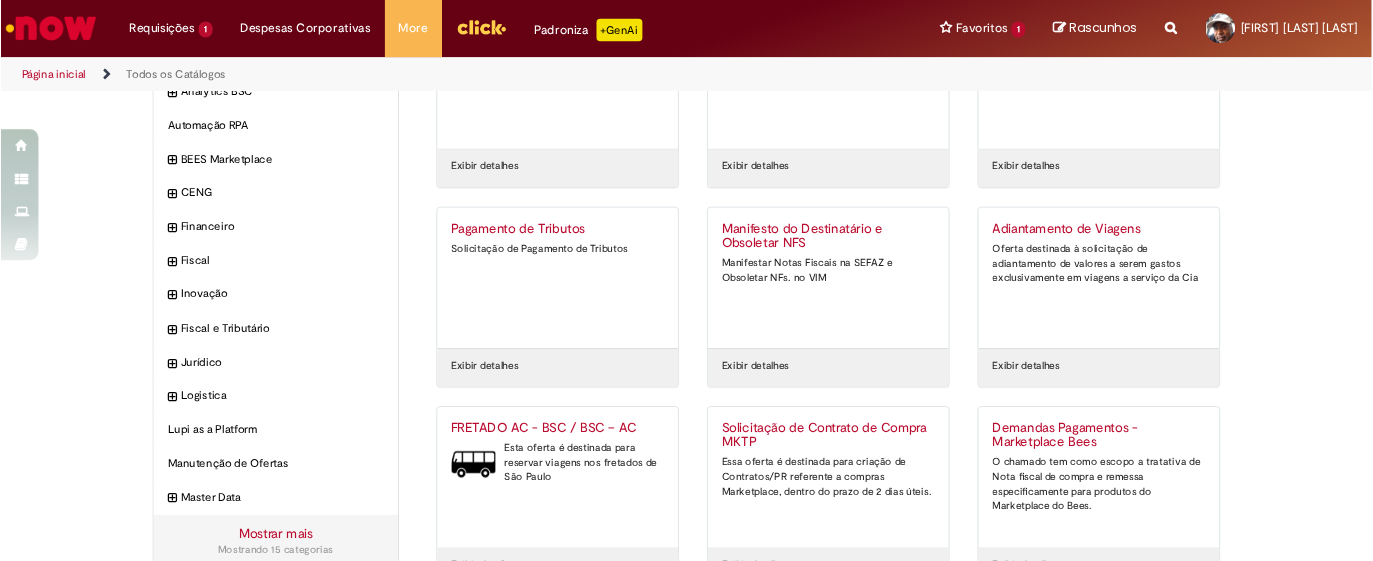scroll, scrollTop: 150, scrollLeft: 0, axis: vertical 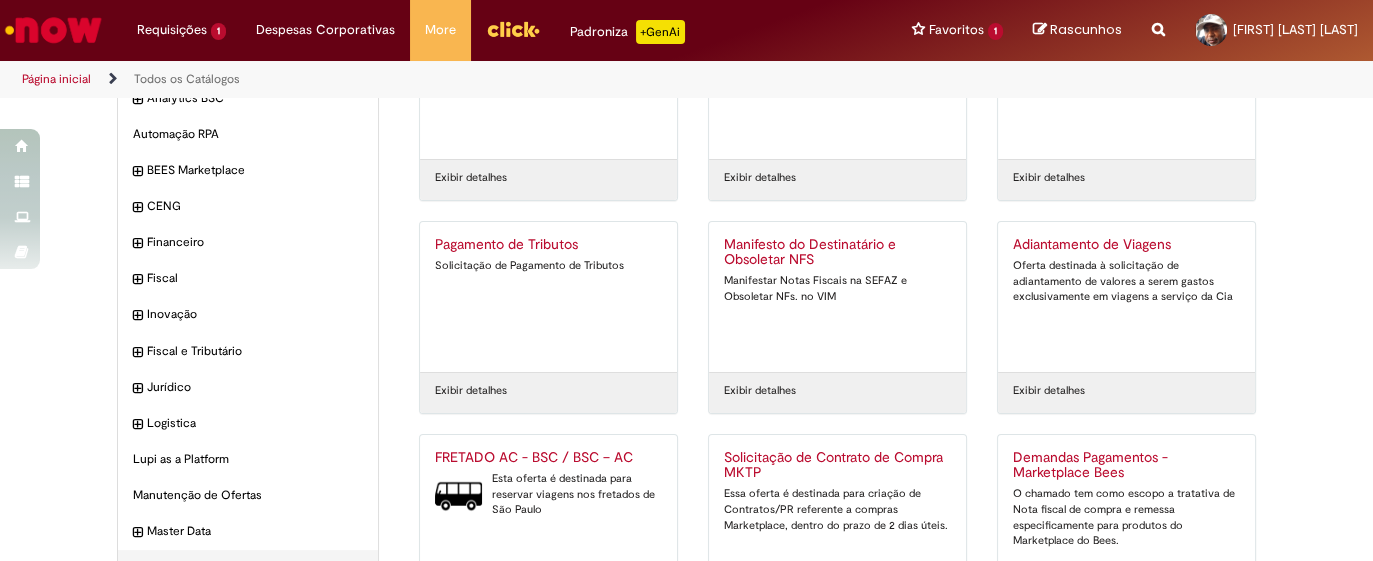 drag, startPoint x: 1430, startPoint y: 0, endPoint x: 770, endPoint y: 334, distance: 739.69995 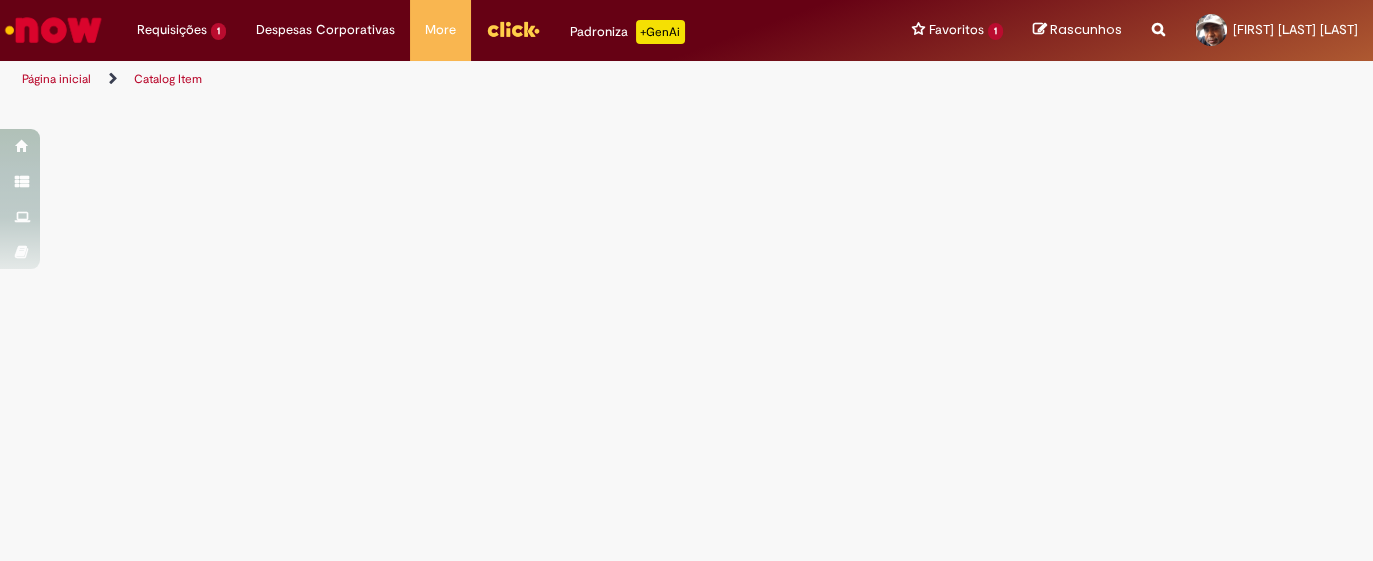 scroll, scrollTop: 0, scrollLeft: 0, axis: both 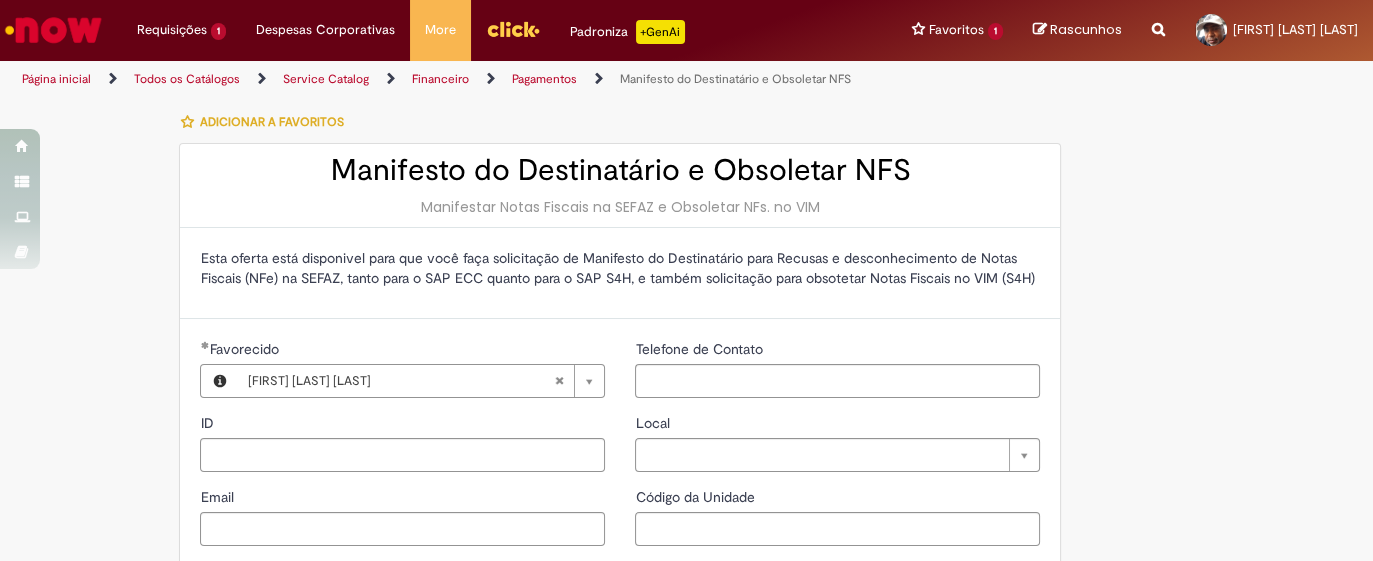 type on "********" 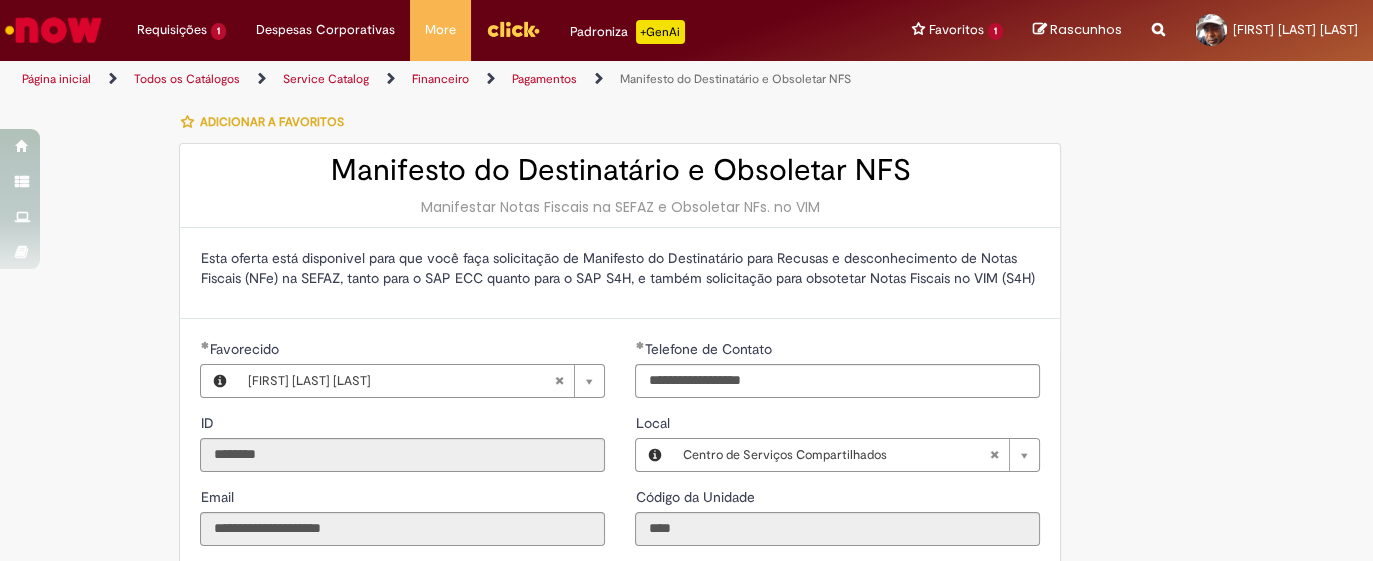 type on "**********" 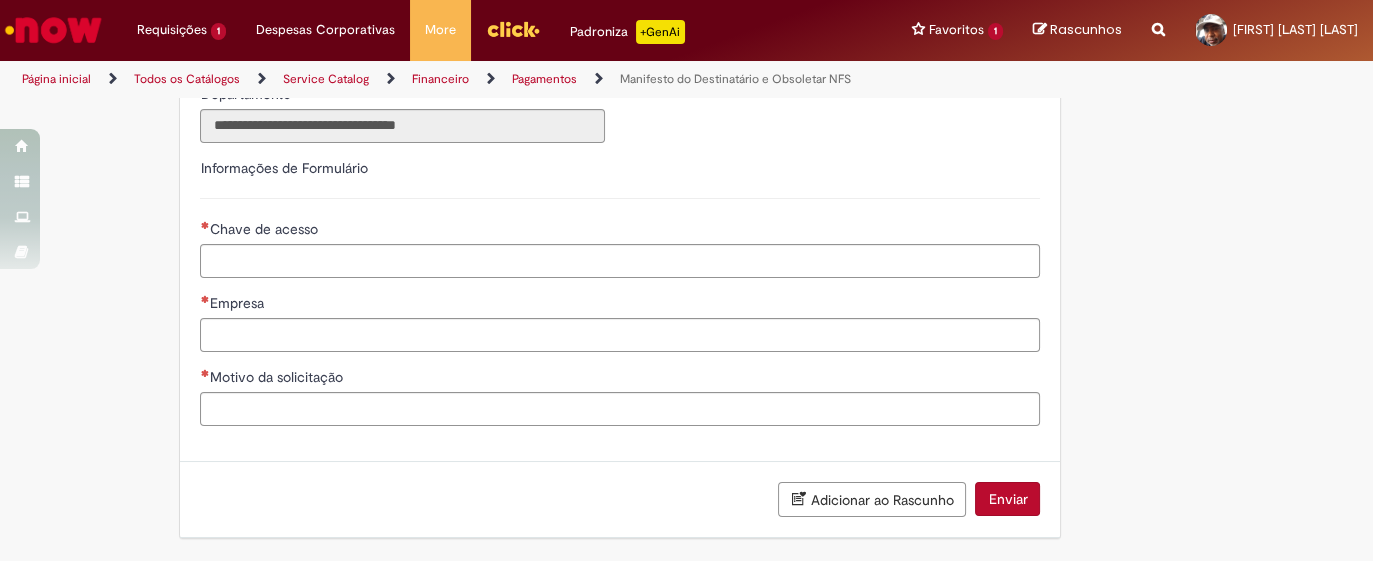 scroll, scrollTop: 442, scrollLeft: 0, axis: vertical 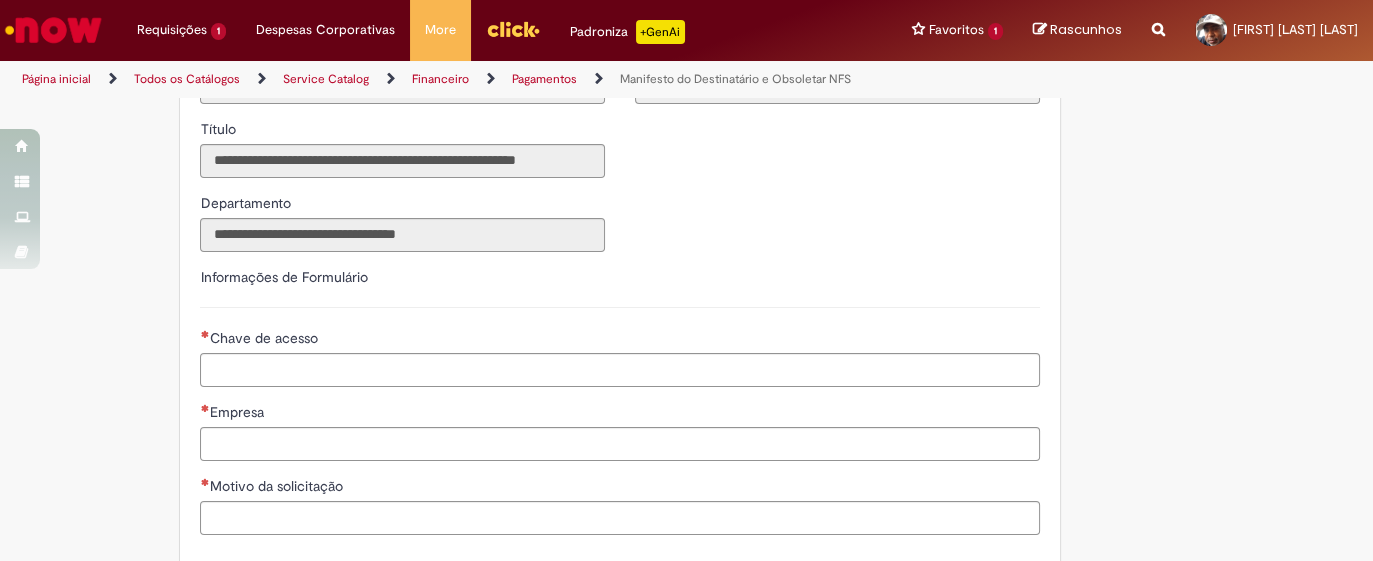 click on "Informações de Formulário" at bounding box center [283, 277] 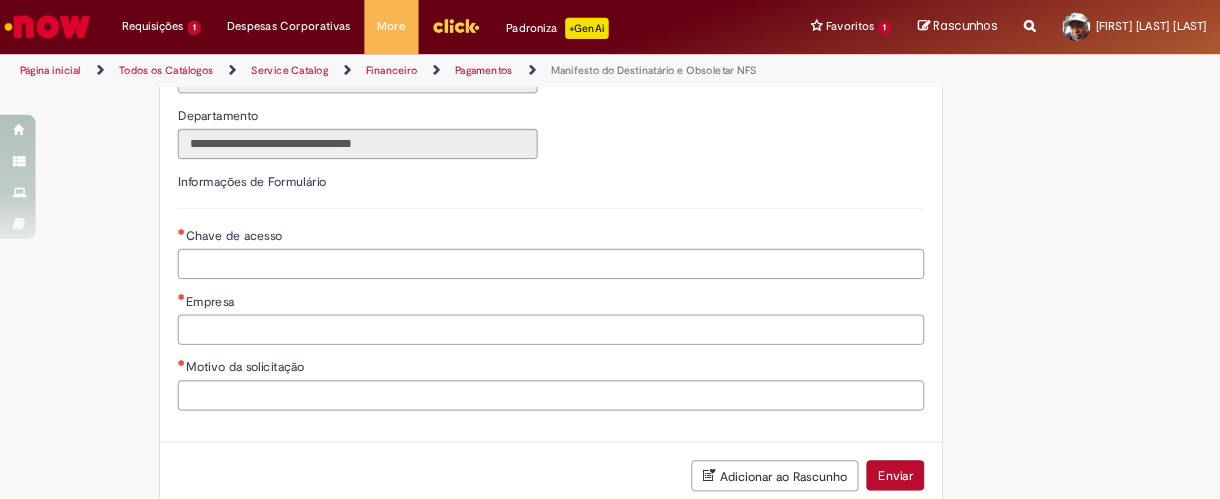 scroll, scrollTop: 567, scrollLeft: 0, axis: vertical 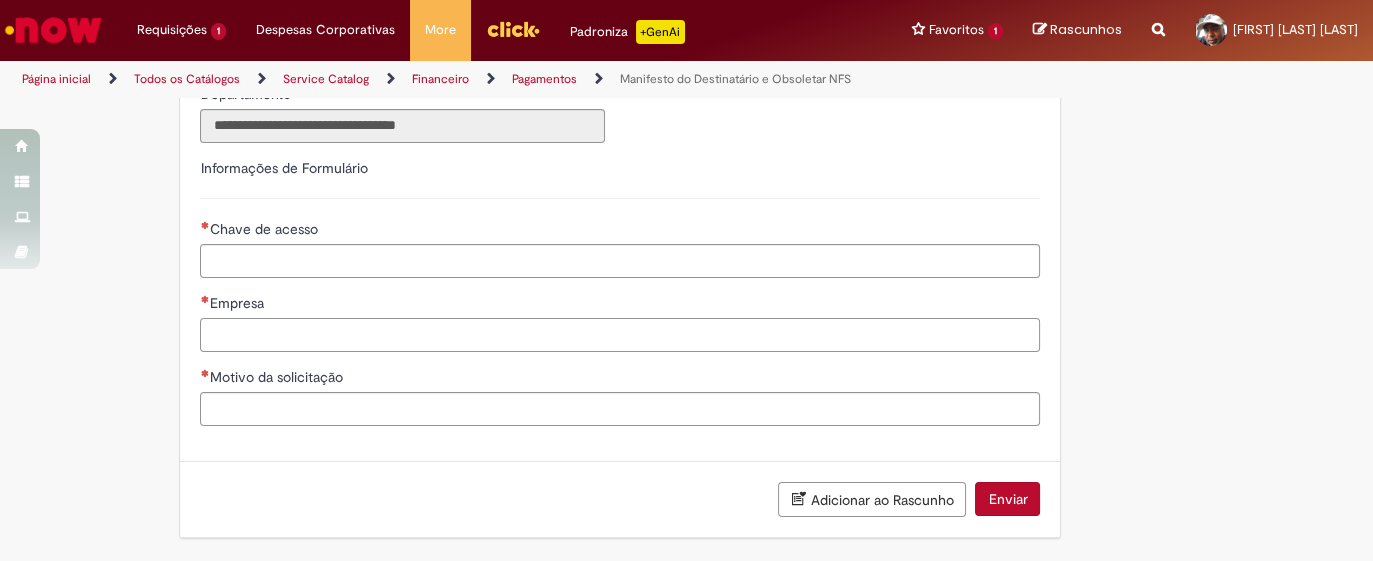 click on "Empresa" at bounding box center [620, 335] 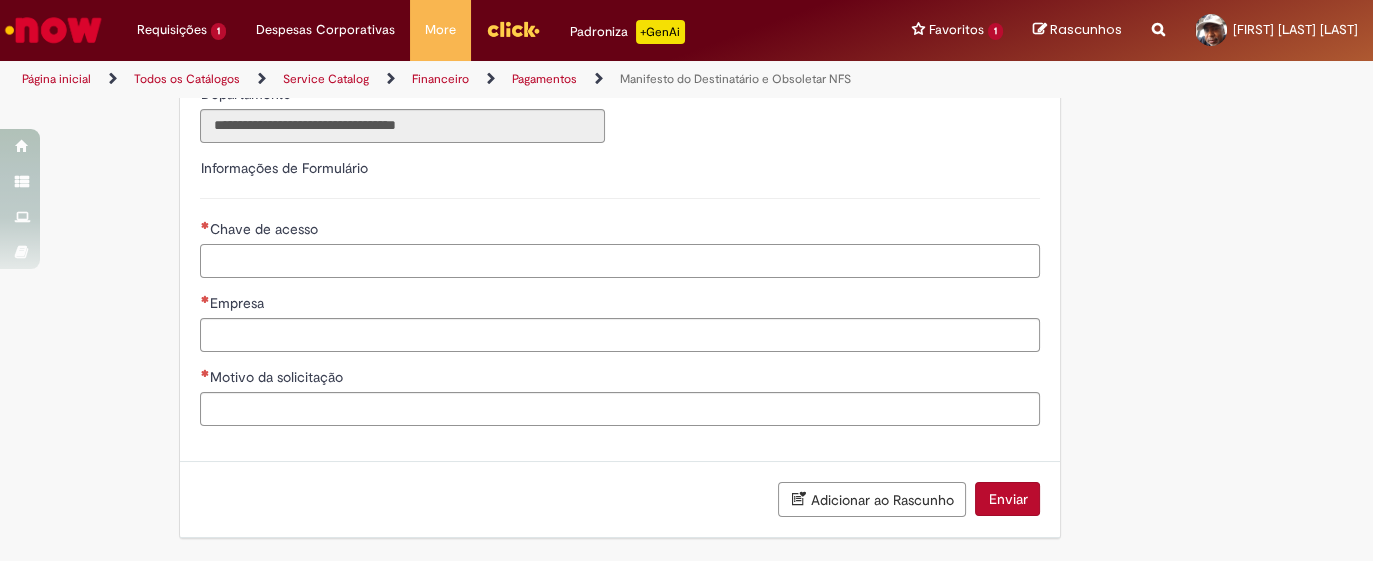 click on "Chave de acesso" at bounding box center [620, 261] 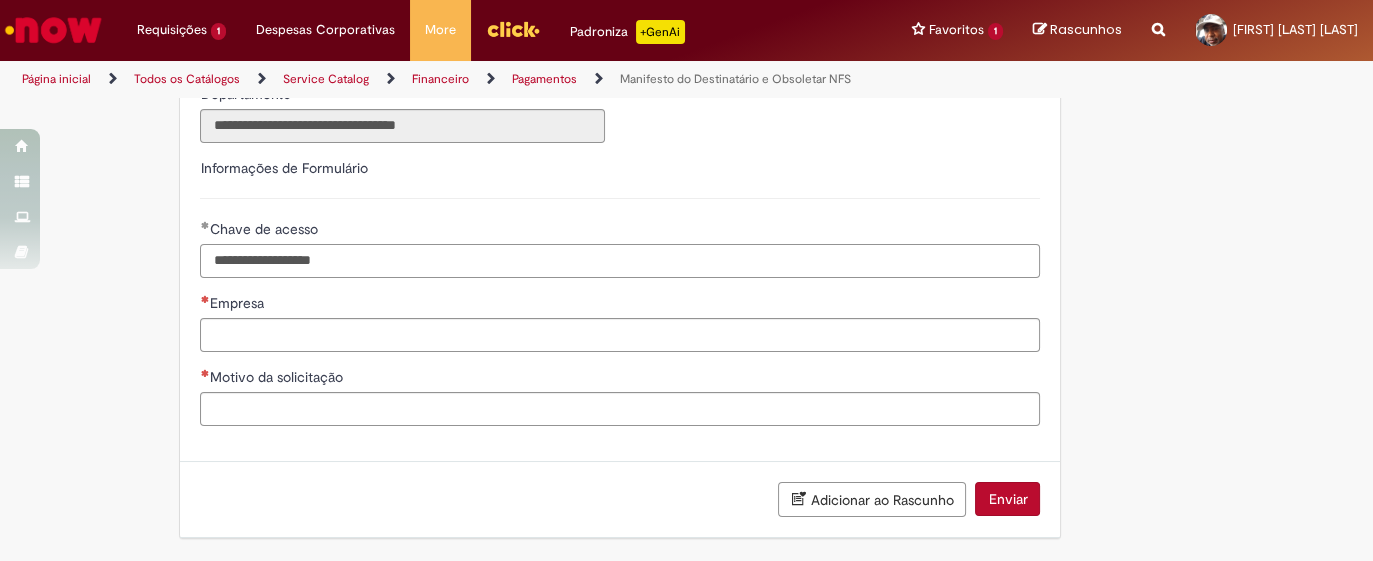 type on "**********" 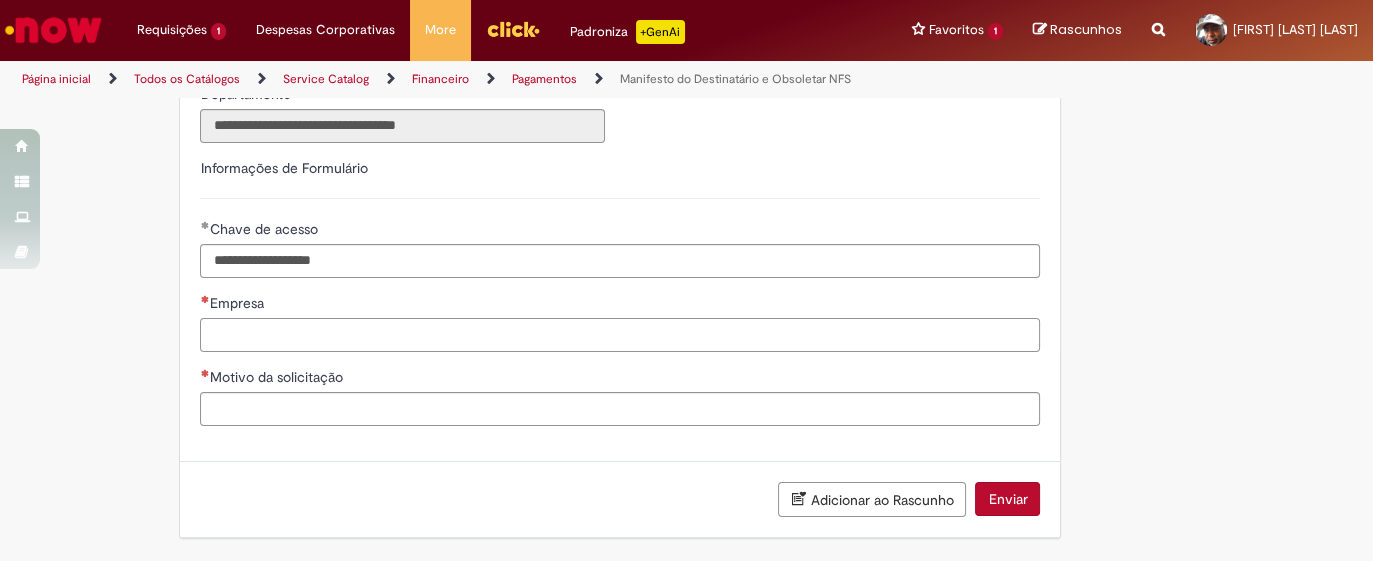 click on "Empresa" at bounding box center [620, 335] 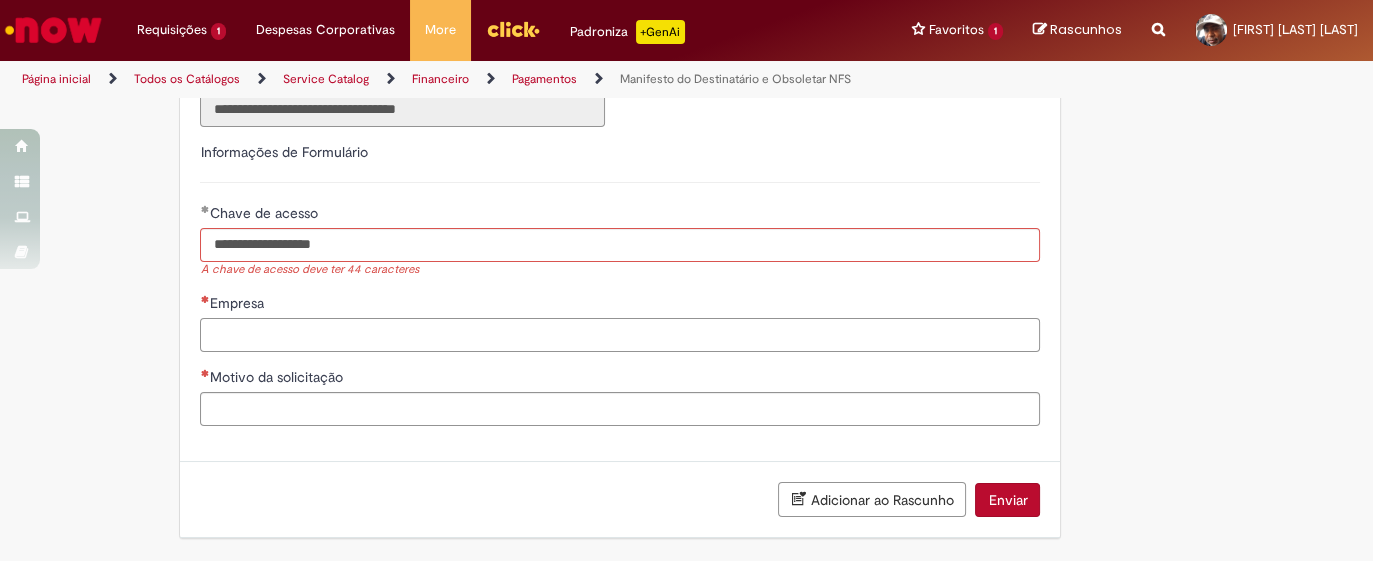 click on "Empresa" at bounding box center (620, 335) 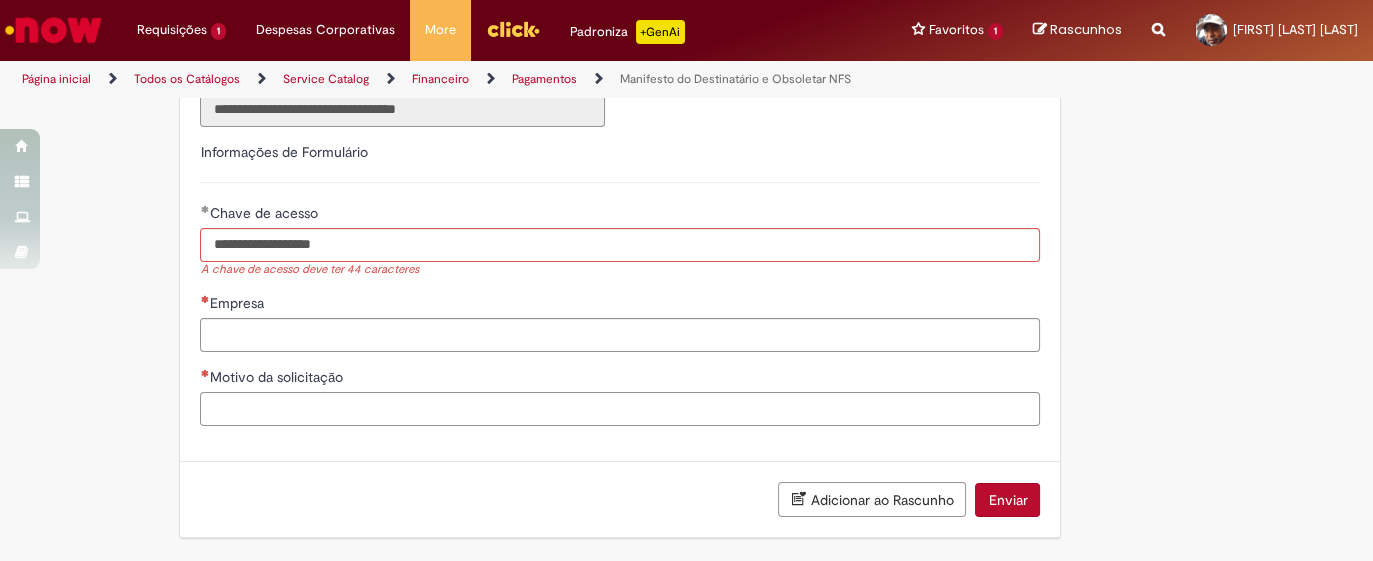click on "Motivo da solicitação" at bounding box center (620, 409) 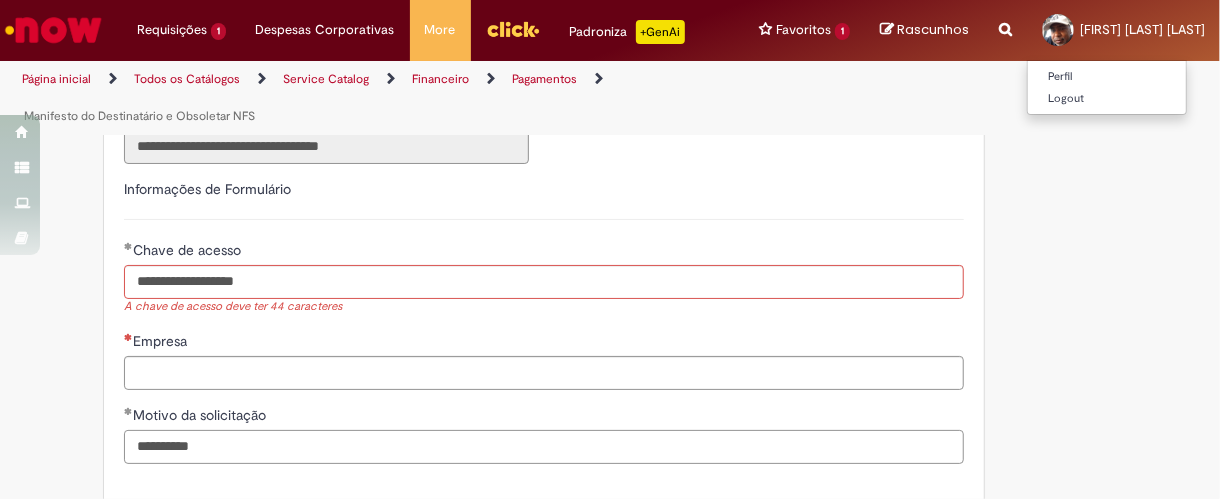 scroll, scrollTop: 566, scrollLeft: 0, axis: vertical 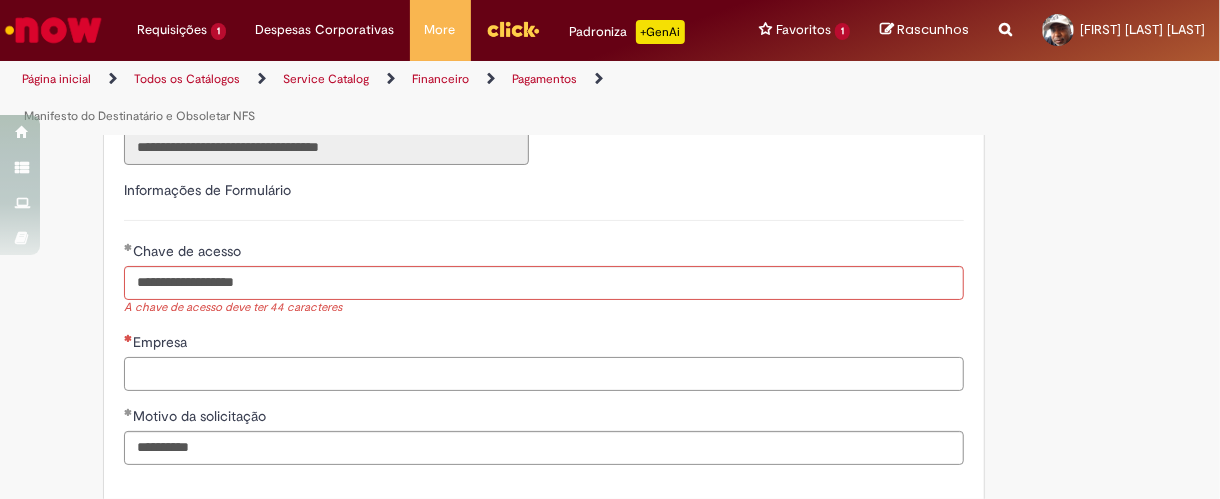 drag, startPoint x: 1207, startPoint y: 12, endPoint x: 366, endPoint y: 384, distance: 919.60046 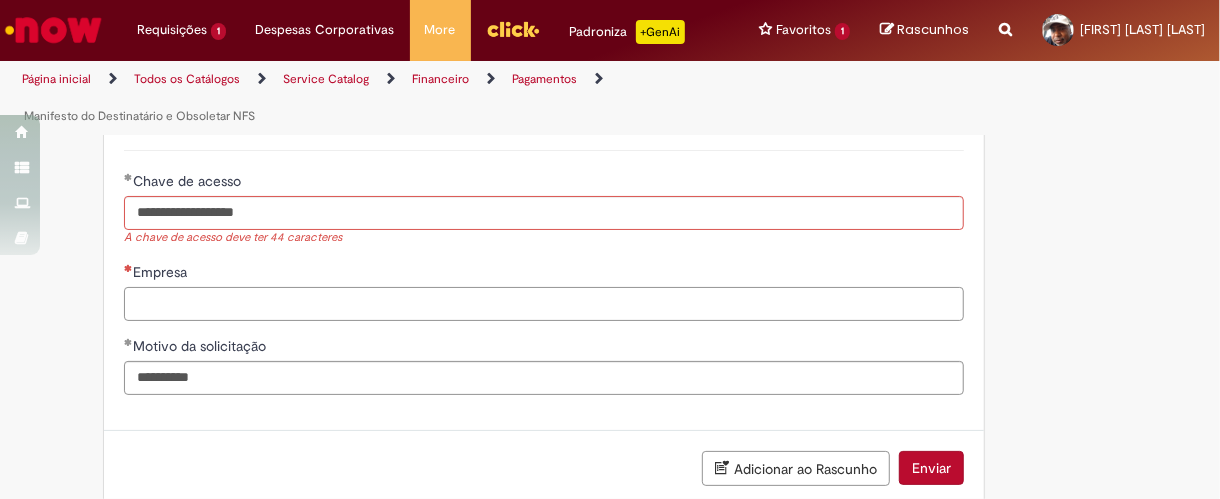 scroll, scrollTop: 682, scrollLeft: 0, axis: vertical 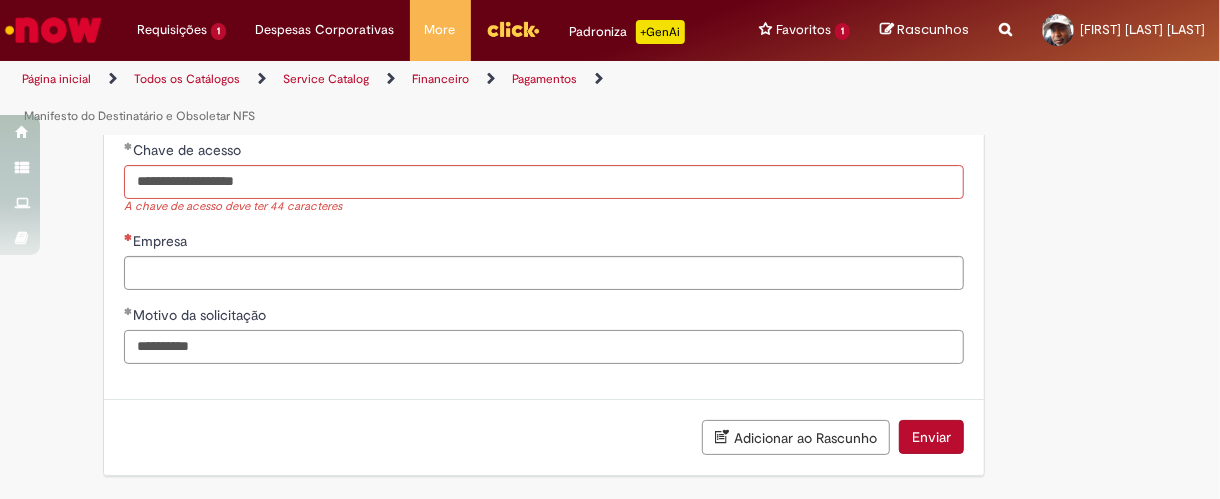 click on "**********" at bounding box center (544, 347) 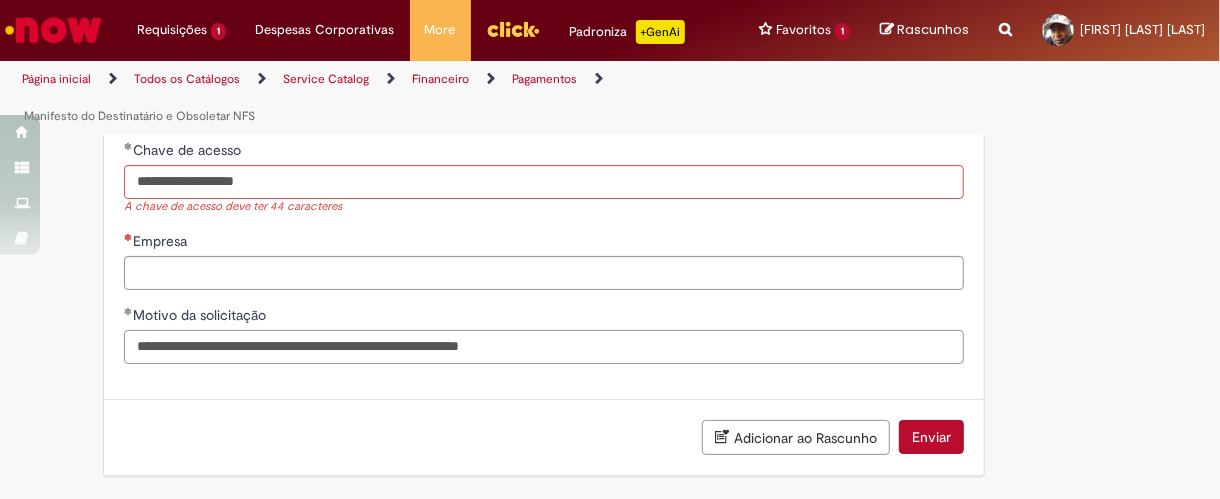 type on "**********" 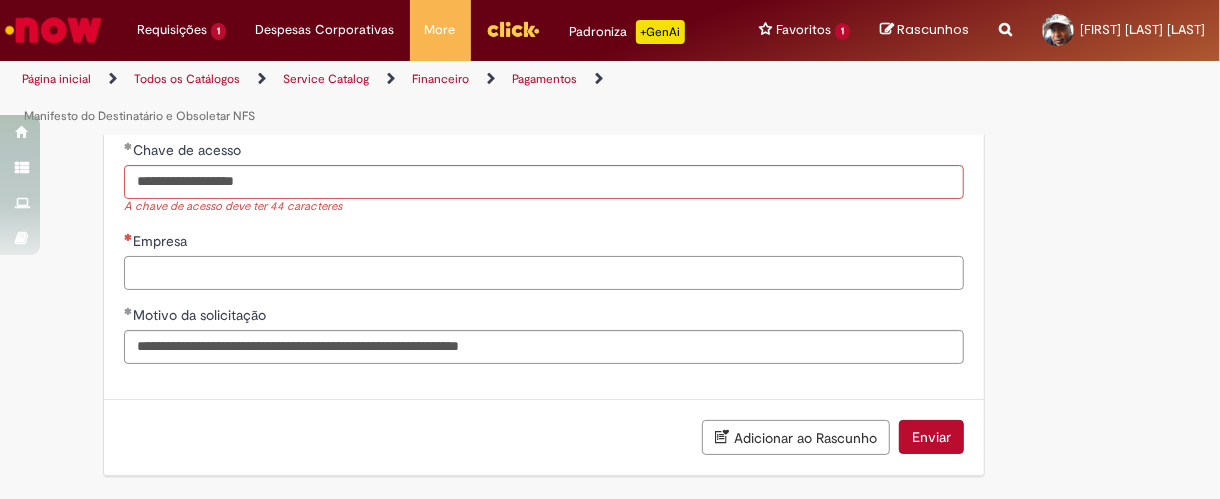 click on "Empresa" at bounding box center (544, 273) 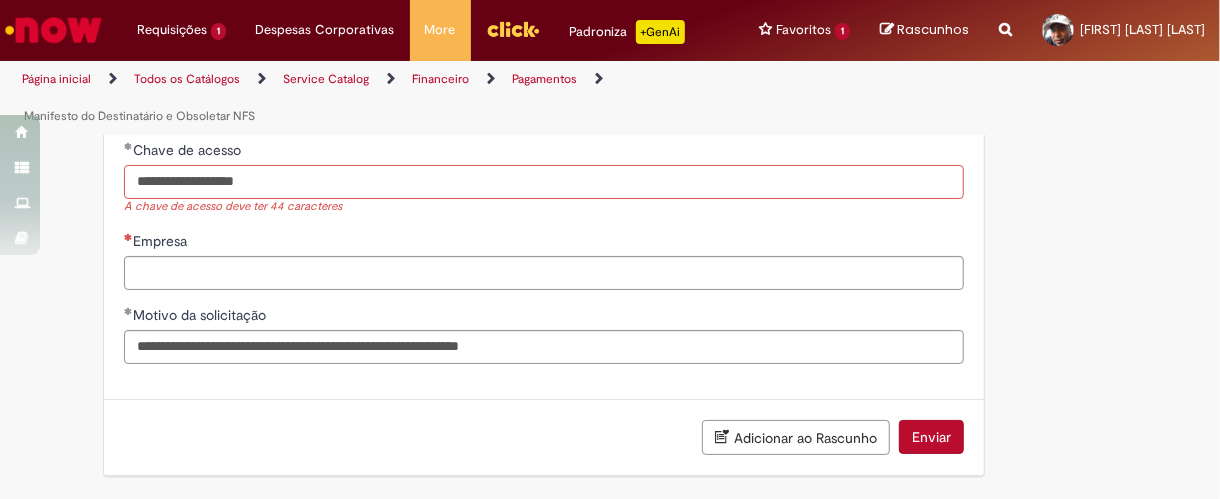 click on "**********" at bounding box center (544, 182) 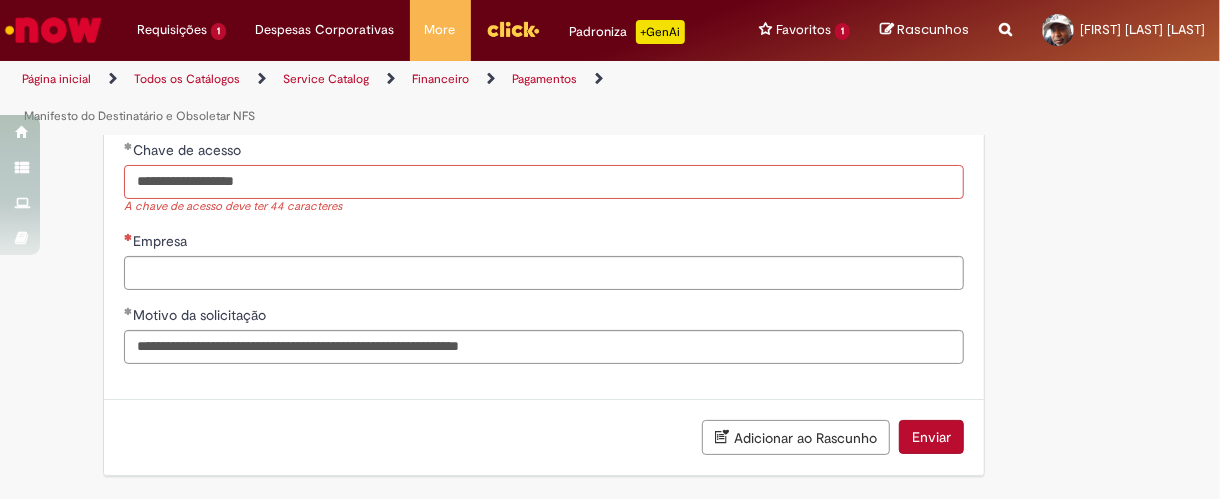 paste on "**********" 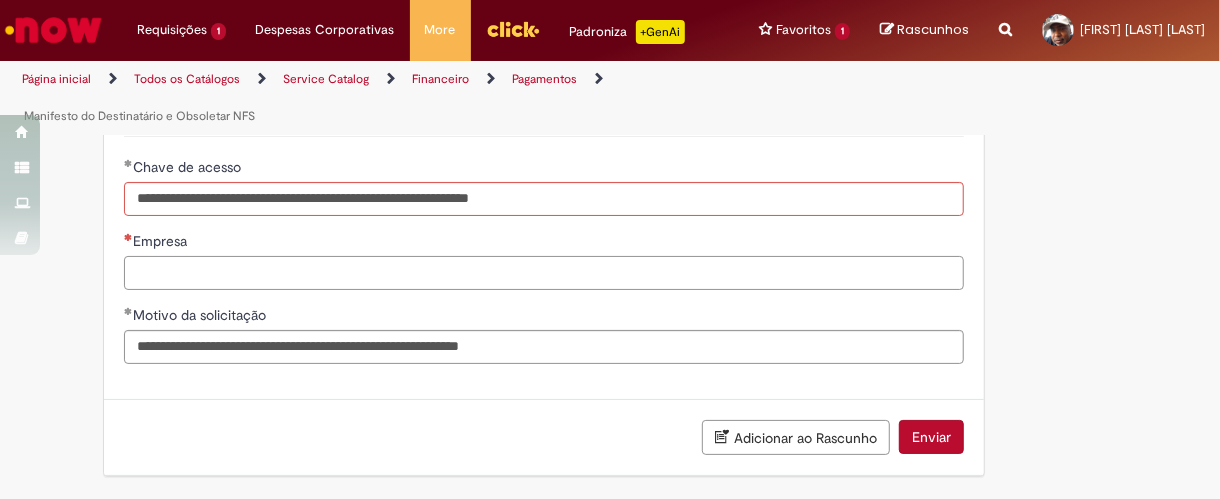 click on "Empresa" at bounding box center [544, 273] 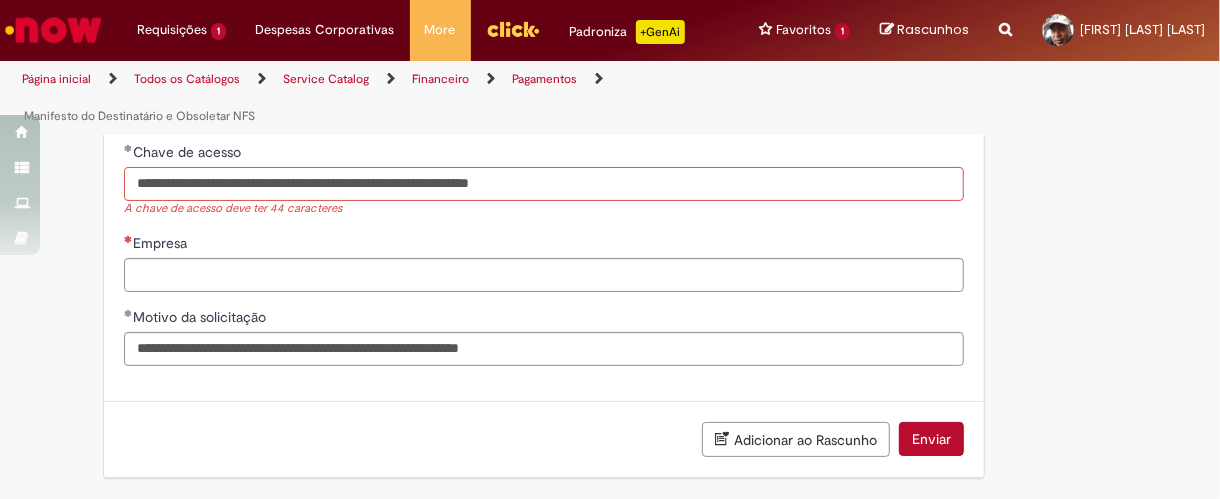 drag, startPoint x: 189, startPoint y: 202, endPoint x: 105, endPoint y: 190, distance: 84.85281 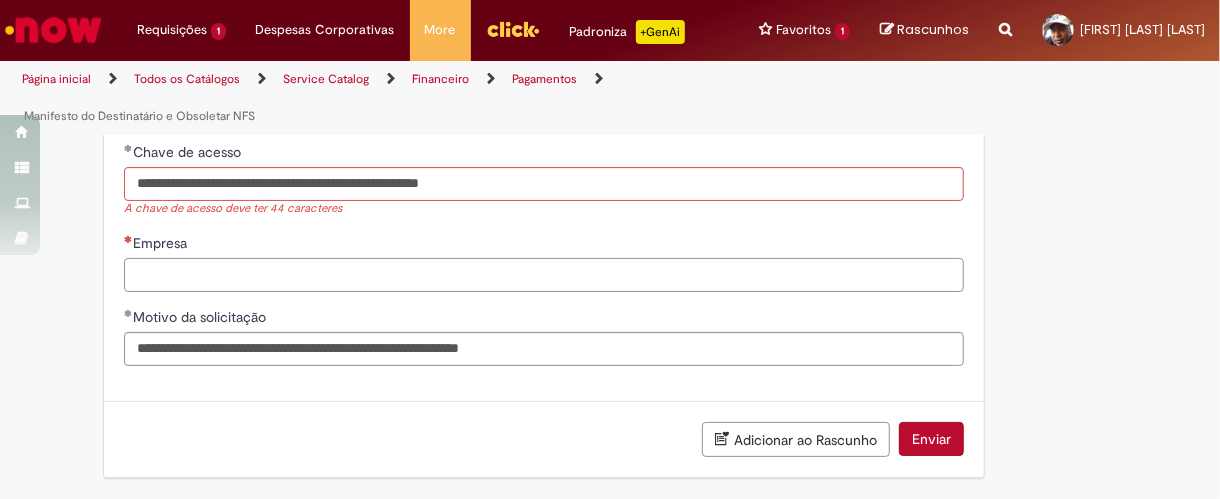 click on "Empresa" at bounding box center (544, 275) 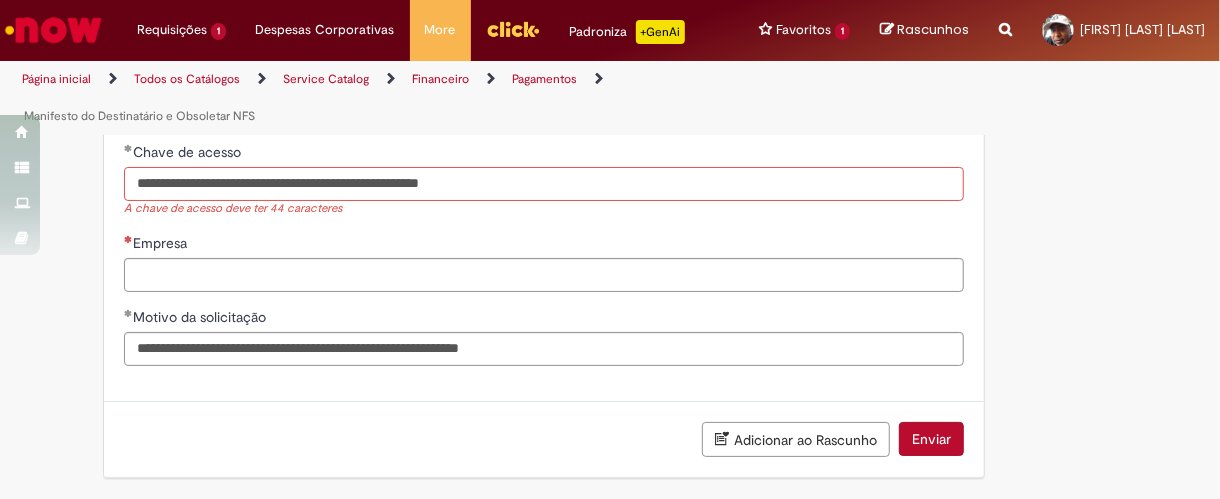 click on "**********" at bounding box center (544, 184) 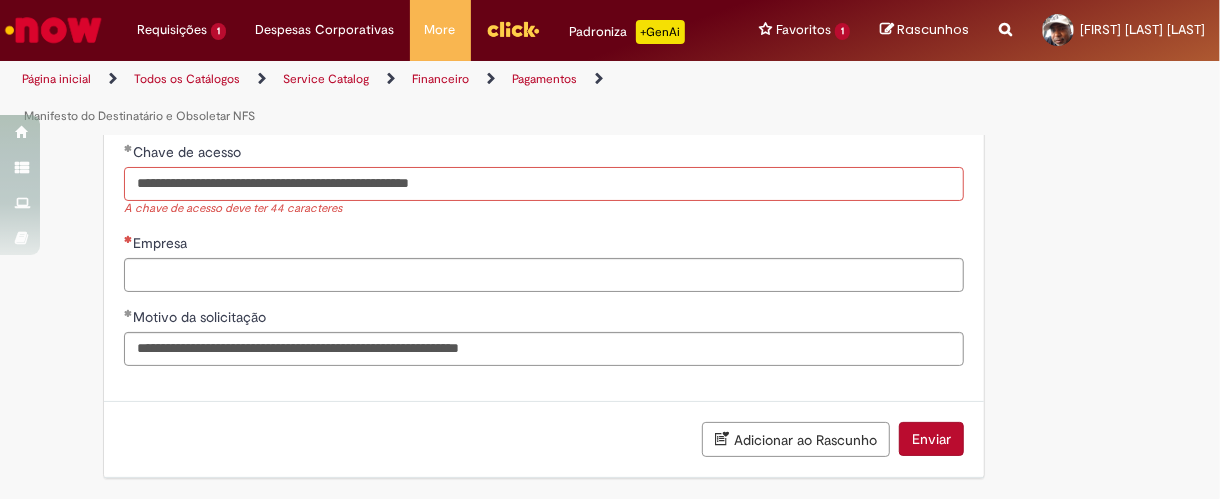 click on "**********" at bounding box center [544, 184] 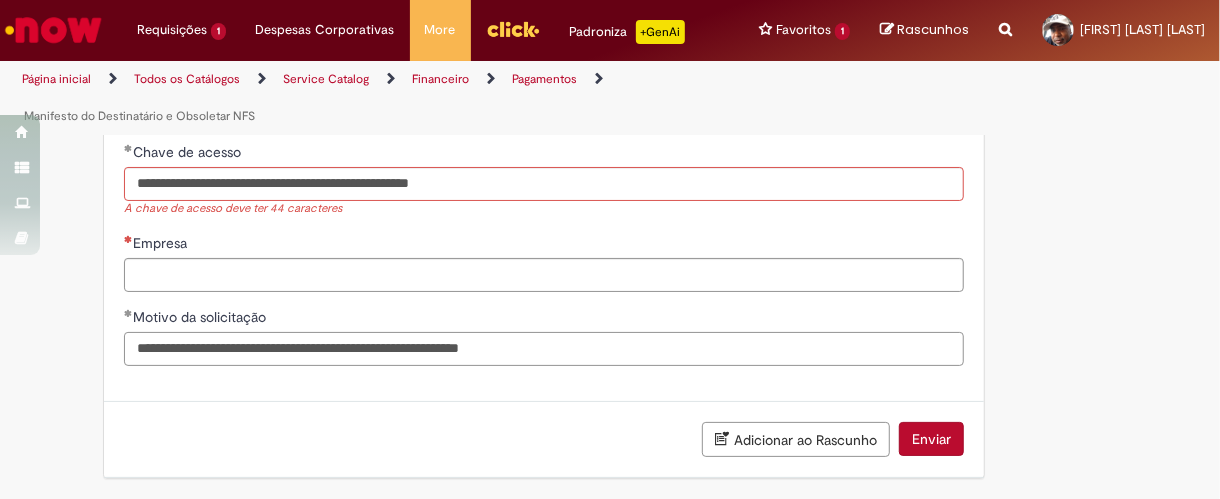 click on "**********" at bounding box center (544, 231) 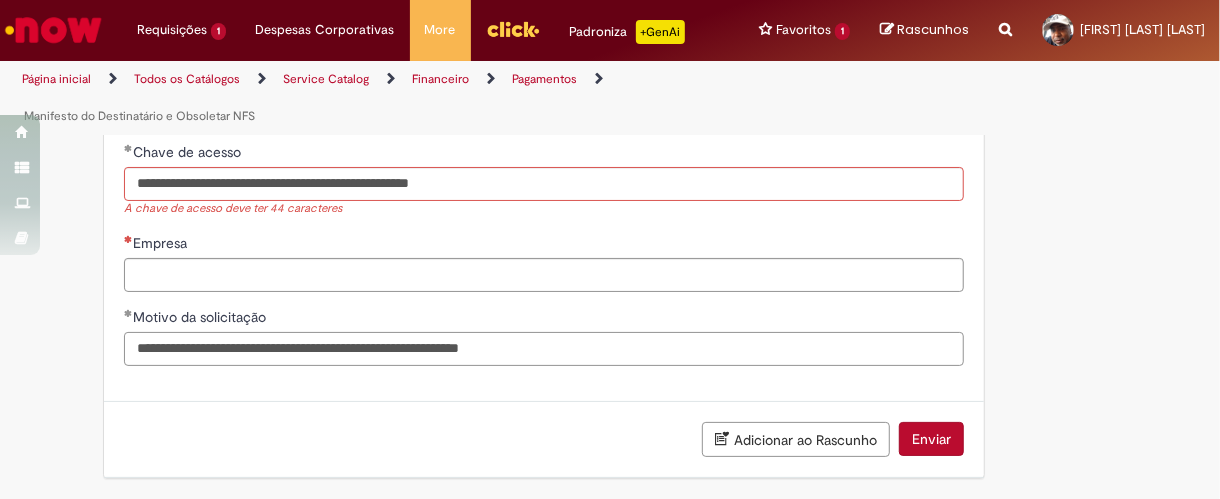 click on "**********" at bounding box center (544, 349) 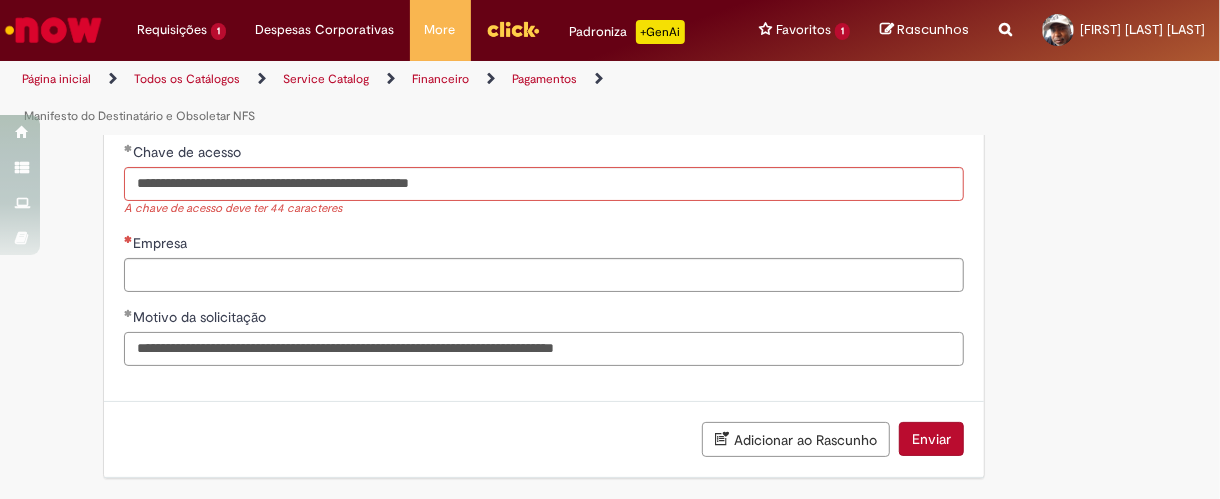 type on "**********" 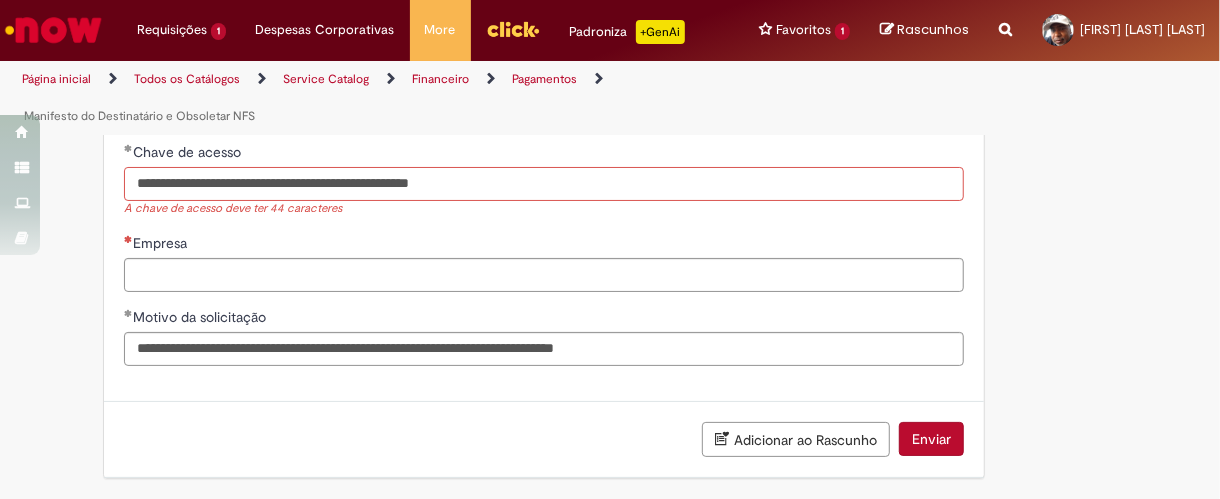click on "**********" at bounding box center (544, 184) 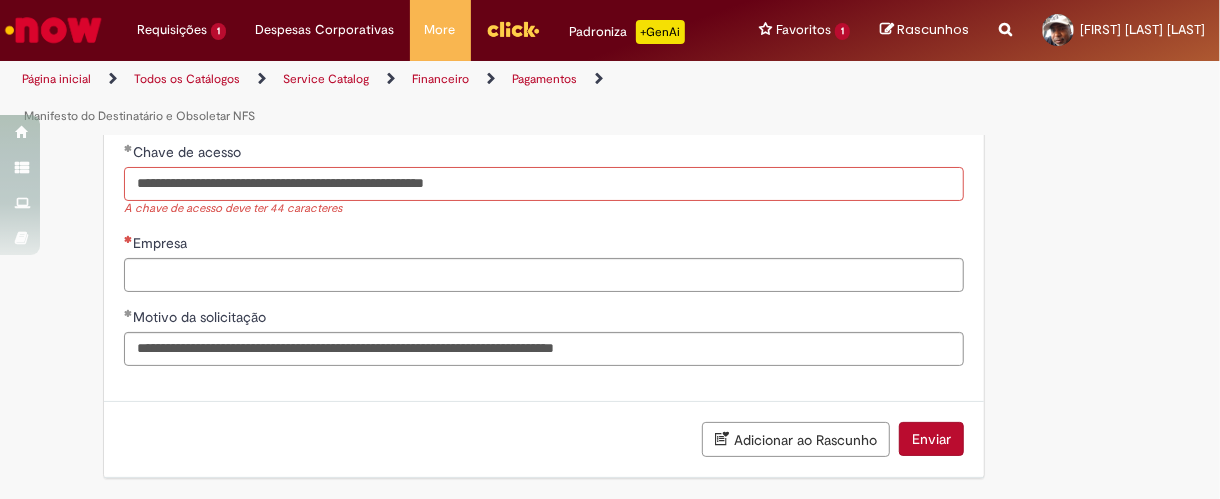 paste on "**********" 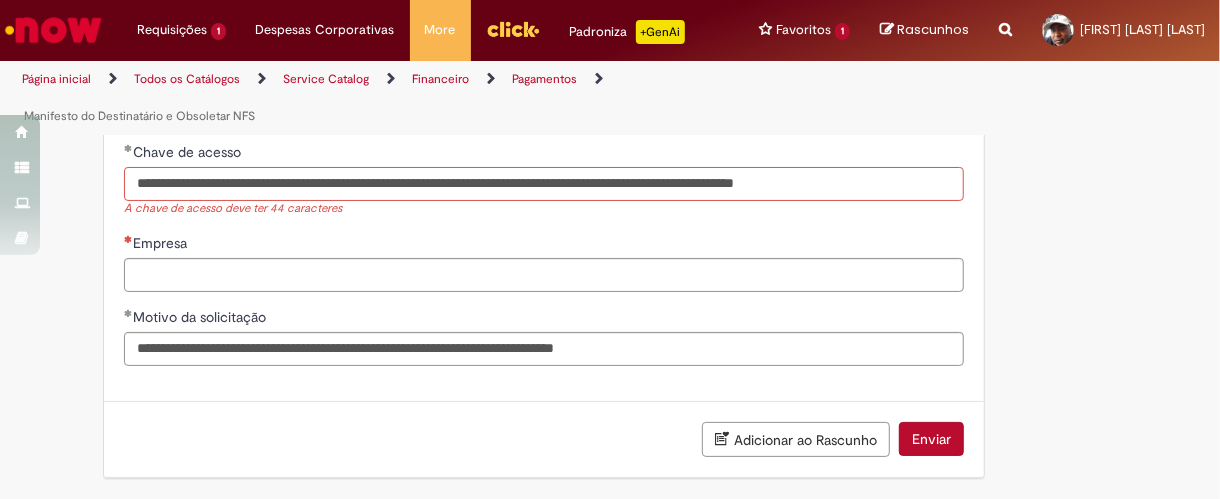 click on "**********" at bounding box center (544, 184) 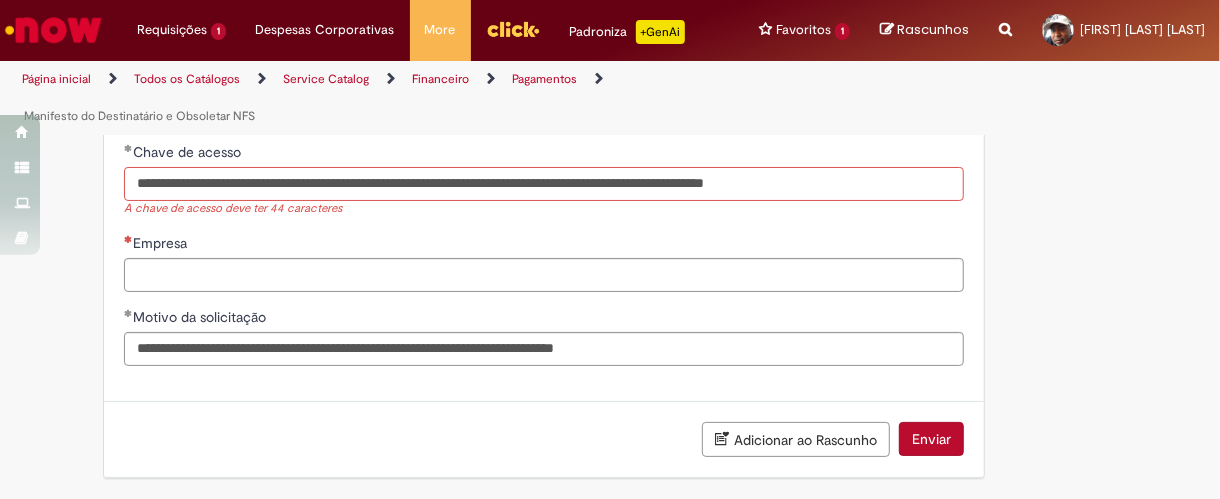 click on "**********" at bounding box center [544, 184] 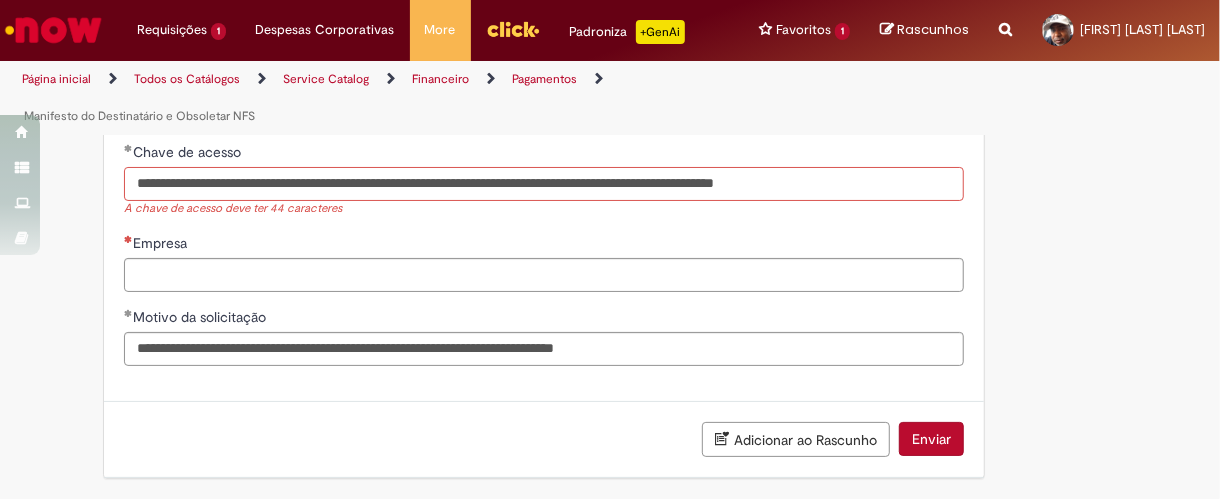paste on "**********" 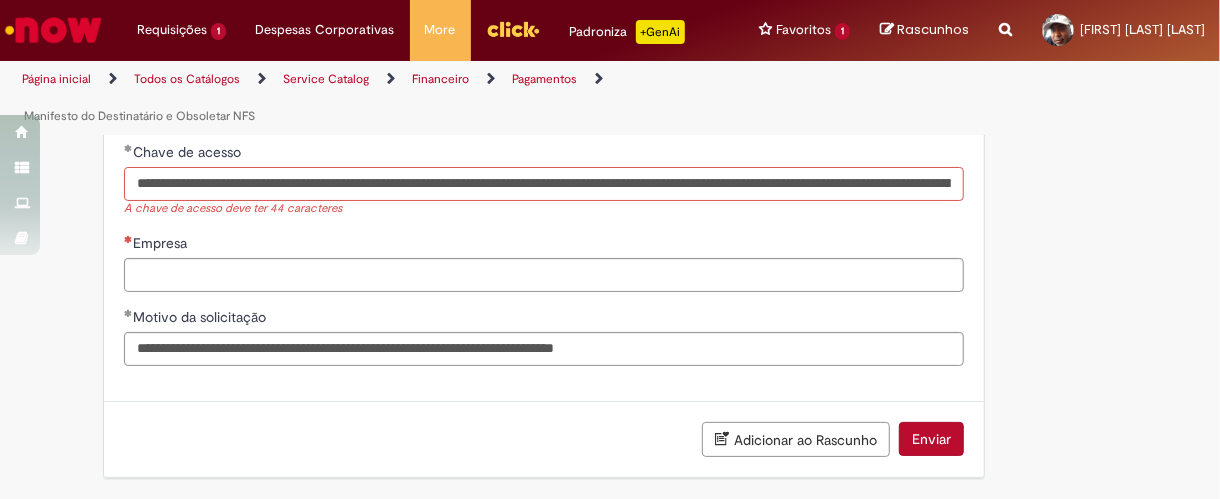 scroll, scrollTop: 0, scrollLeft: 339, axis: horizontal 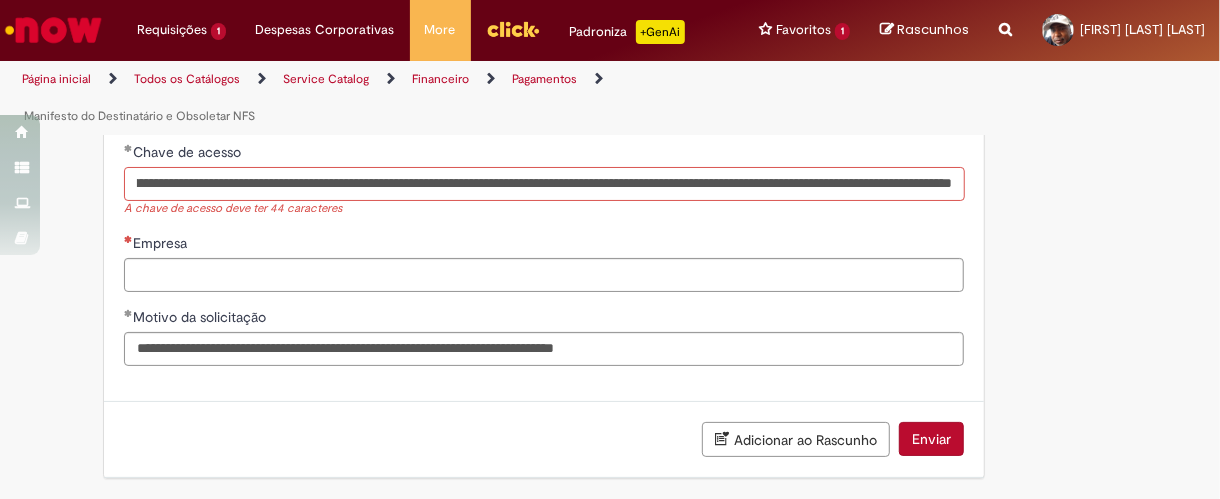 click on "**********" at bounding box center (544, 184) 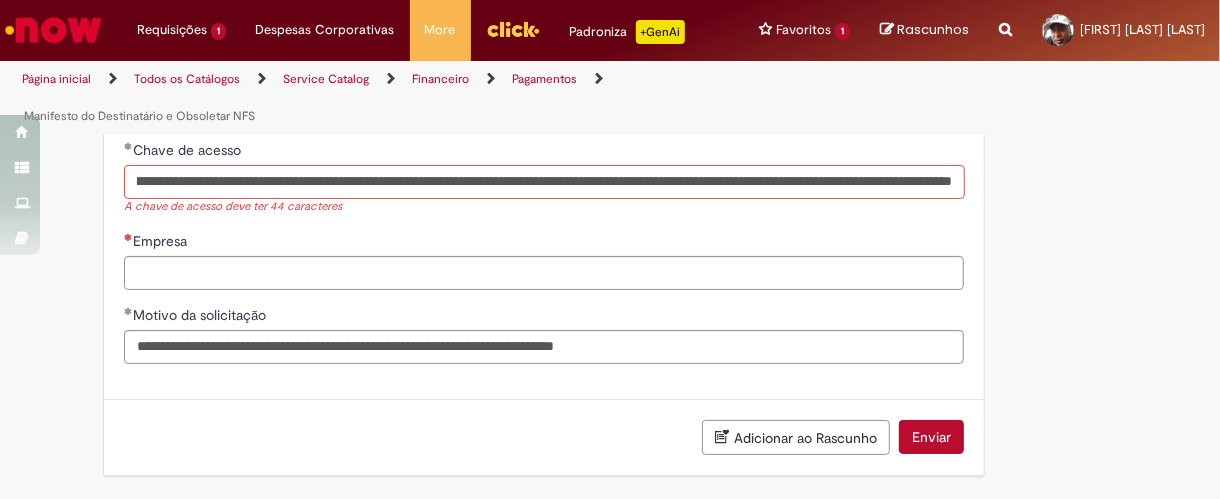 scroll, scrollTop: 682, scrollLeft: 0, axis: vertical 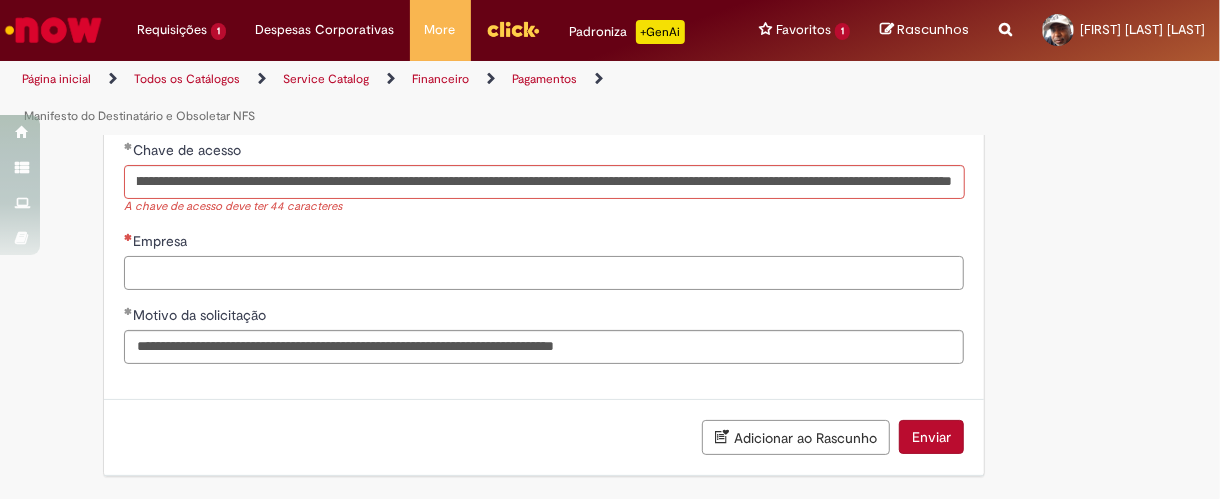 click on "Empresa" at bounding box center [544, 273] 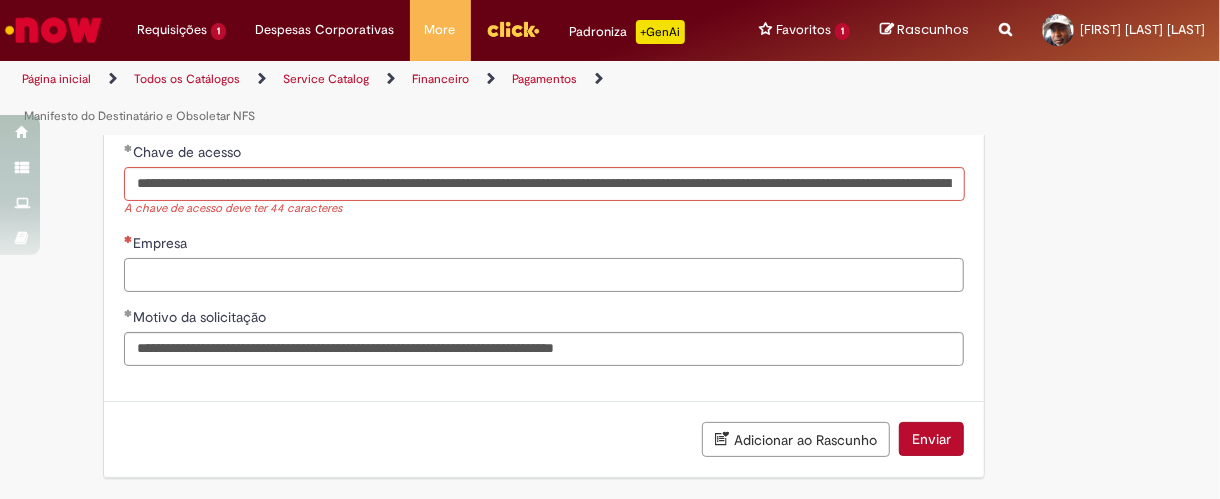 click on "Empresa" at bounding box center (544, 275) 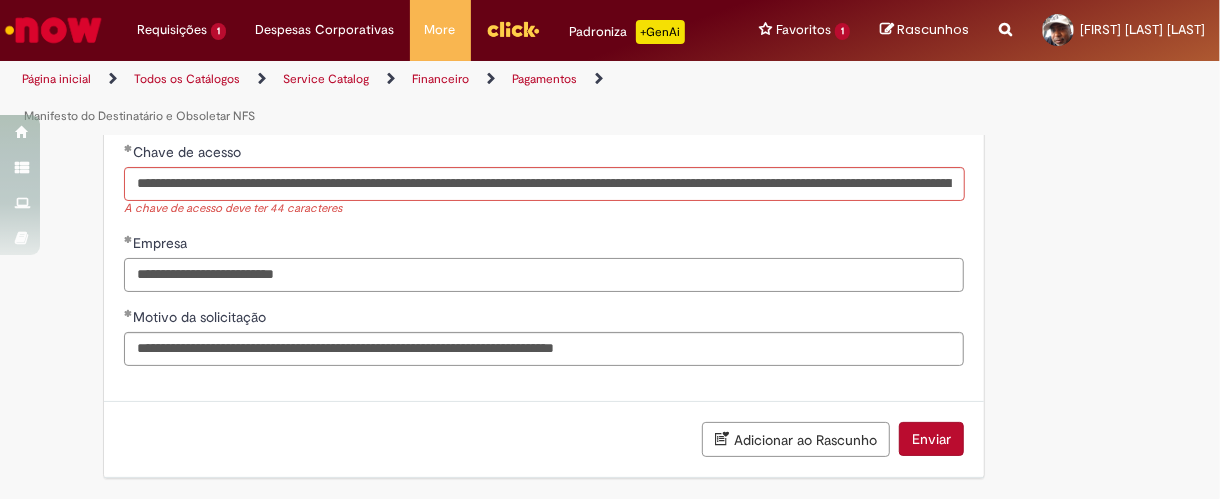 type on "**********" 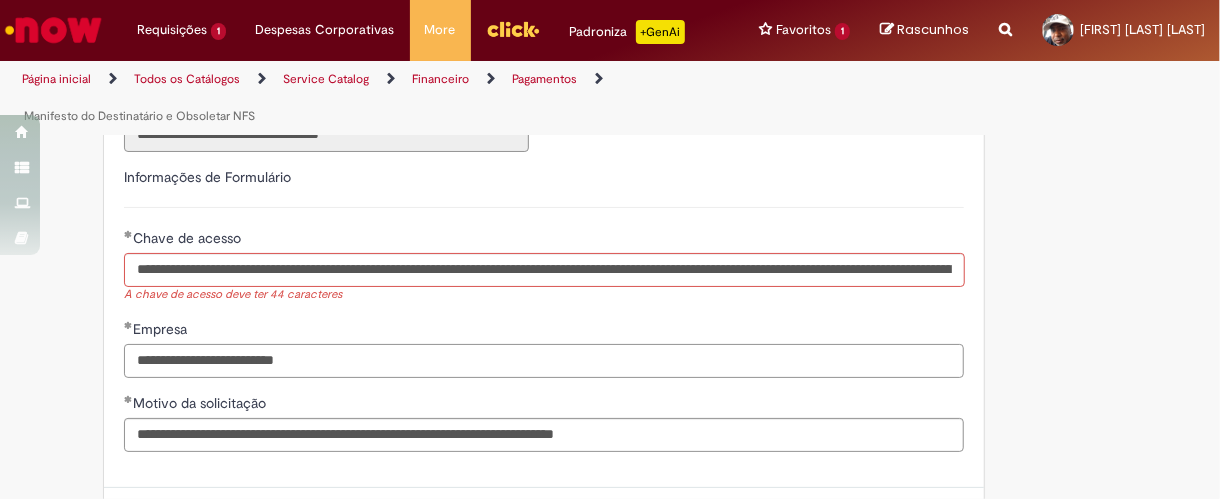 scroll, scrollTop: 682, scrollLeft: 0, axis: vertical 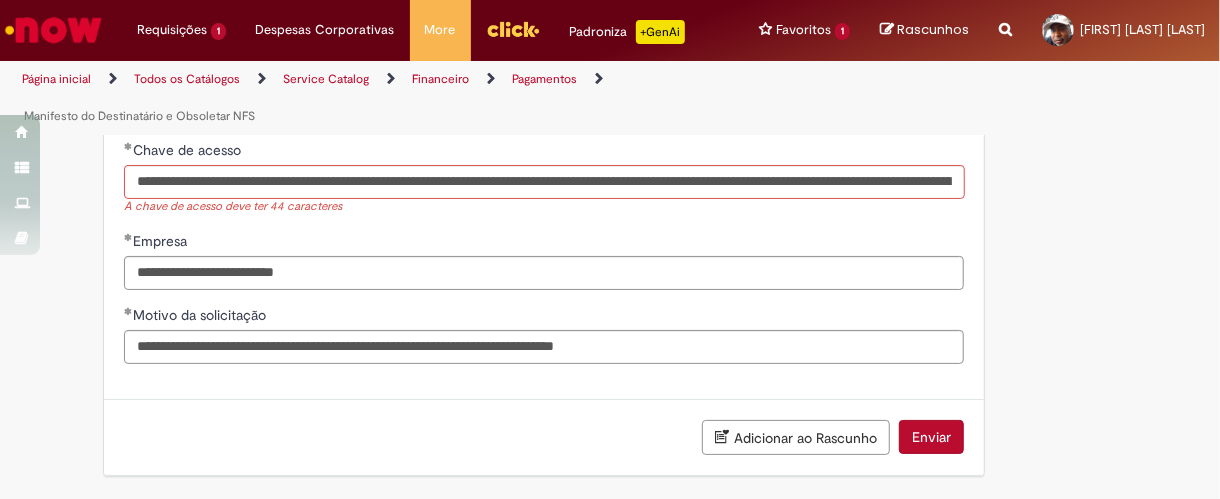 click on "Adicionar ao Rascunho" at bounding box center [796, 437] 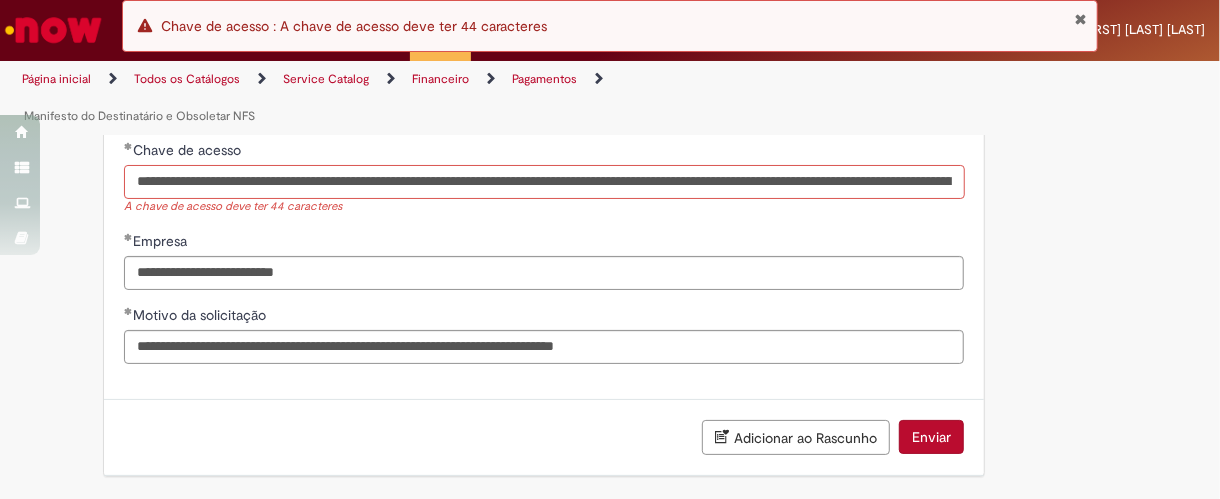 click on "**********" at bounding box center [544, 182] 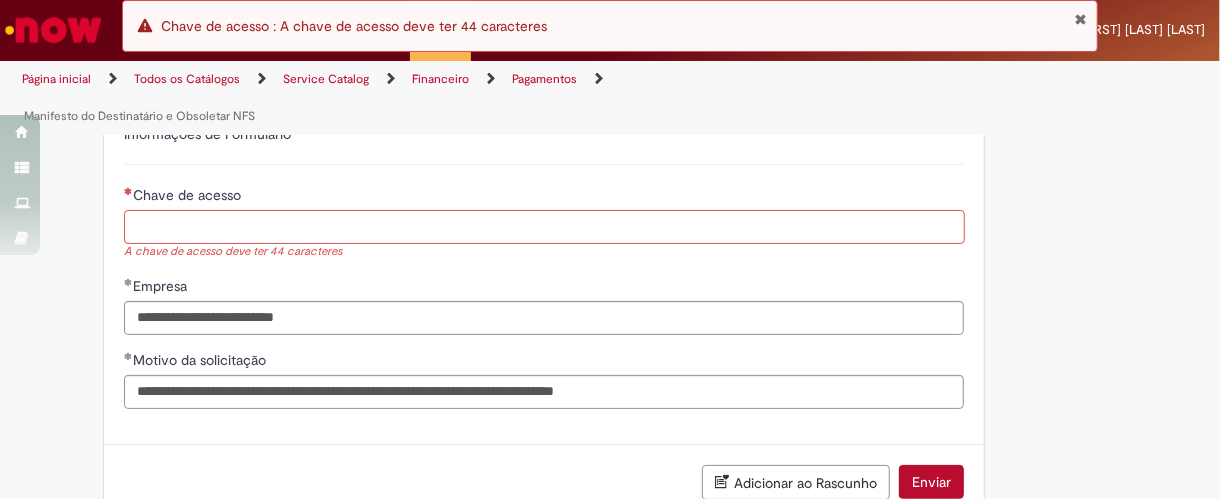 scroll, scrollTop: 682, scrollLeft: 0, axis: vertical 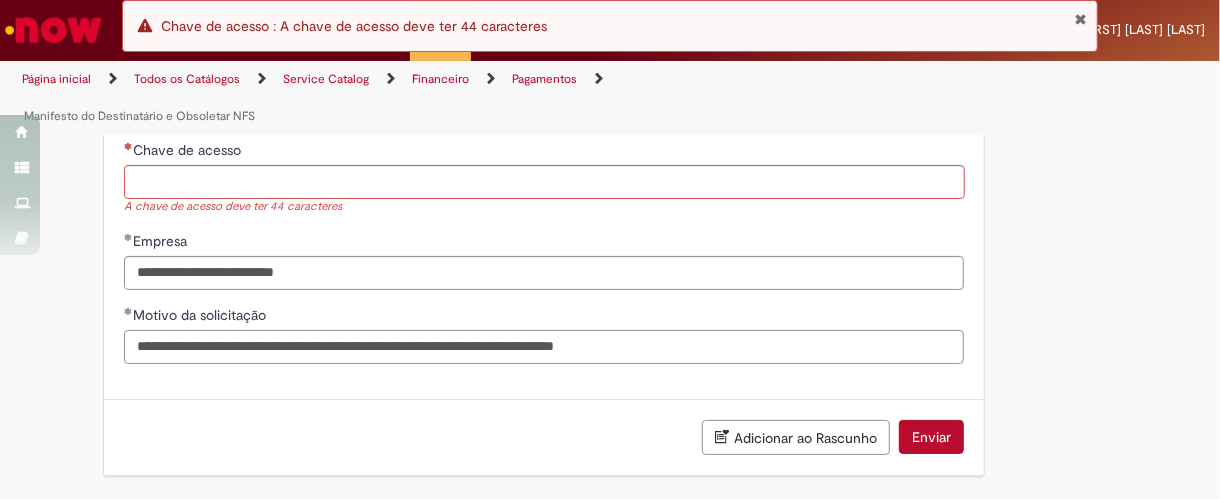 click on "**********" at bounding box center (544, 347) 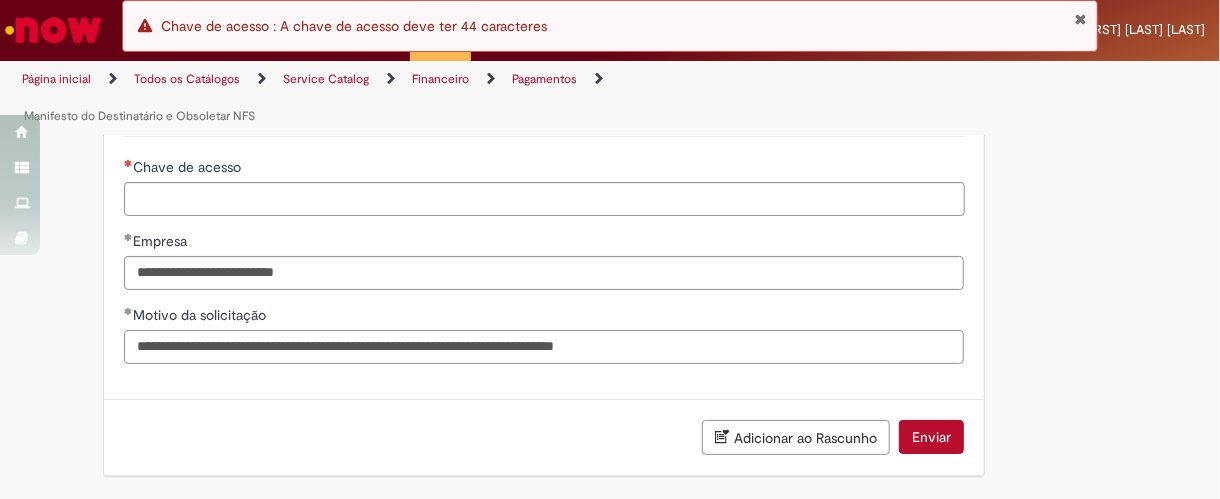 scroll, scrollTop: 665, scrollLeft: 0, axis: vertical 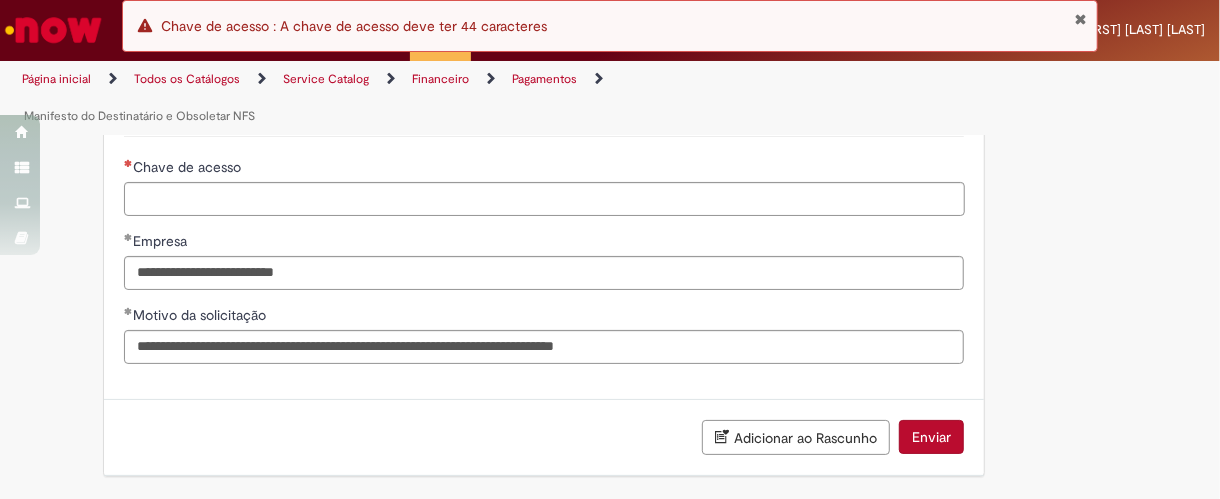 click at bounding box center [722, 437] 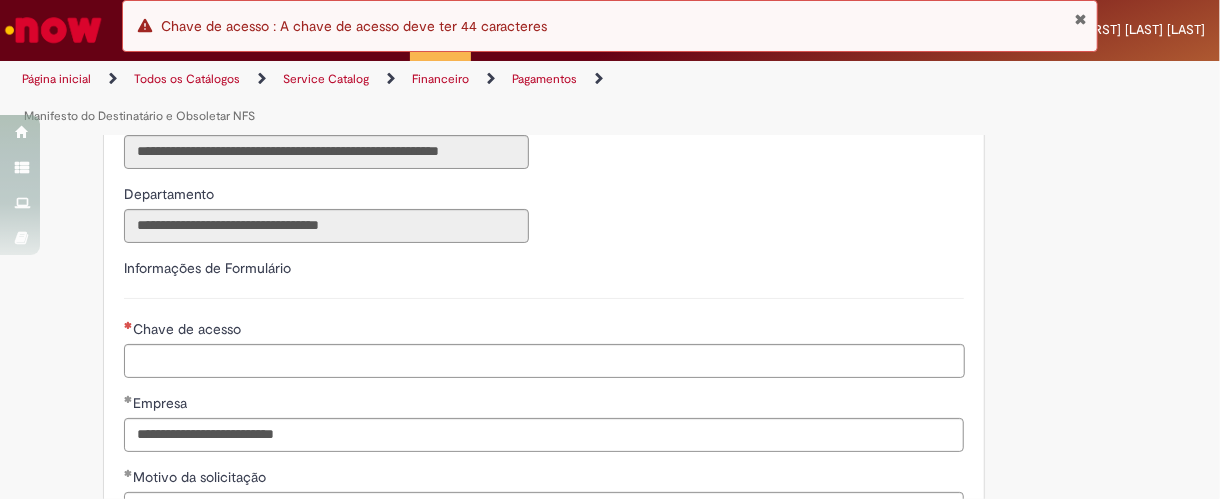 scroll, scrollTop: 737, scrollLeft: 0, axis: vertical 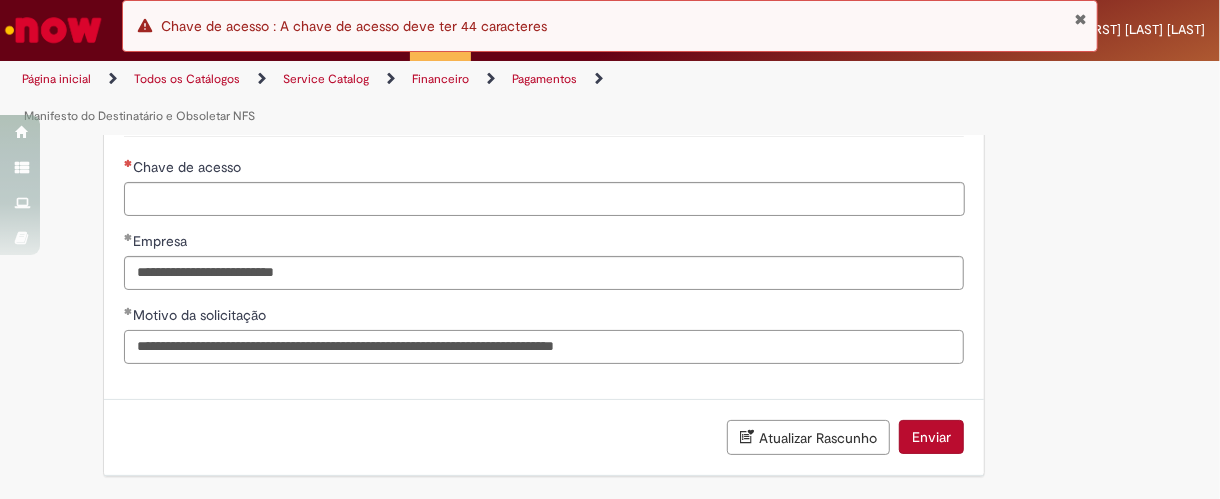 click on "**********" at bounding box center (544, 347) 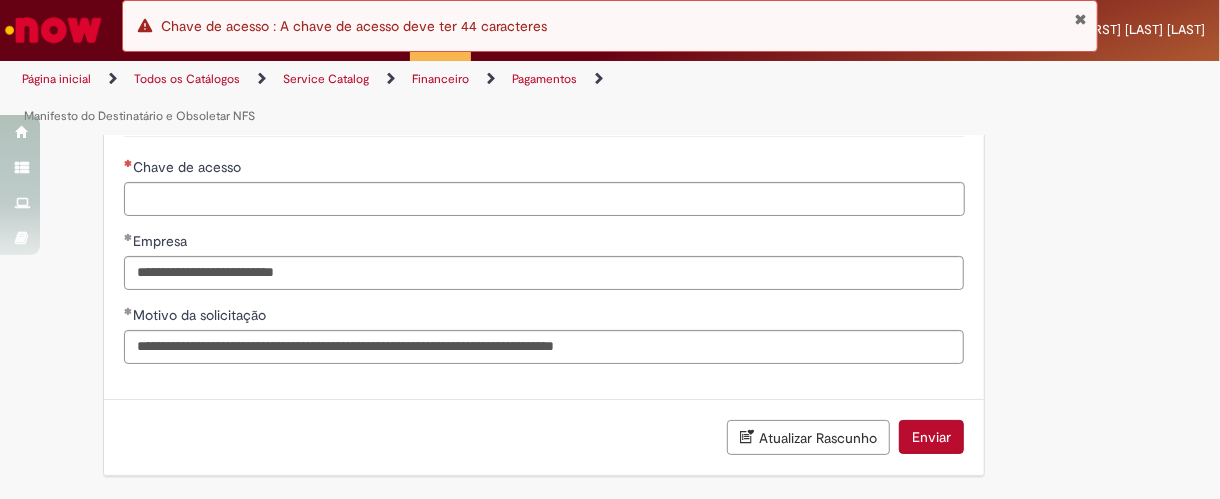 click at bounding box center [1080, 19] 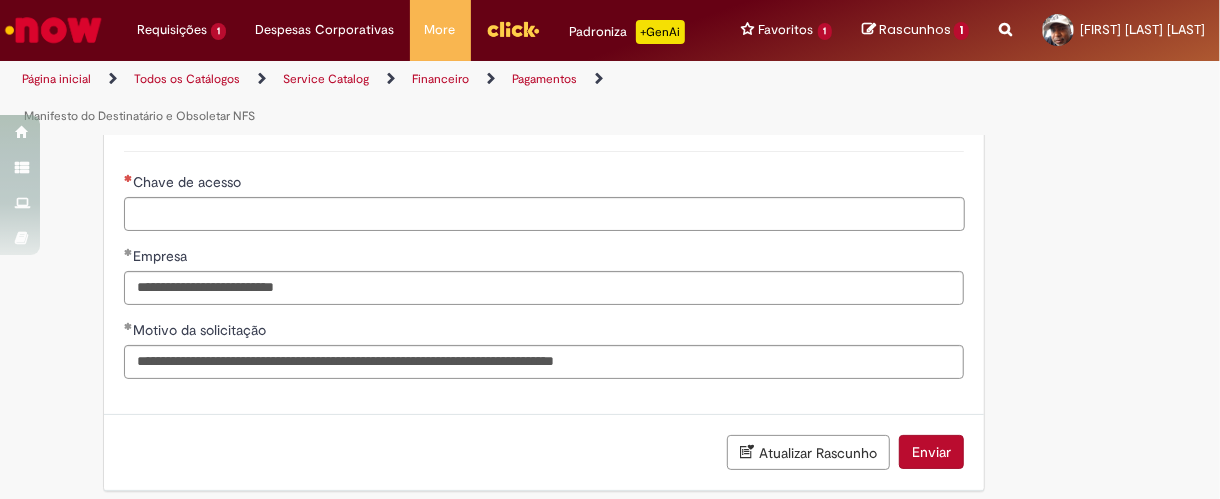 scroll, scrollTop: 737, scrollLeft: 0, axis: vertical 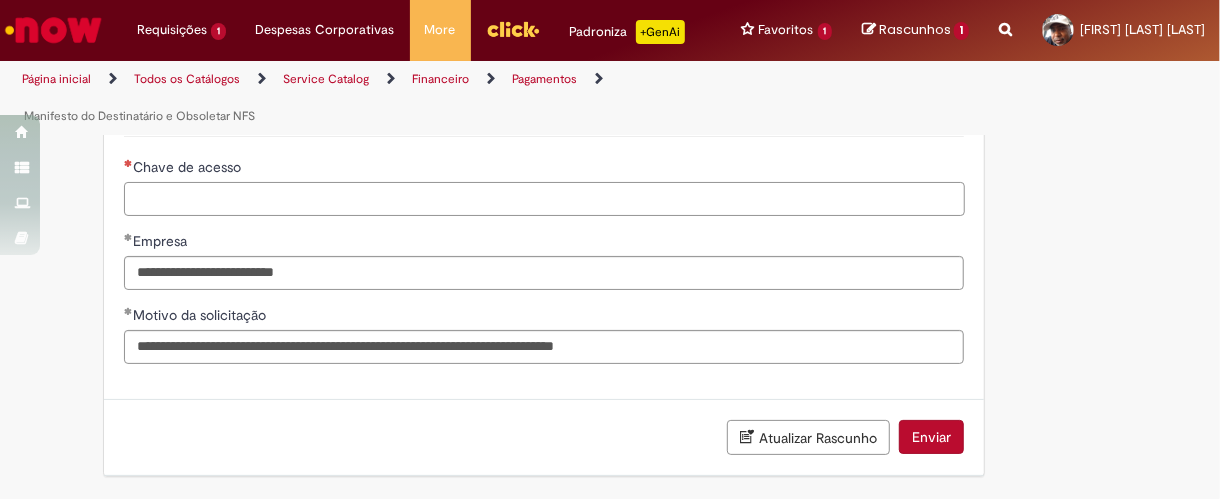 click on "Chave de acesso" at bounding box center (544, 199) 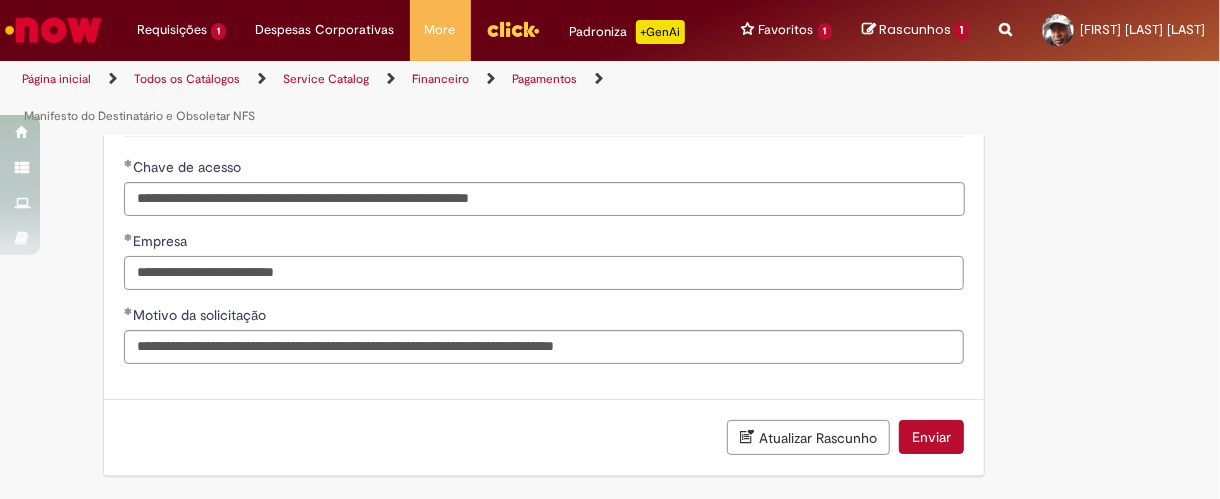 click on "**********" at bounding box center (544, 273) 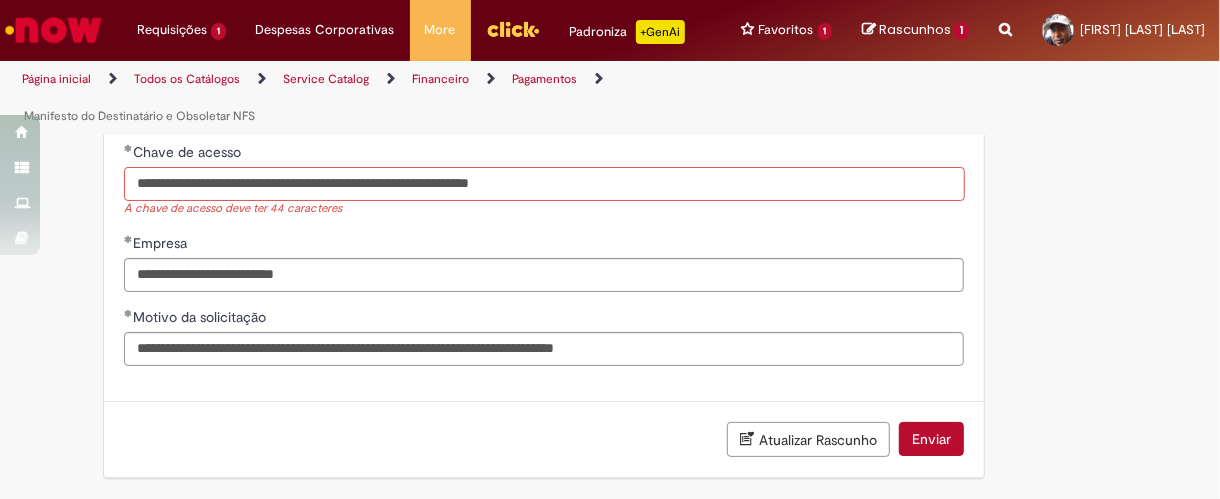 click on "**********" at bounding box center (544, 184) 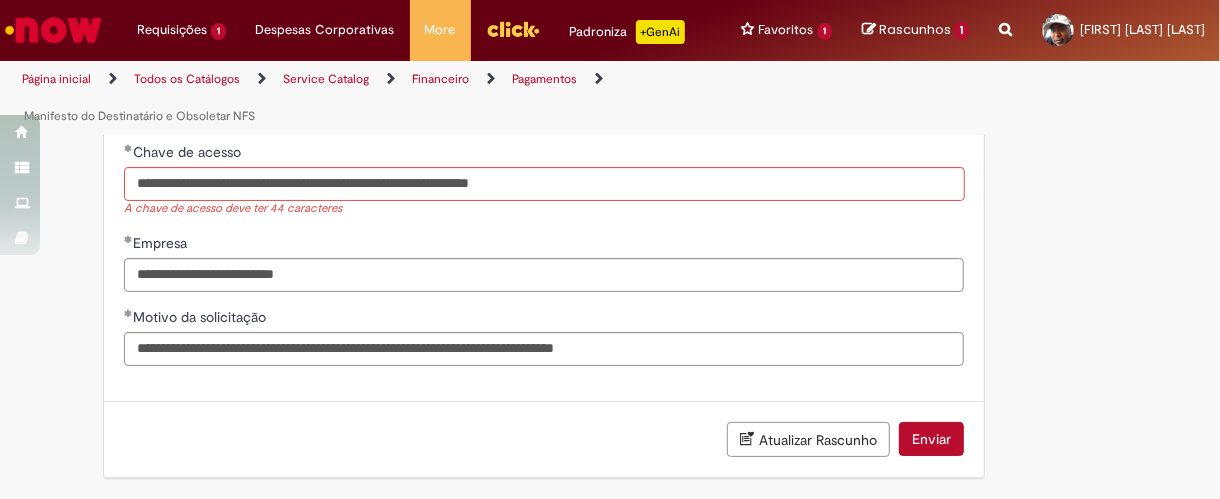 click on "**********" at bounding box center (544, 231) 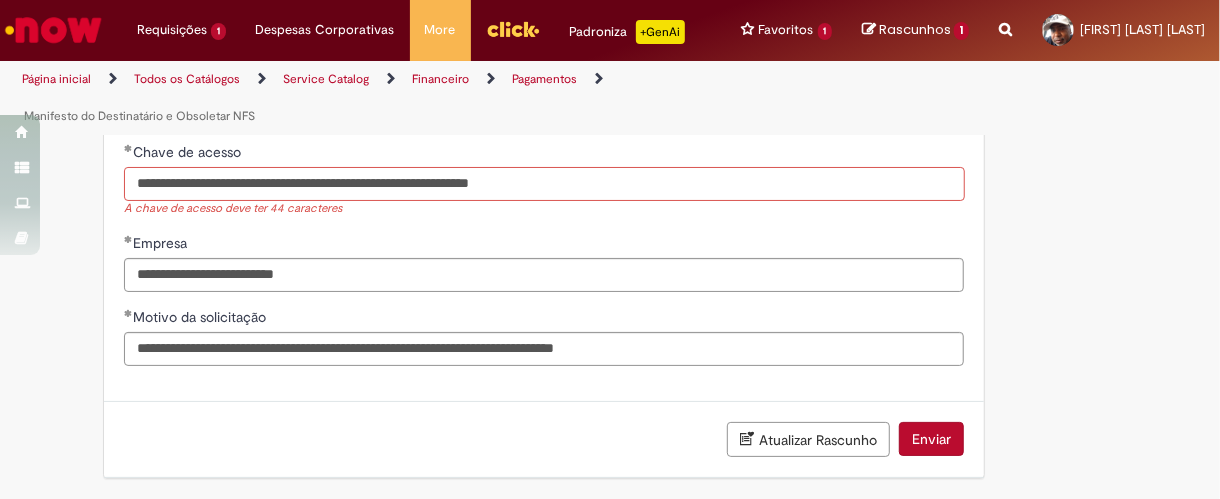 click on "**********" at bounding box center [544, 184] 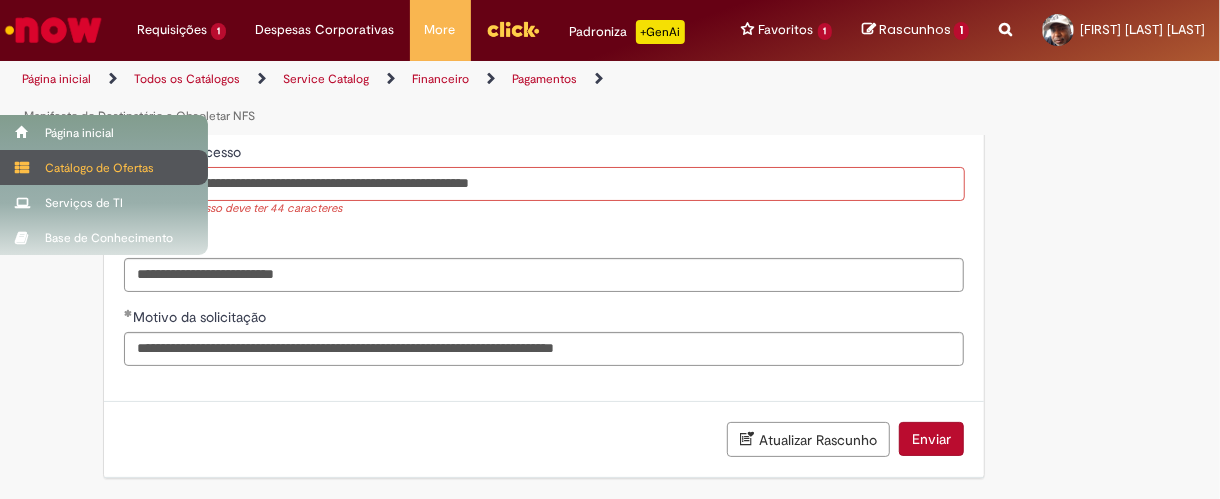 drag, startPoint x: 191, startPoint y: 195, endPoint x: 24, endPoint y: 166, distance: 169.49927 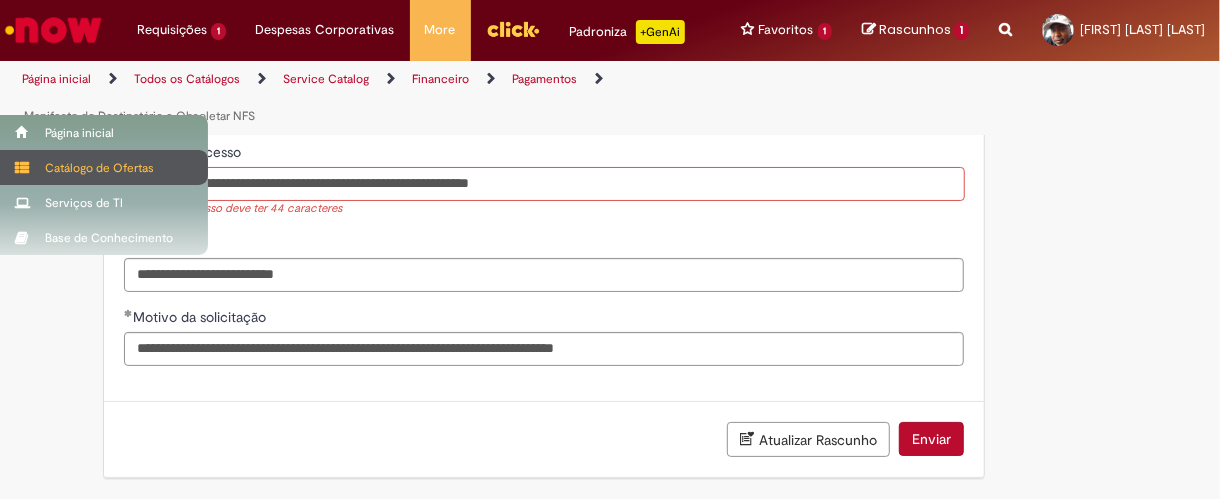 click on "Pular para o conteúdo da página
Requisições   1
Exibir Todas as Solicitações
Vale Transporte (VT)
9 mês(es) atrás 9 meses atrás  R12199850
Requisições   1
Exibir Todas as Solicitações
Vale Transporte (VT)
9 mês(es) atrás 9 meses atrás  R12199850
Despesas Corporativas
Minhas Despesas
Solicitar Adiantamento de Viagem
Solicitar Reembolso
Despesas Corporativas
Minhas Despesas
Solicitar Adiantamento de Viagem
Solicitar Reembolso
More
Minhas Pastas
Gestão de acessos
Solicitar Compra
Colabora
More
Minhas Pastas
Gestão de acessos" at bounding box center [610, 249] 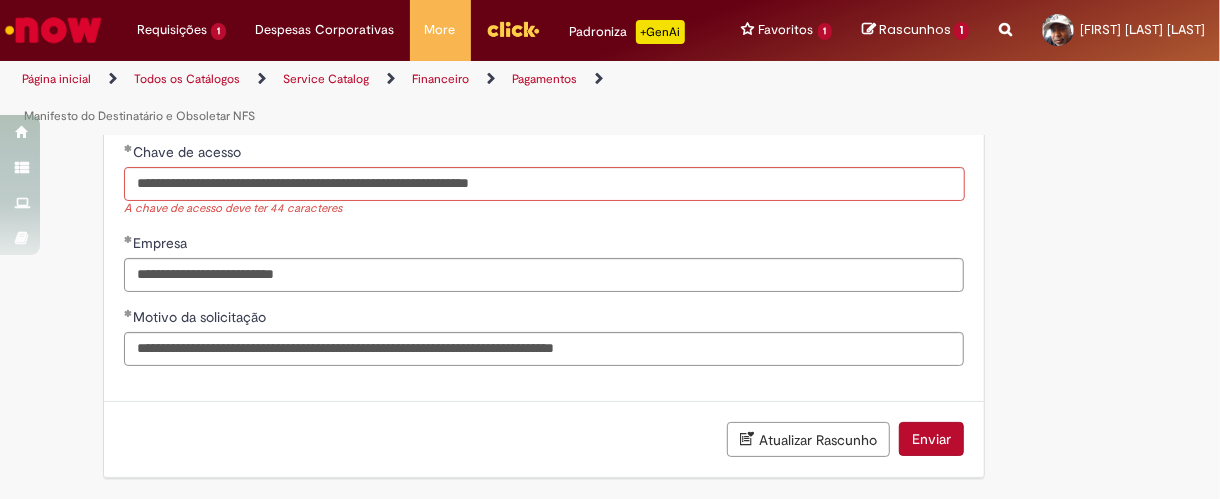 click on "Chave de acesso" at bounding box center [544, 154] 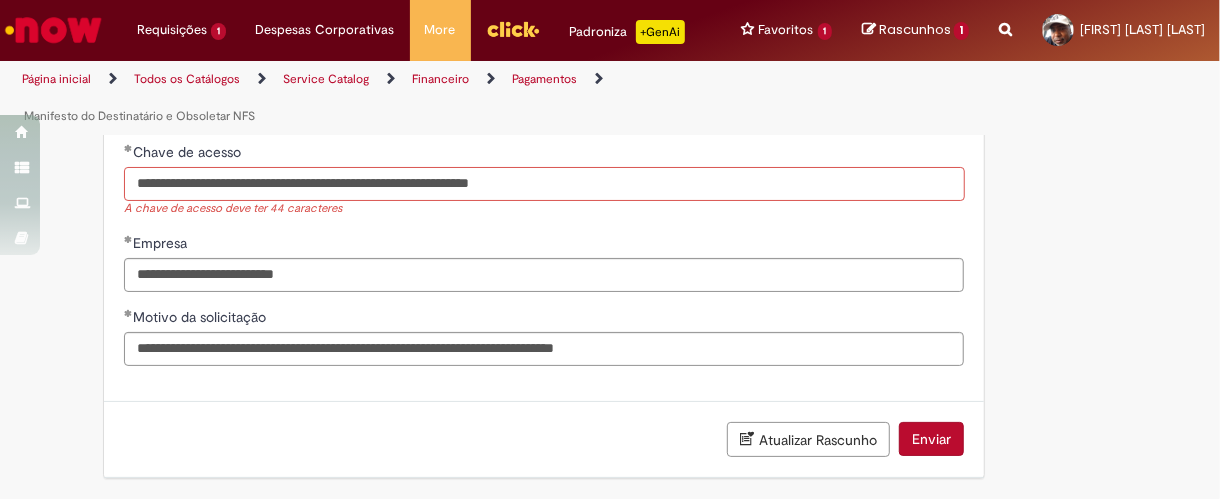 drag, startPoint x: 184, startPoint y: 202, endPoint x: 119, endPoint y: 195, distance: 65.37584 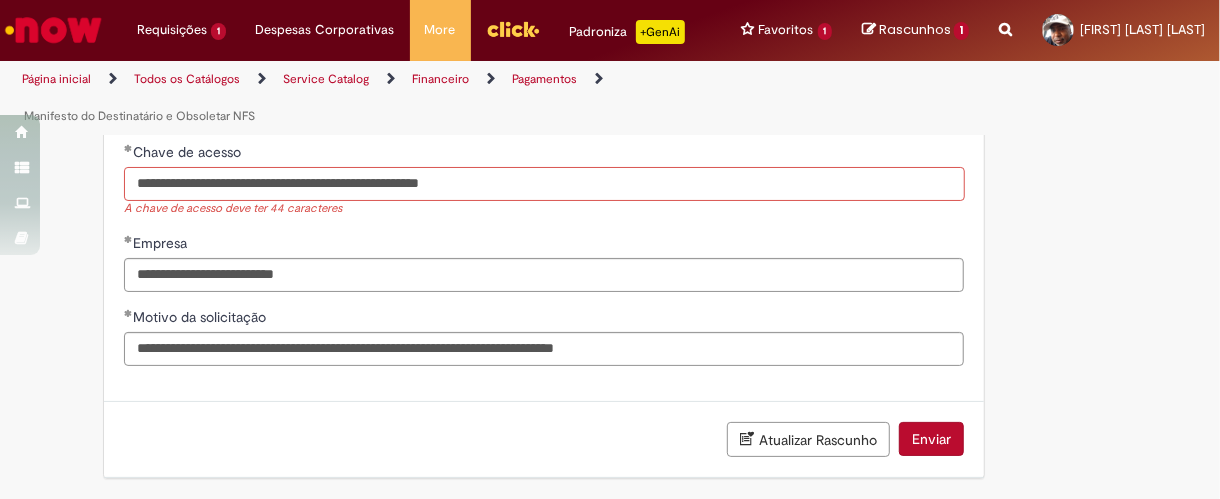 click on "**********" at bounding box center (544, 184) 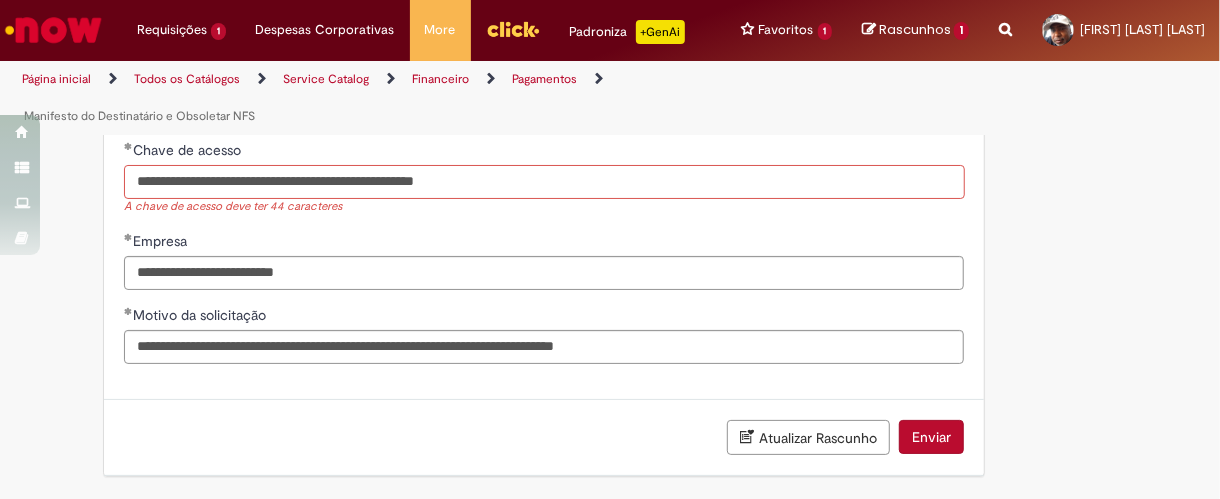 scroll, scrollTop: 753, scrollLeft: 0, axis: vertical 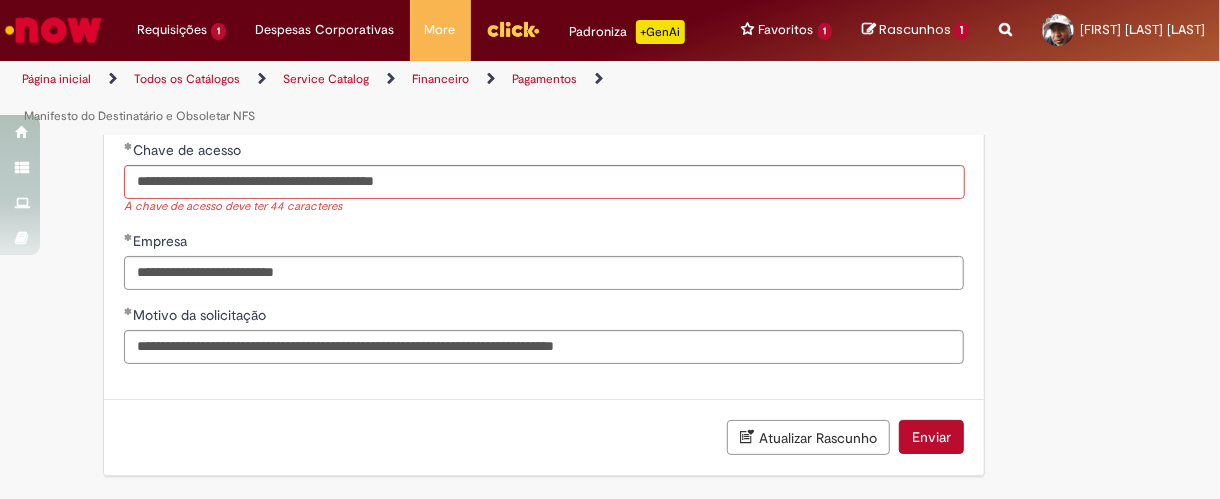 click on "**********" at bounding box center (544, 229) 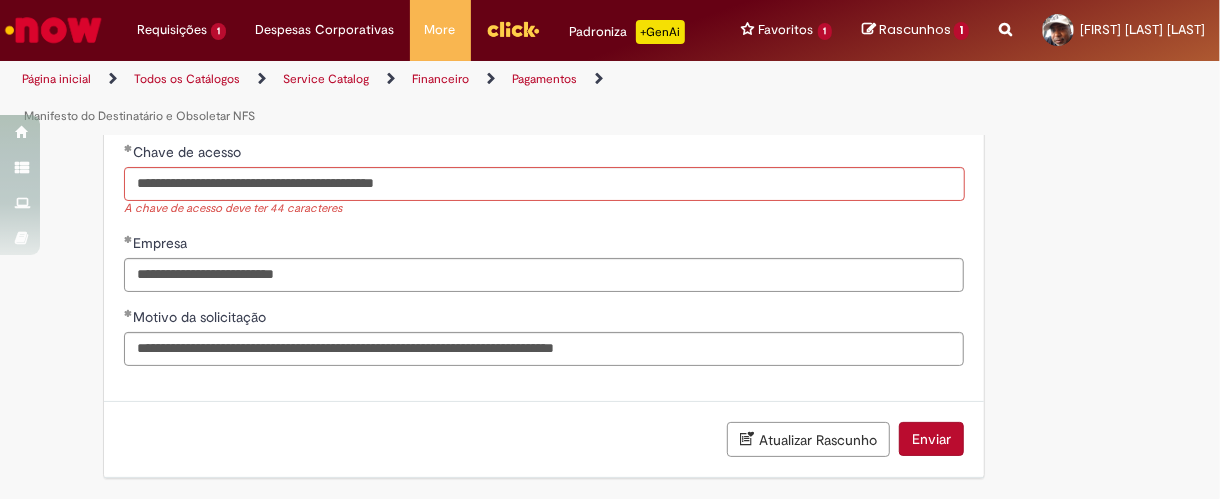 click on "A chave de acesso deve ter 44 caracteres" at bounding box center [544, 209] 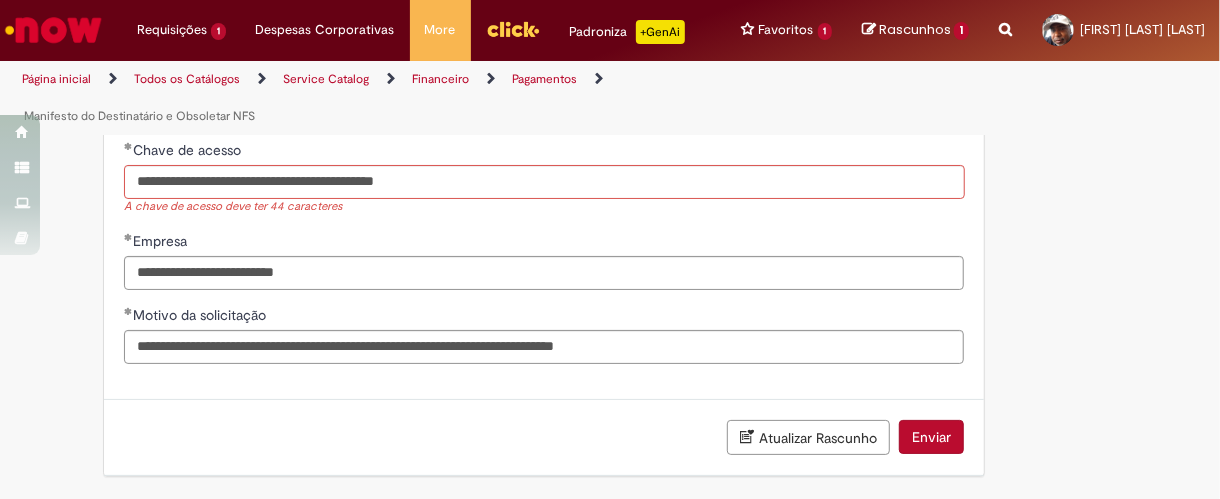 scroll, scrollTop: 753, scrollLeft: 0, axis: vertical 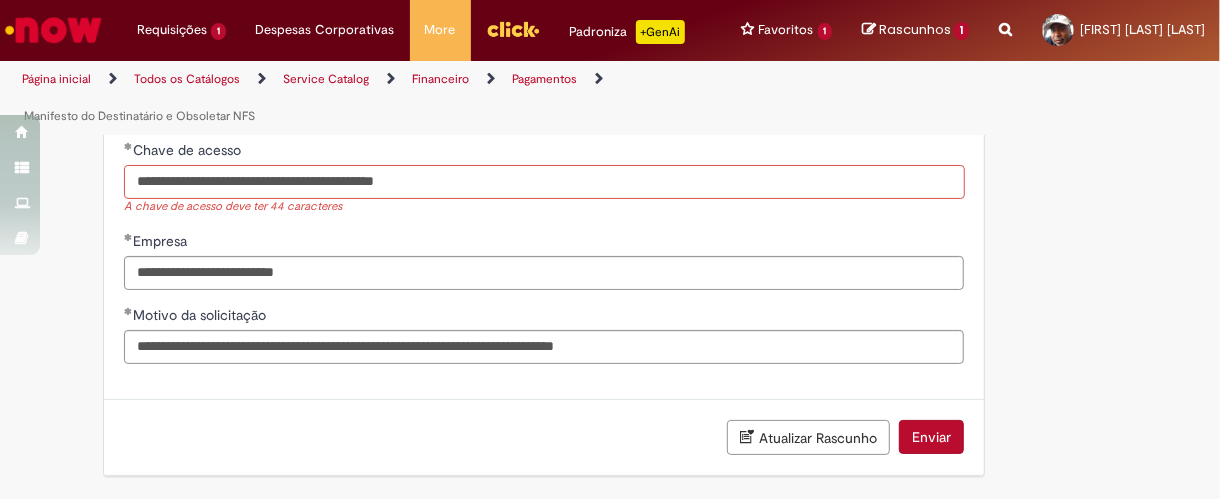 click on "**********" at bounding box center (544, 182) 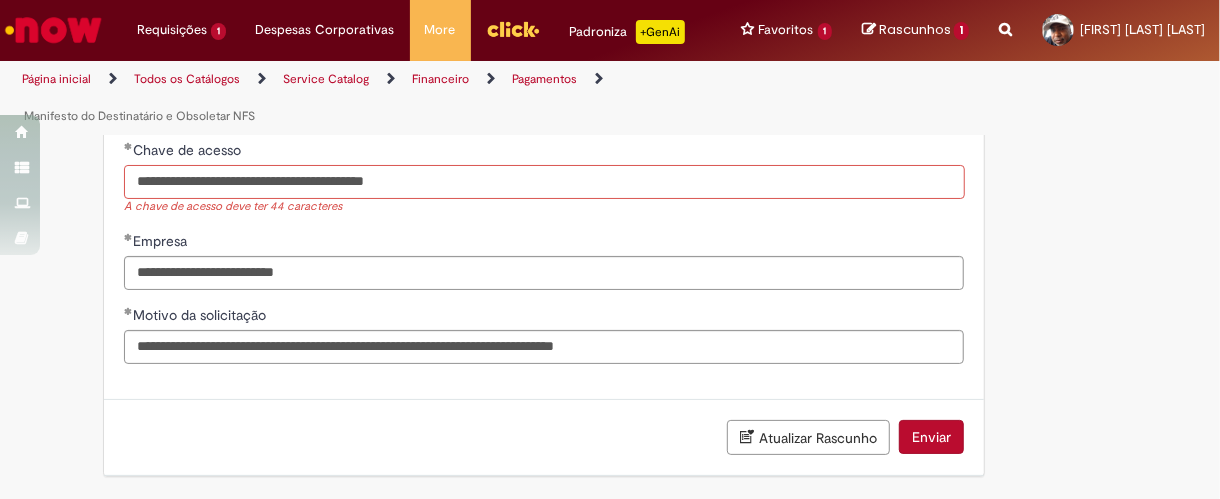 click on "**********" at bounding box center (544, 182) 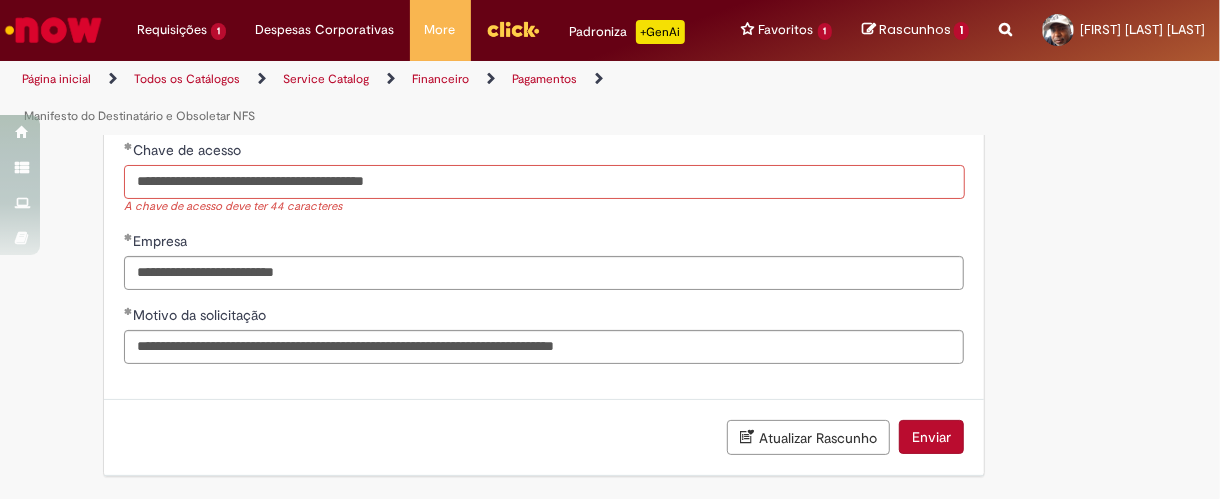 type on "**********" 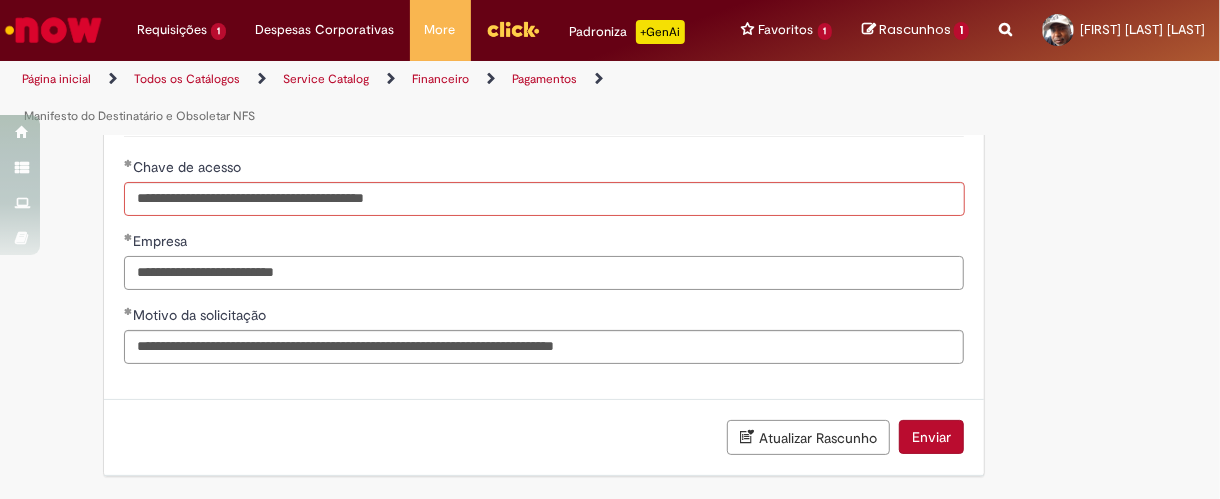 click on "**********" at bounding box center [544, 273] 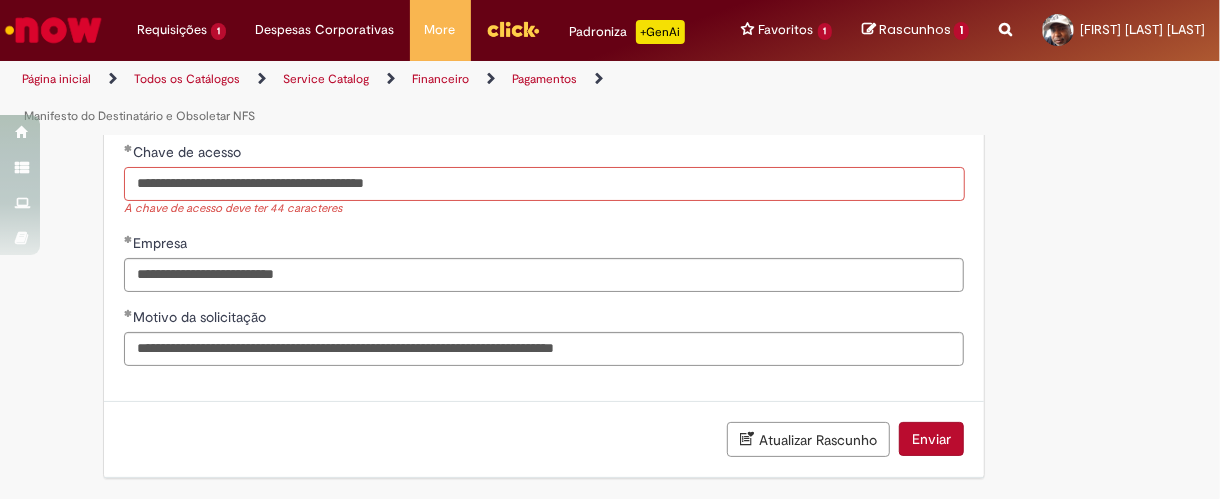 click on "**********" at bounding box center [544, 184] 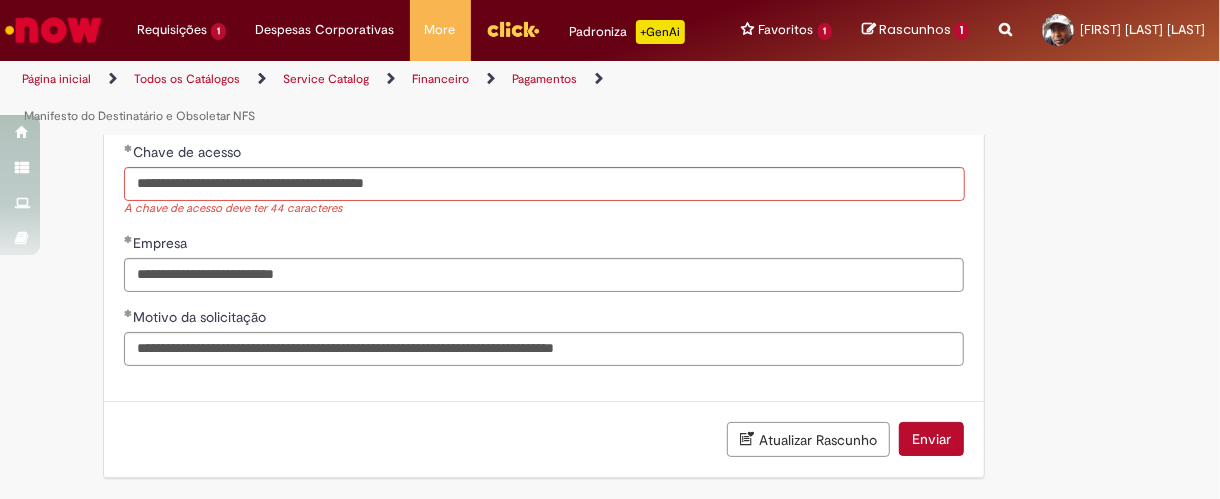 click on "A chave de acesso deve ter 44 caracteres" at bounding box center (544, 209) 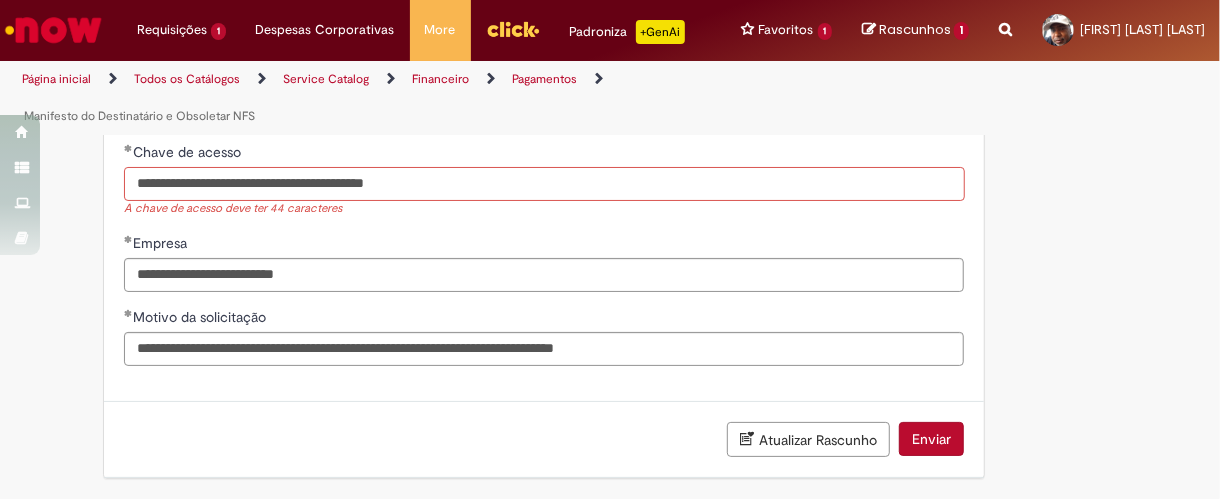 drag, startPoint x: 115, startPoint y: 202, endPoint x: 602, endPoint y: 221, distance: 487.37048 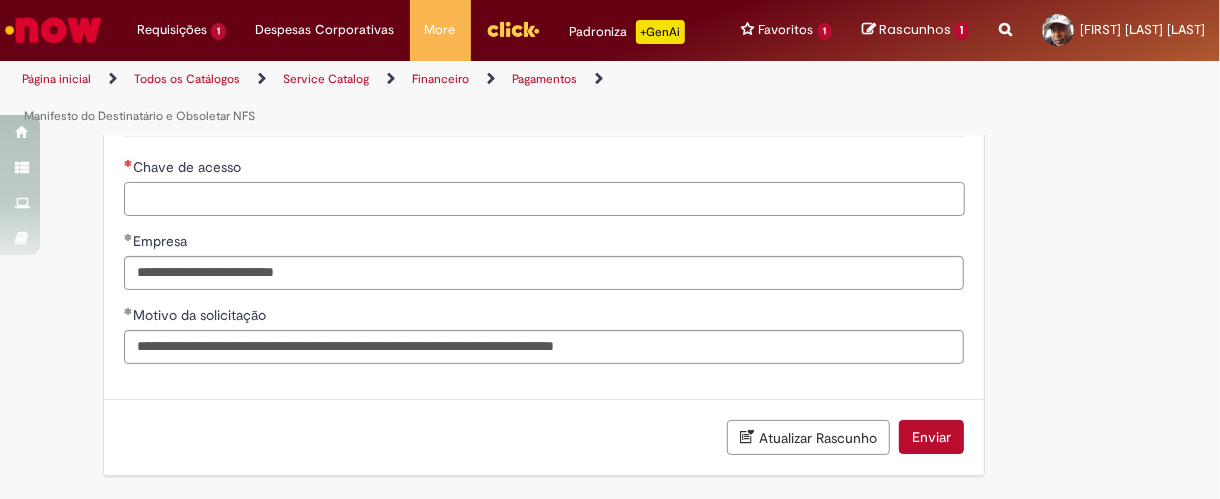 paste on "**********" 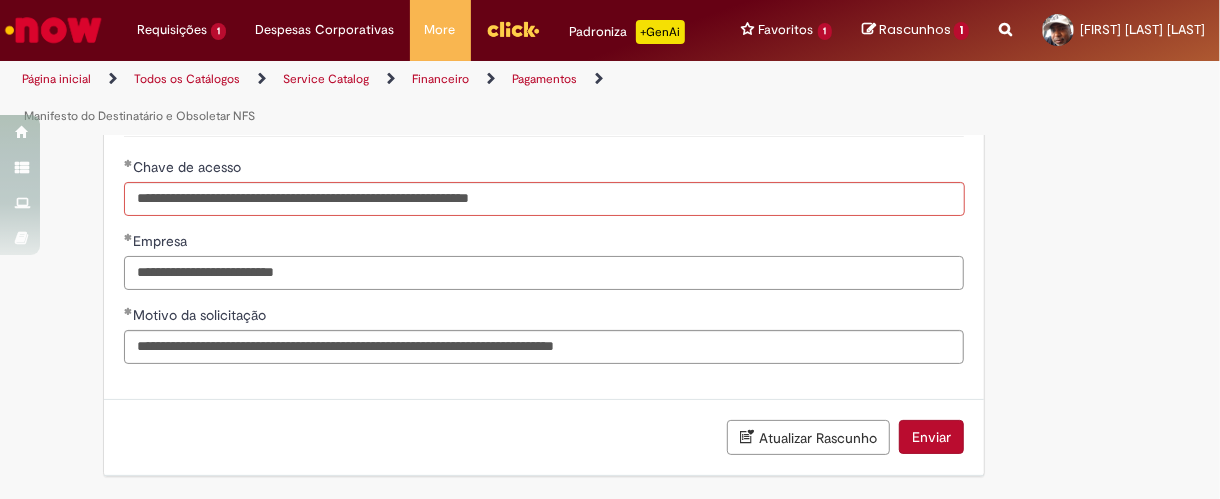 click on "**********" at bounding box center (544, 273) 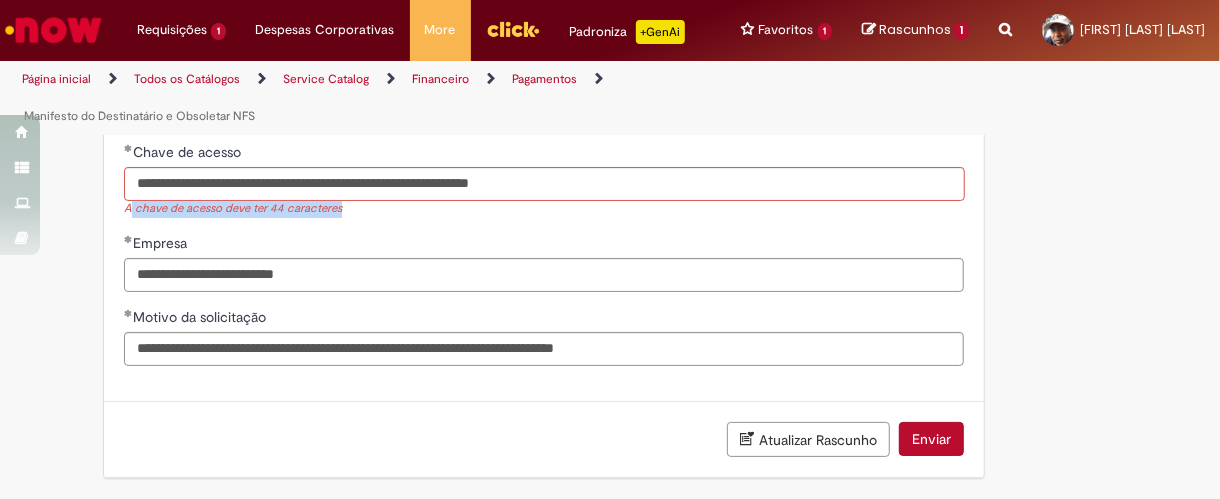 drag, startPoint x: 121, startPoint y: 230, endPoint x: 372, endPoint y: 232, distance: 251.00797 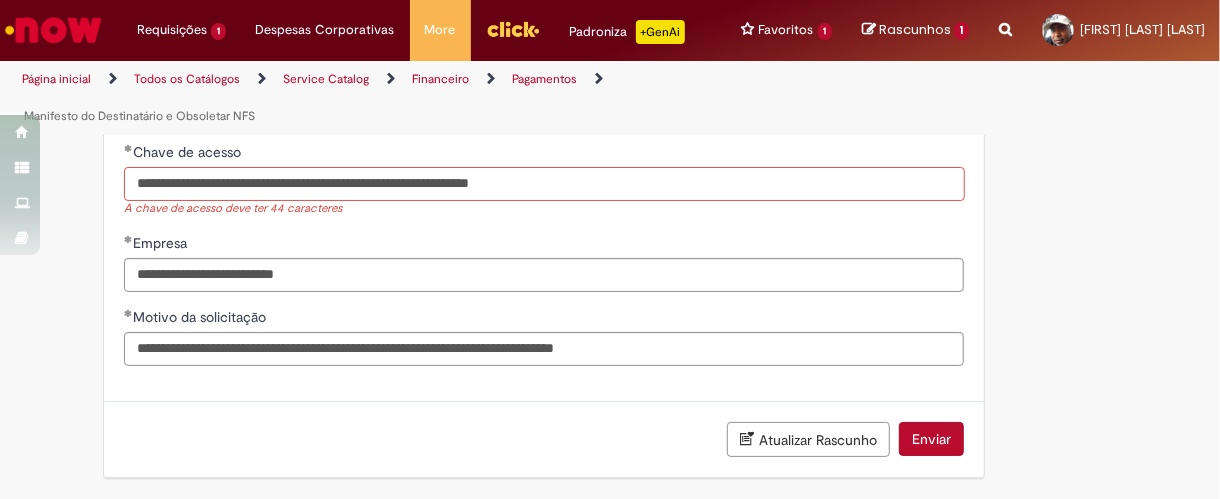 click on "**********" at bounding box center (544, 184) 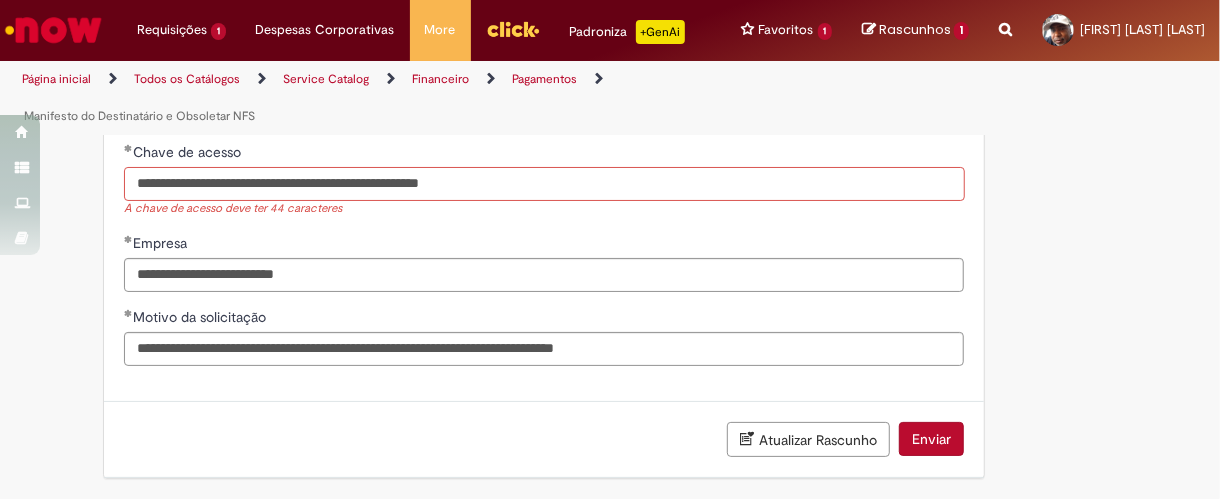 click on "**********" at bounding box center (544, 184) 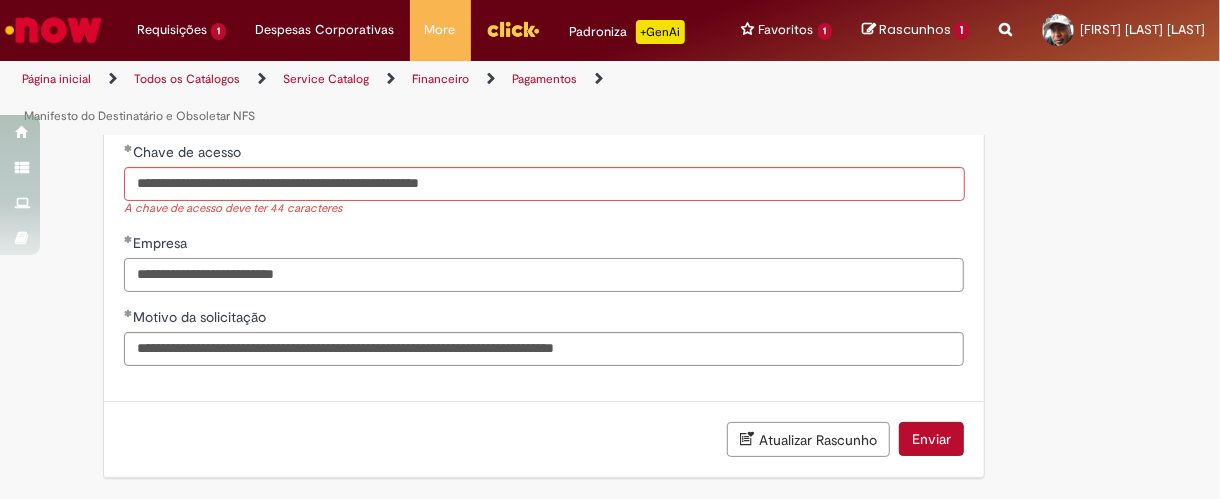click on "**********" at bounding box center (544, 231) 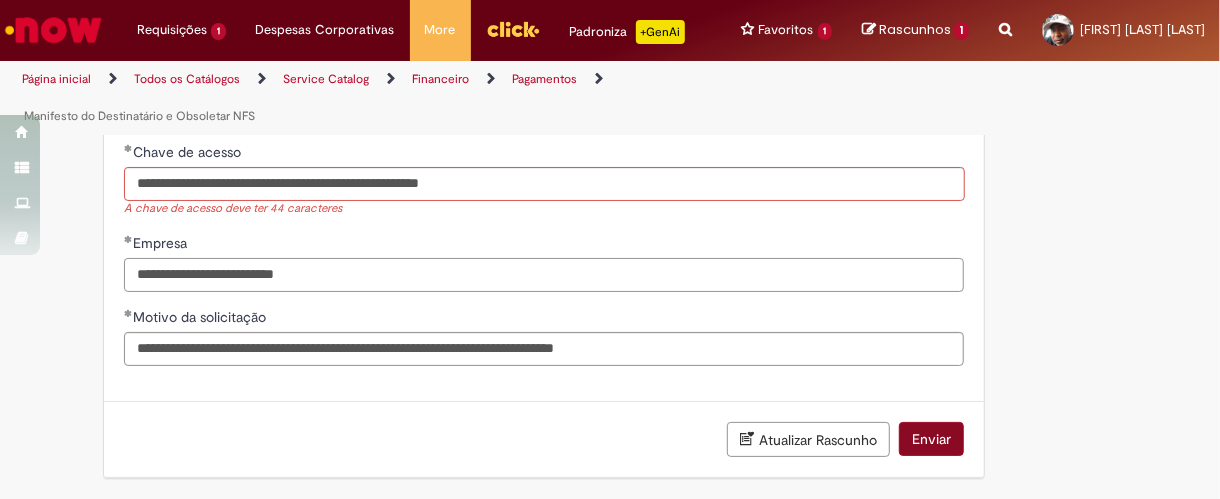 scroll, scrollTop: 753, scrollLeft: 0, axis: vertical 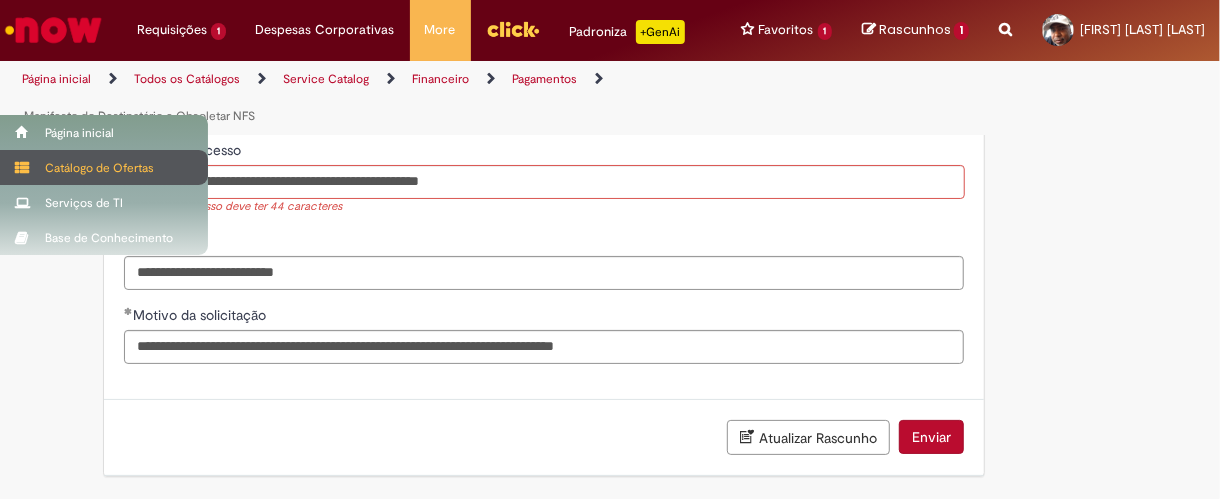 click on "Catálogo de Ofertas" at bounding box center (104, 167) 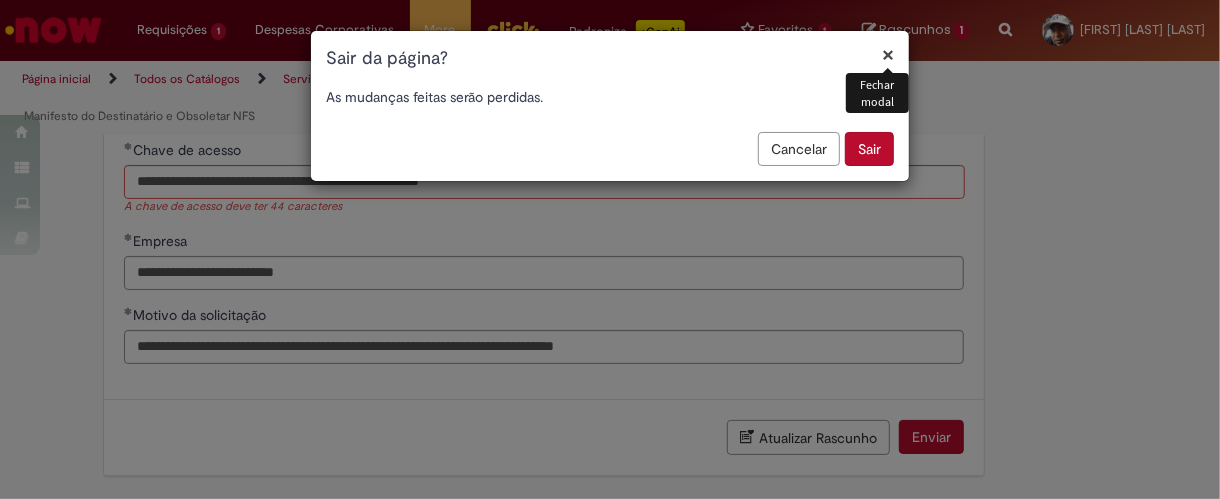 click on "Sair" at bounding box center [869, 149] 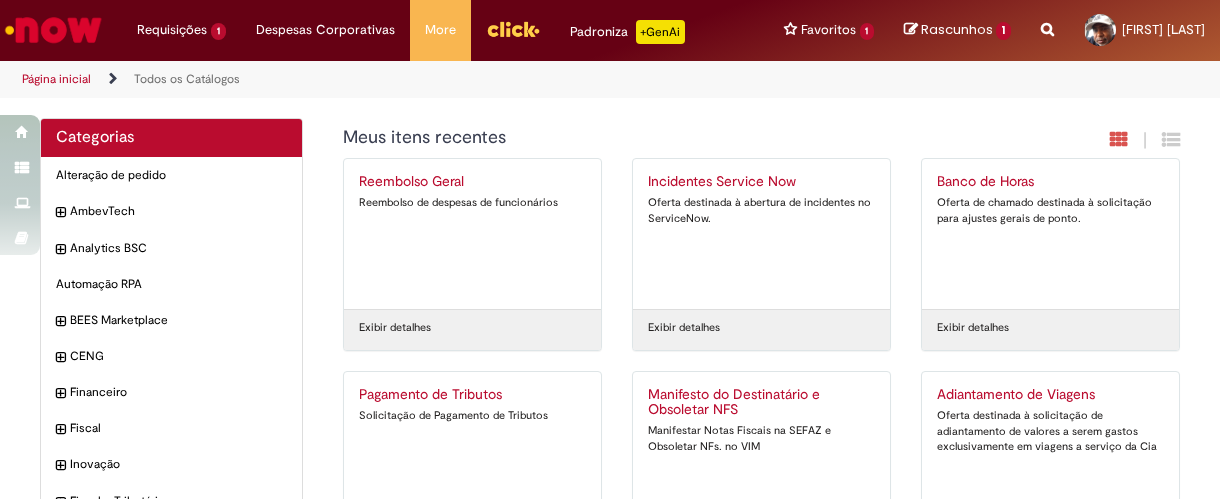 scroll, scrollTop: 0, scrollLeft: 0, axis: both 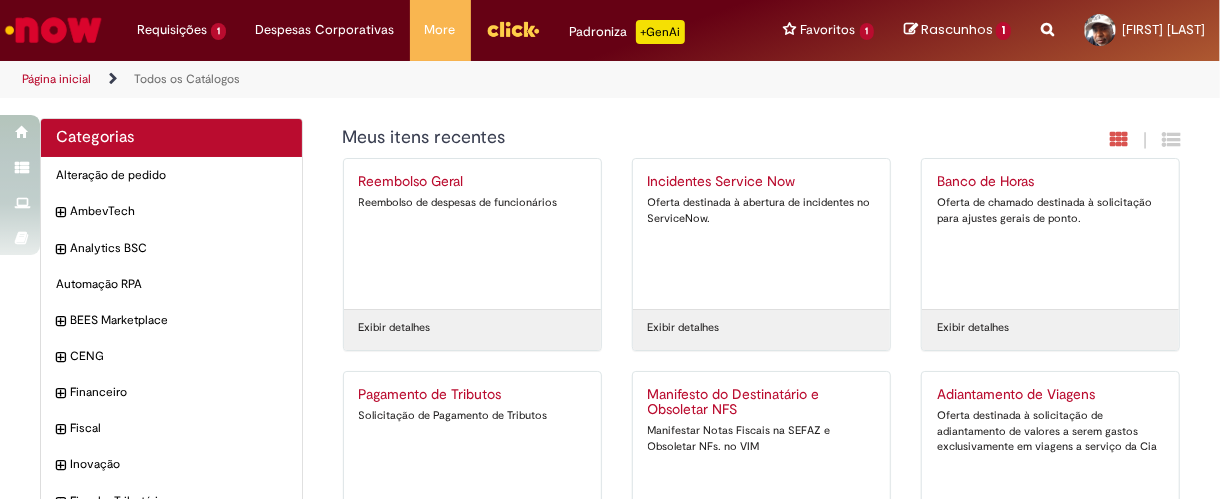 click on "Reportar problema
Artigos
Não encontrou base de conhecimento
Catálogo
Não foram encontradas ofertas
Comunidade
Nenhum resultado encontrado na comunidade" at bounding box center (1047, 30) 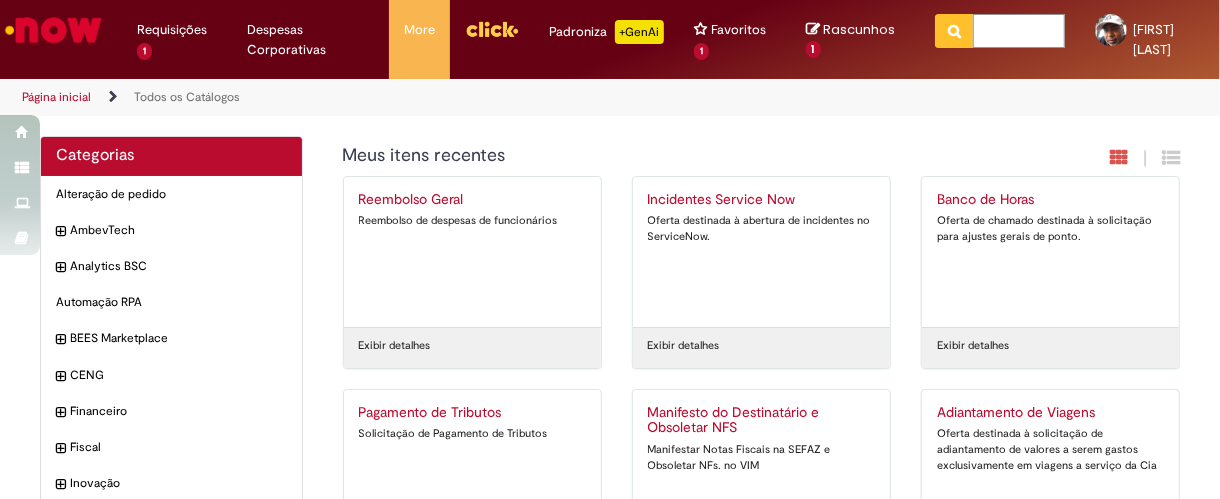click at bounding box center (1019, 31) 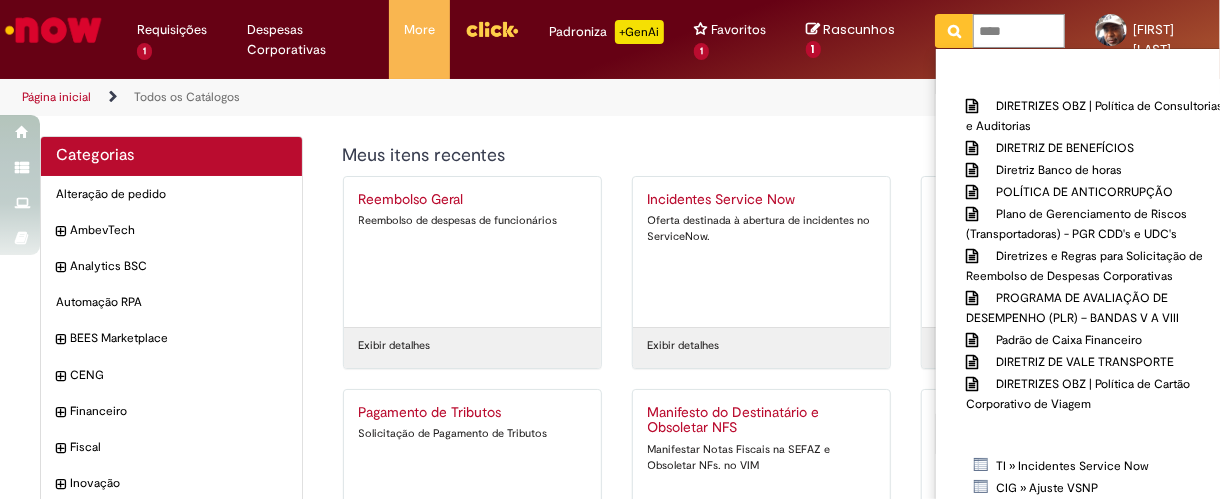 type on "****" 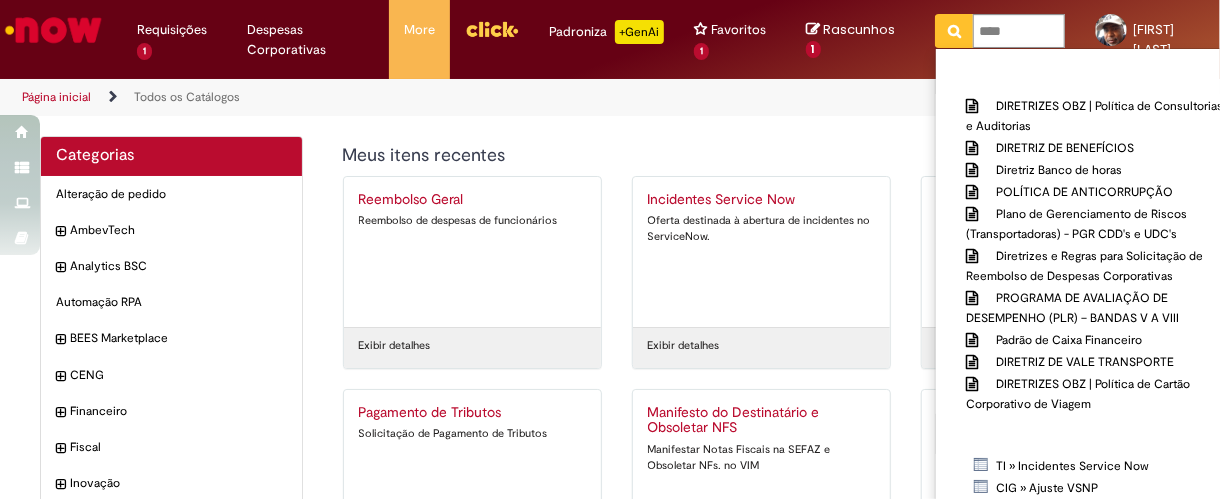click at bounding box center [954, 31] 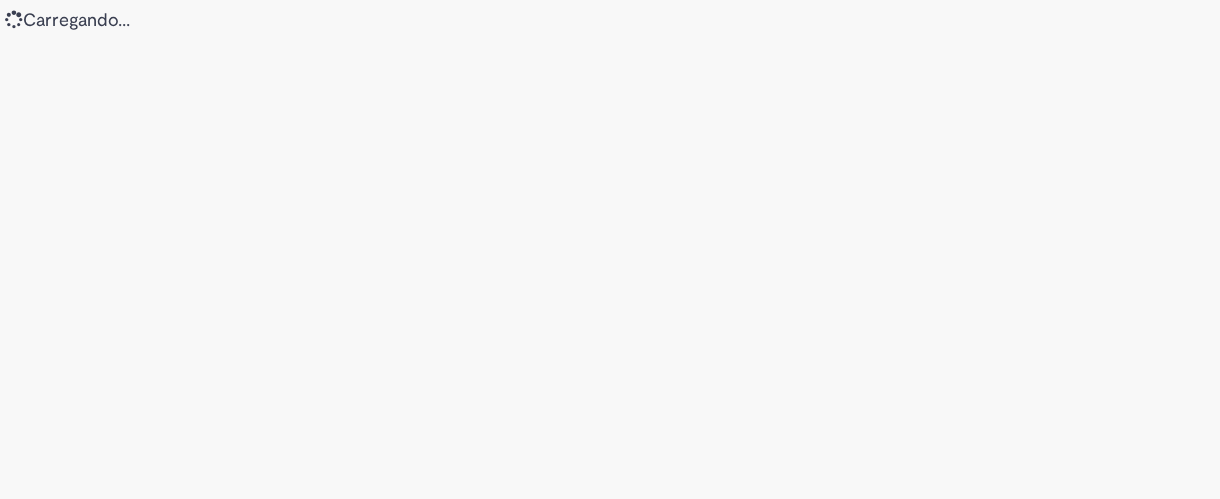 scroll, scrollTop: 0, scrollLeft: 0, axis: both 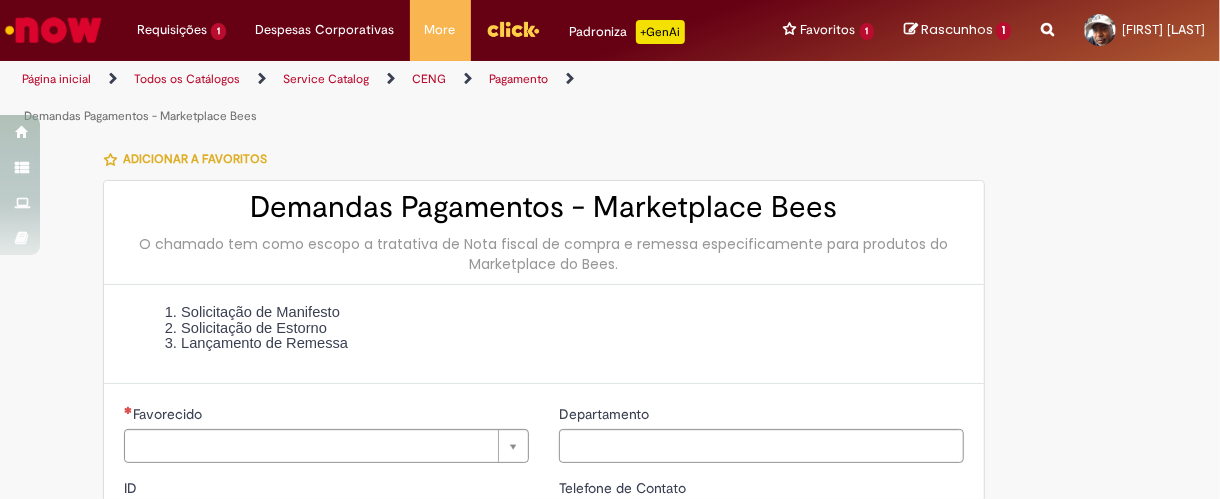 type on "********" 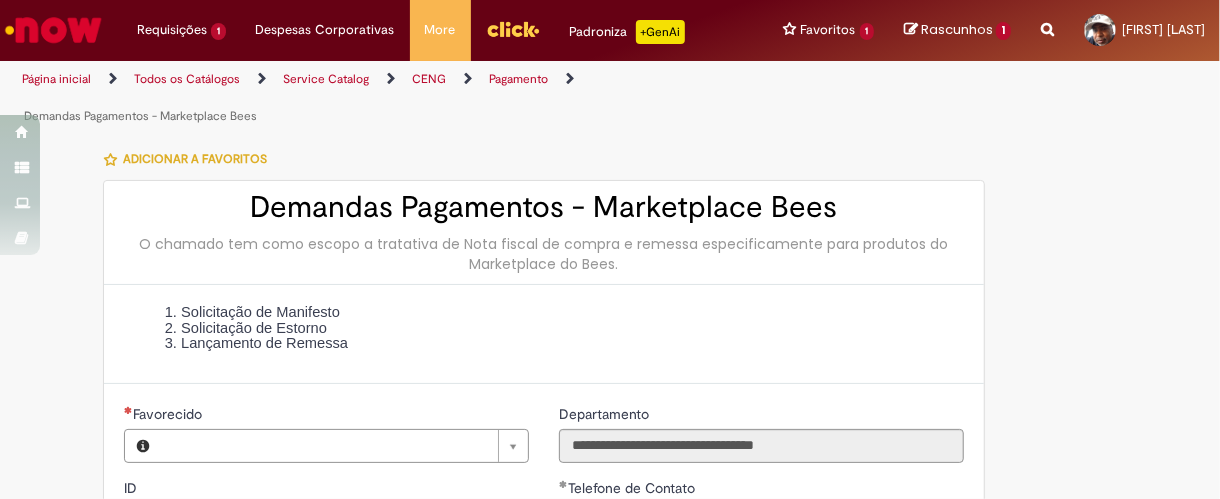 type on "**********" 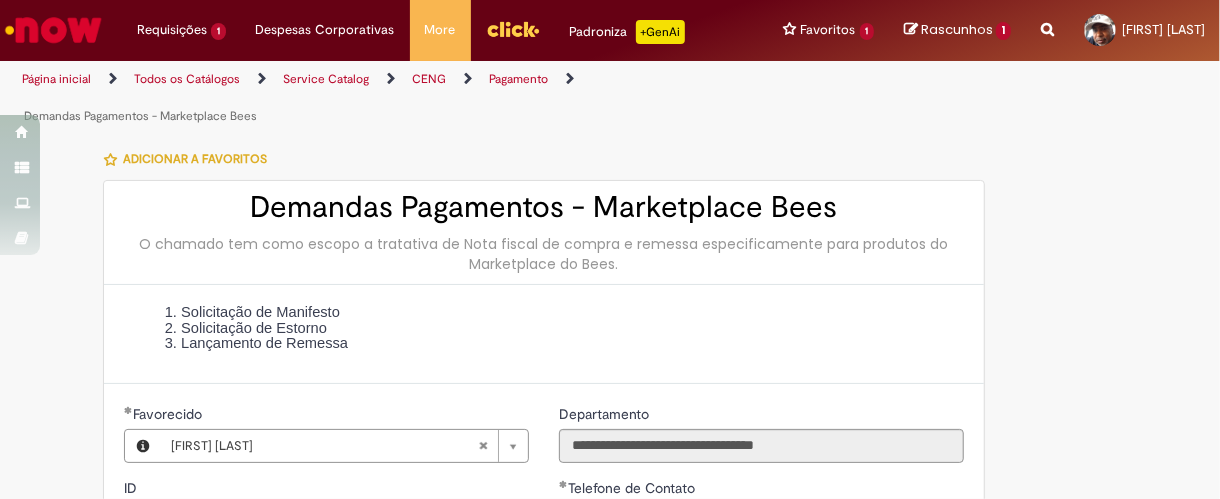 type on "**********" 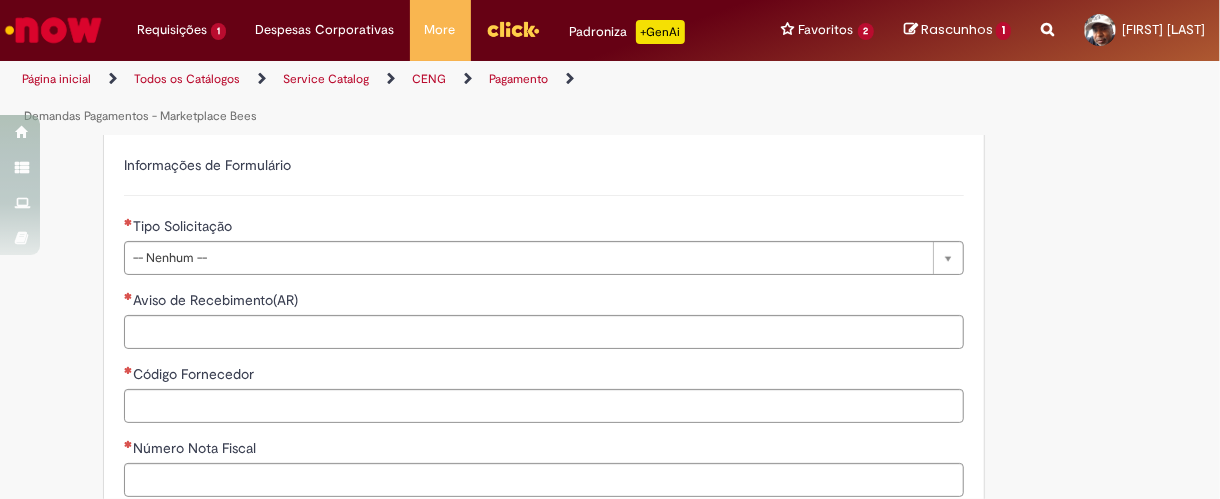 scroll, scrollTop: 666, scrollLeft: 0, axis: vertical 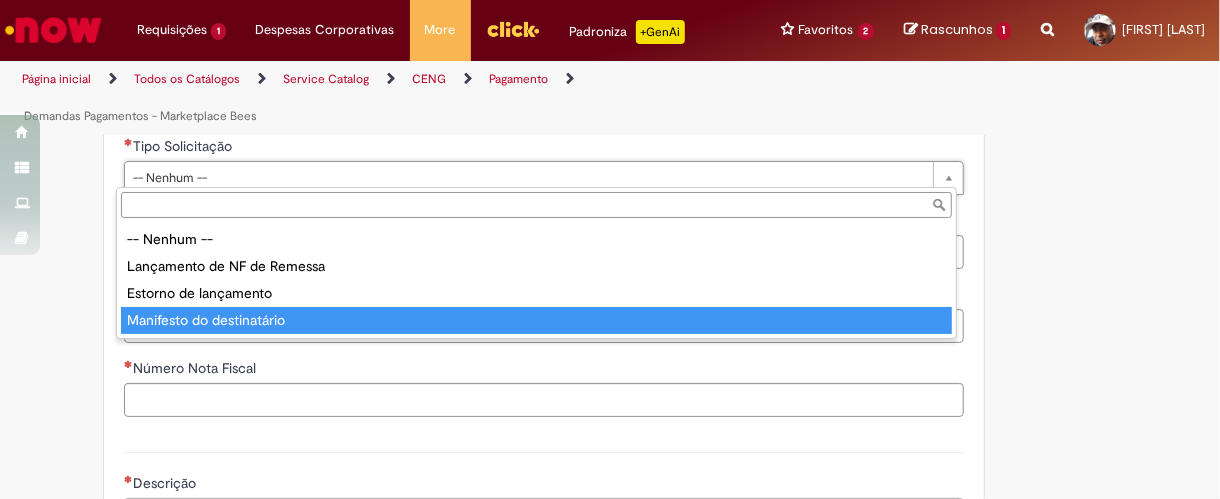 type on "**********" 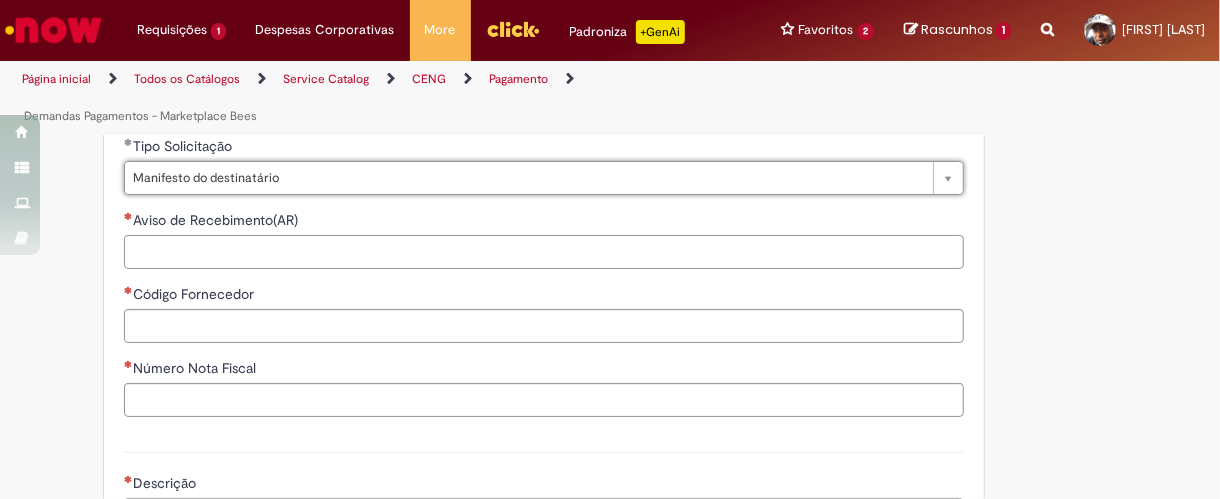 click on "Aviso de Recebimento(AR)" at bounding box center [544, 252] 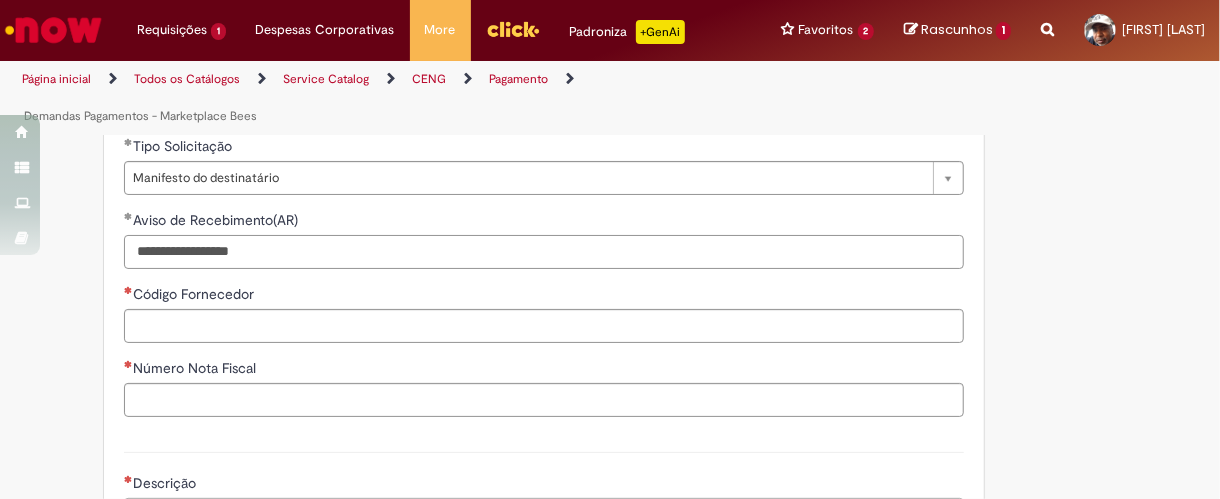 type on "**********" 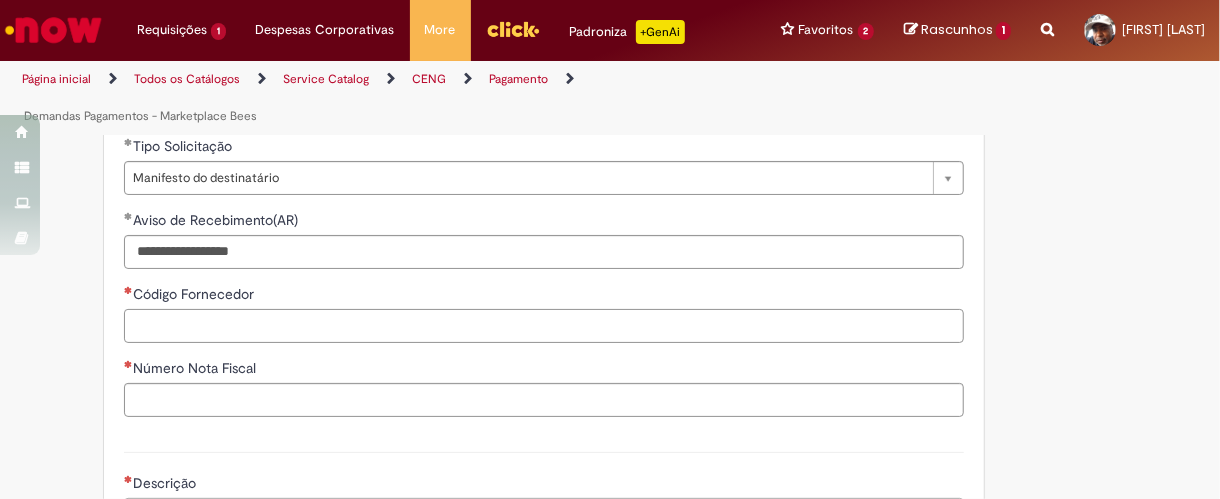 click on "Código Fornecedor" at bounding box center [544, 326] 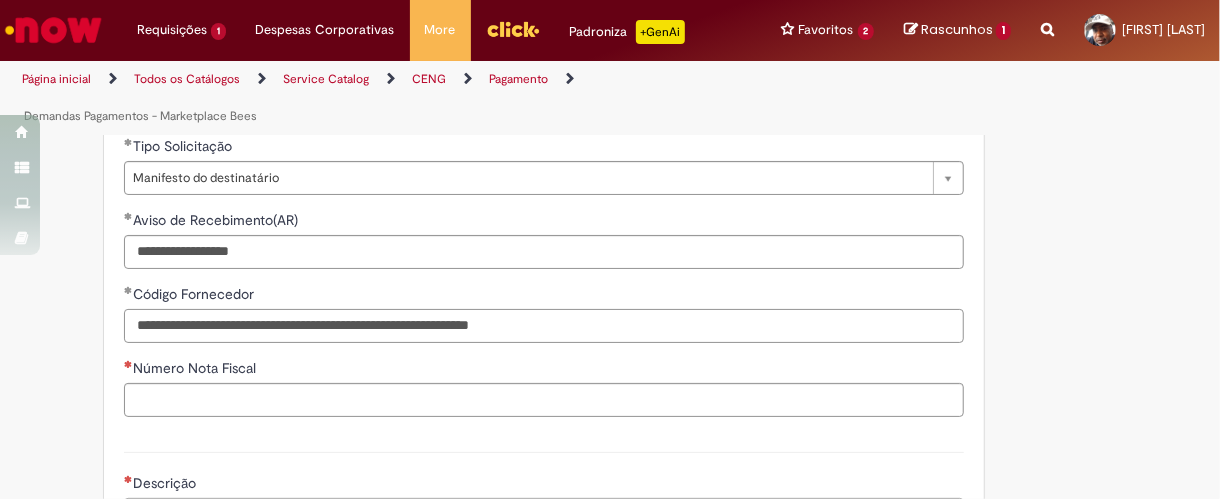 click on "**********" at bounding box center (544, 326) 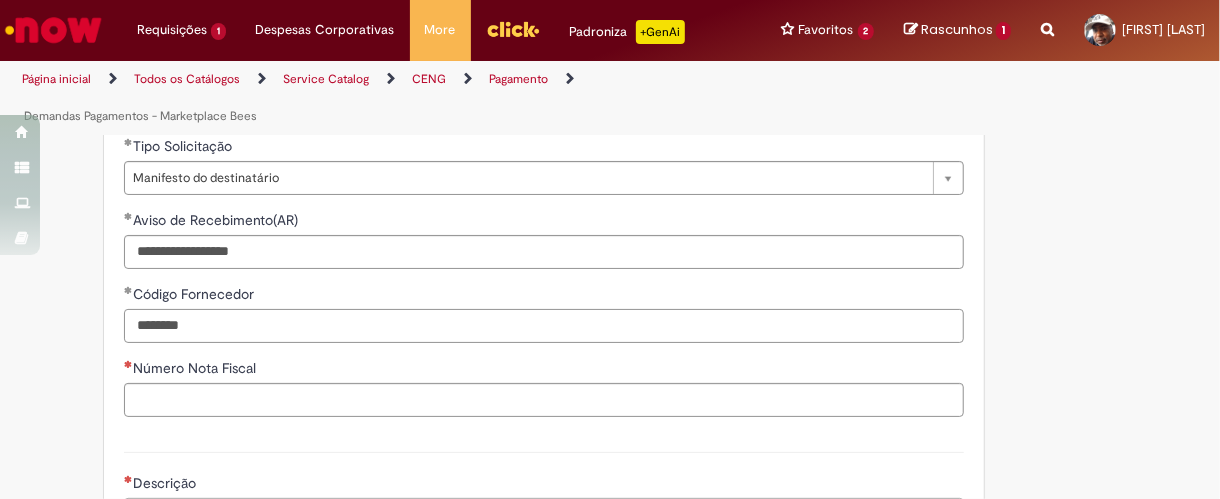 click on "********" at bounding box center (544, 326) 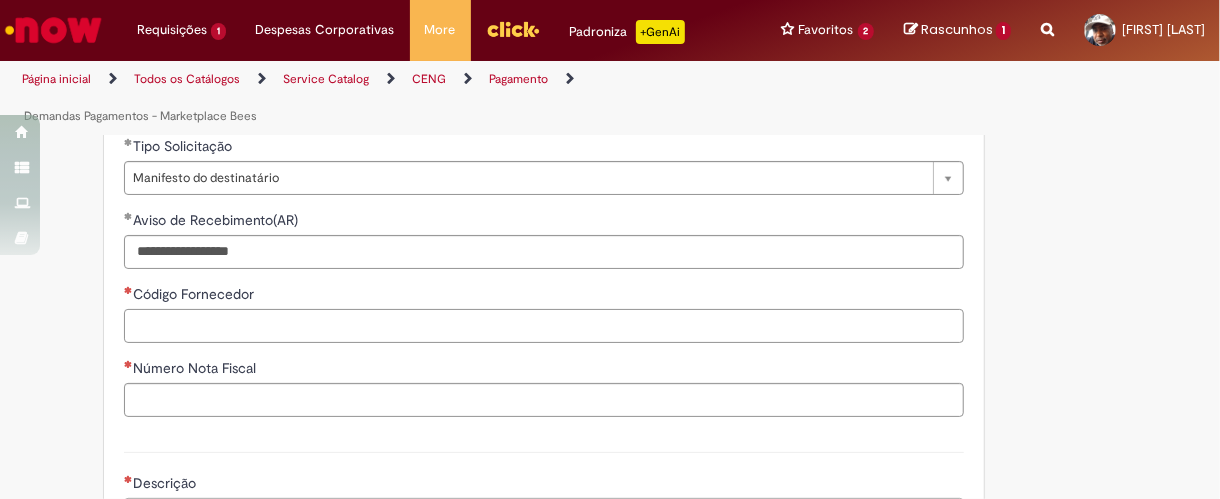 paste on "******" 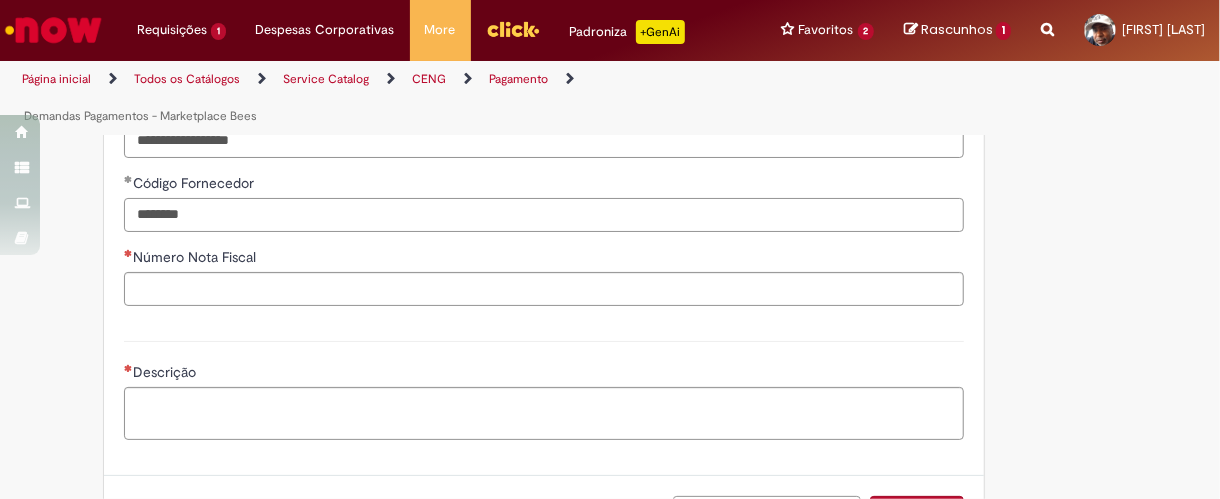 scroll, scrollTop: 666, scrollLeft: 0, axis: vertical 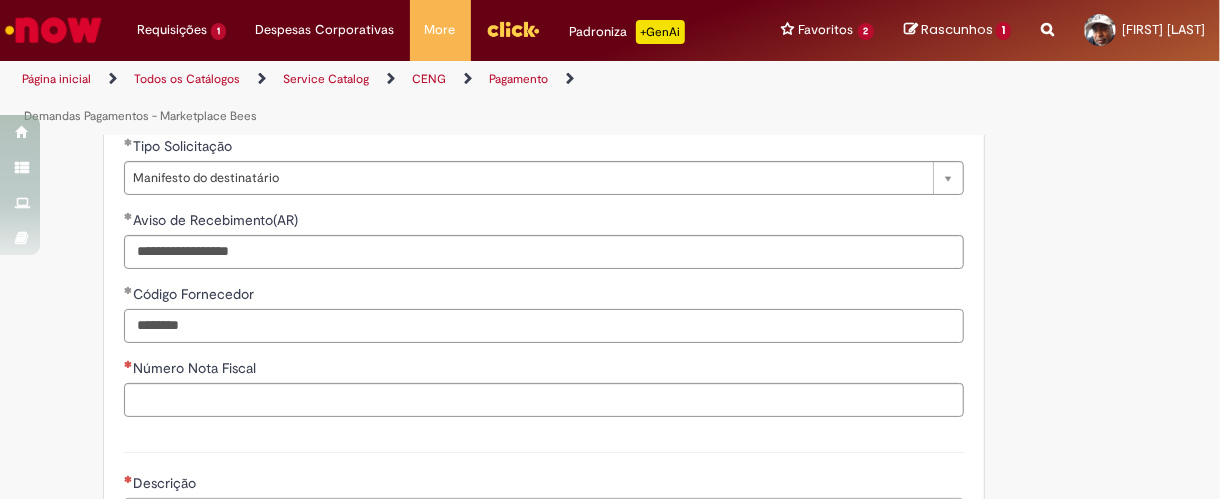 type on "******" 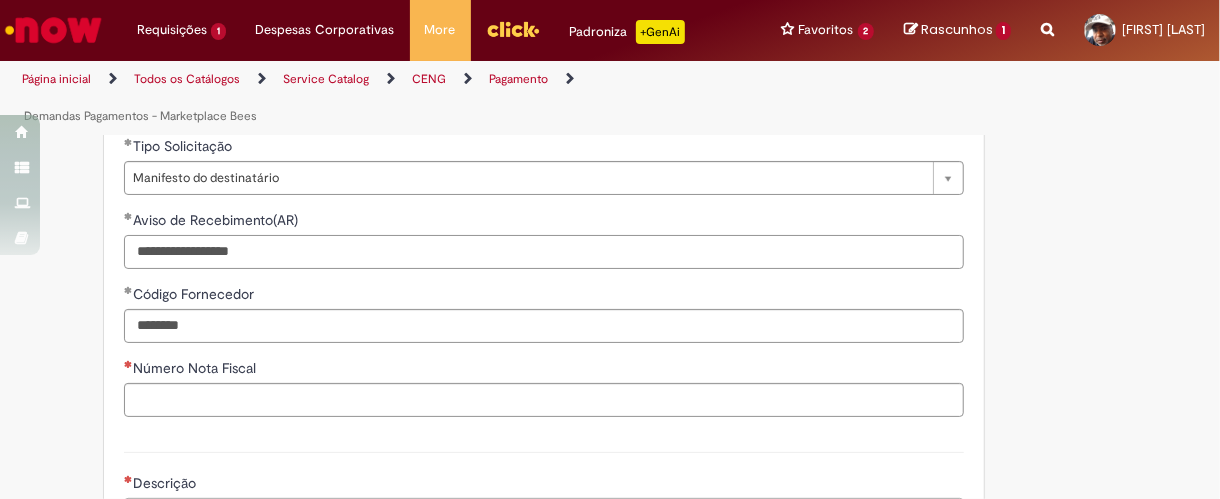 drag, startPoint x: 118, startPoint y: 246, endPoint x: 294, endPoint y: 253, distance: 176.13914 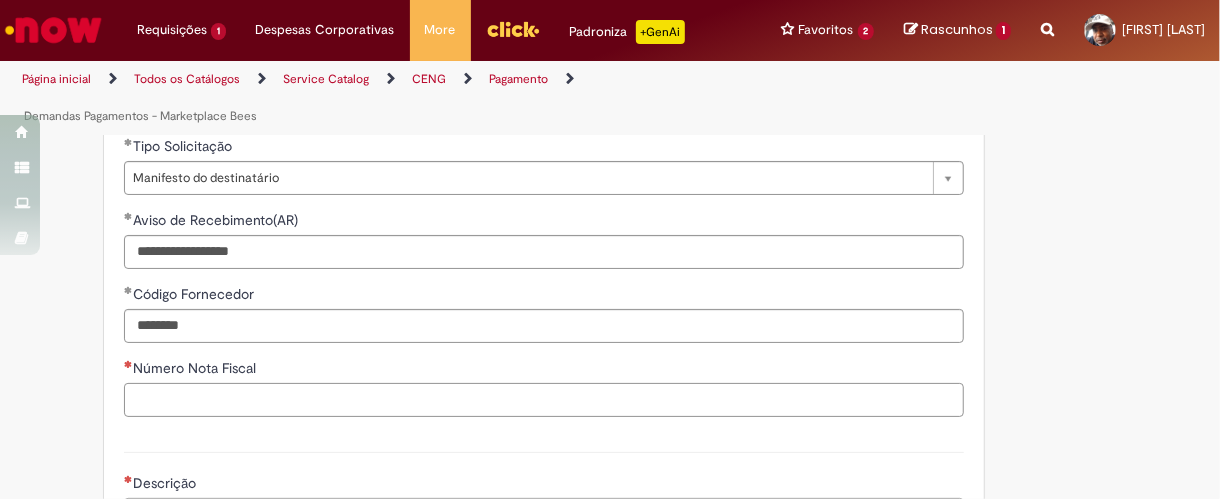 click on "Número Nota Fiscal" at bounding box center (544, 400) 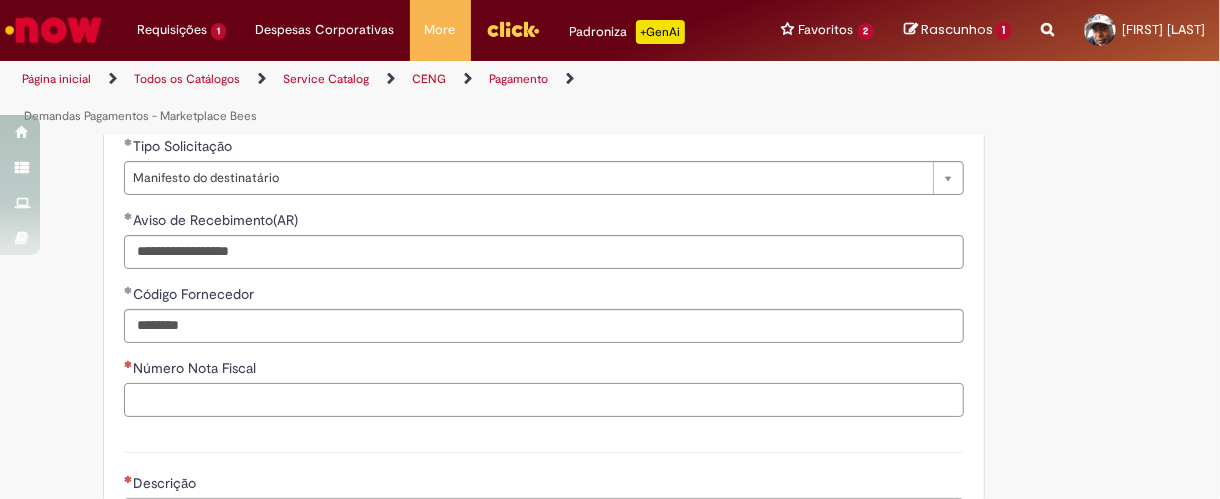 paste on "**********" 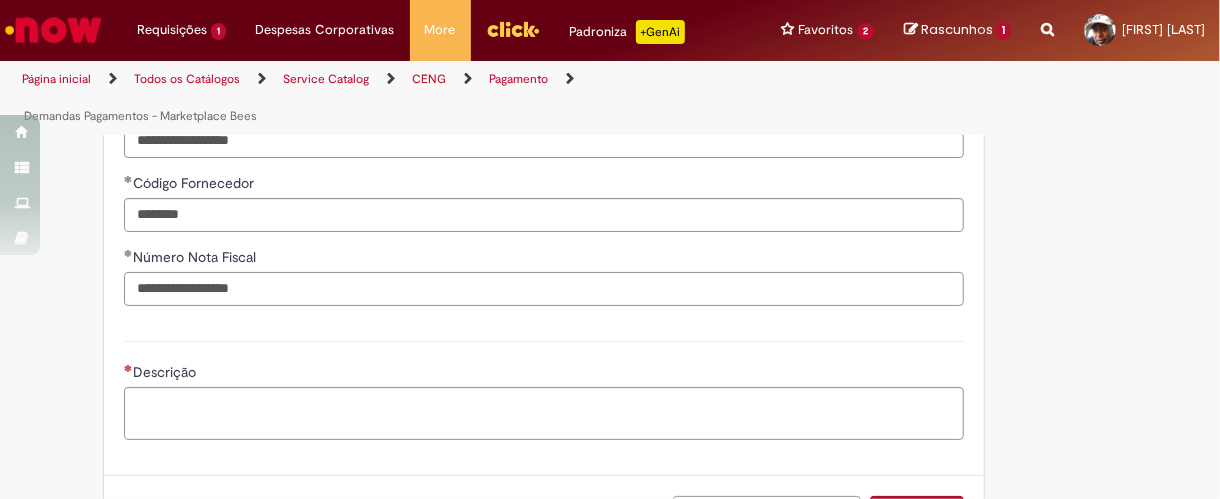 scroll, scrollTop: 933, scrollLeft: 0, axis: vertical 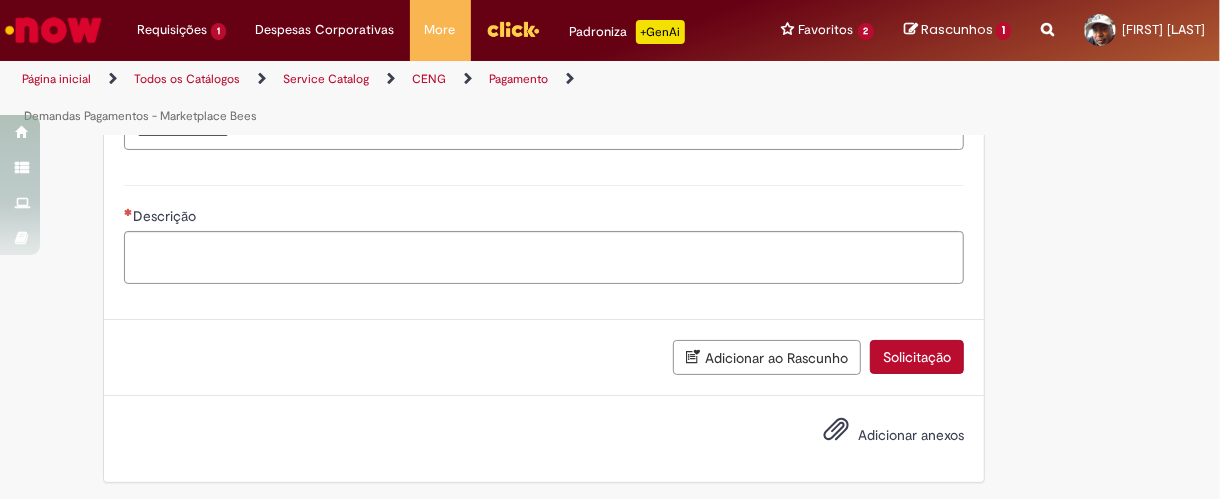 type on "**********" 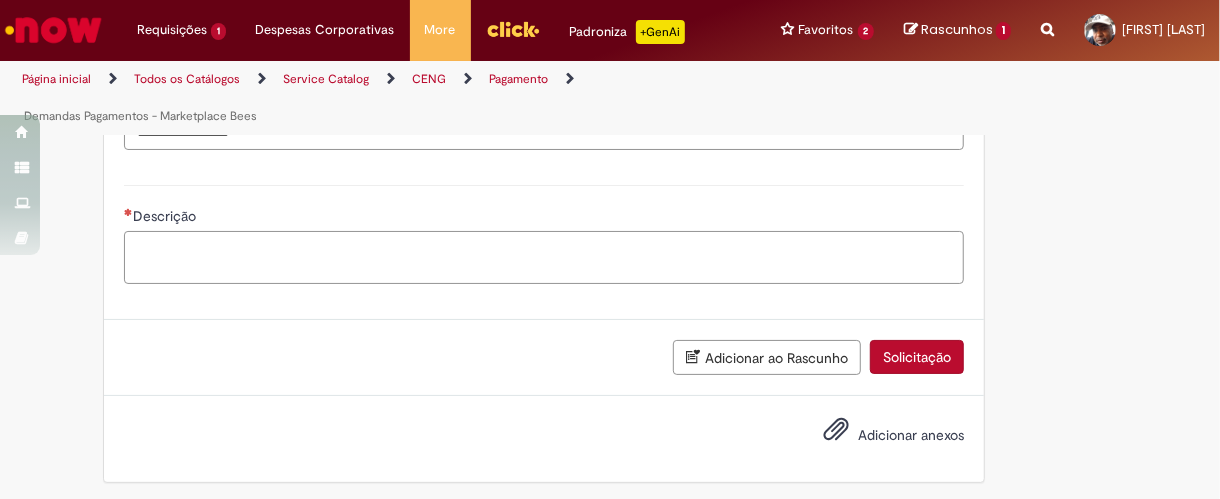 click on "Descrição" at bounding box center [544, 257] 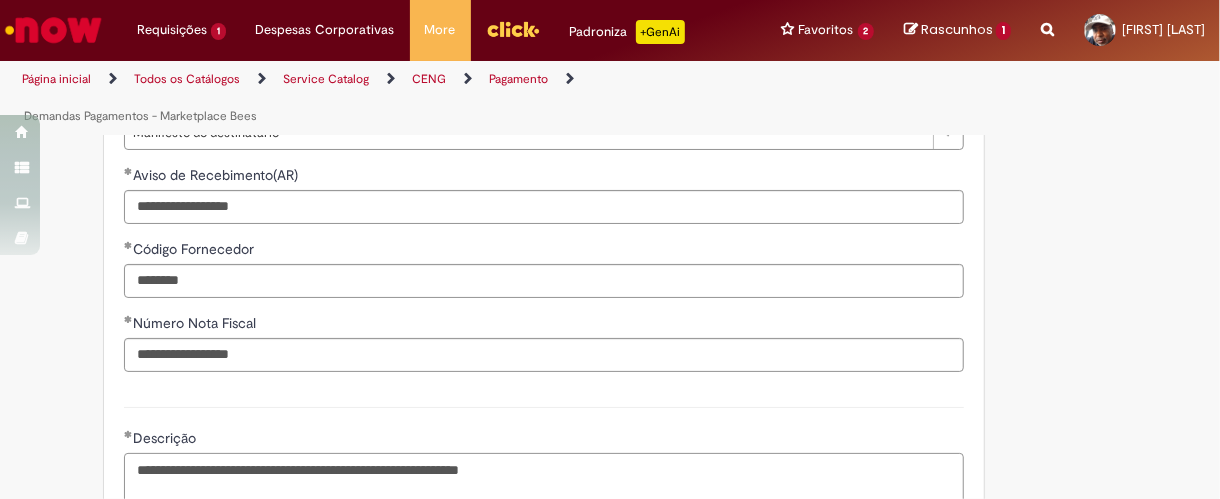 scroll, scrollTop: 711, scrollLeft: 0, axis: vertical 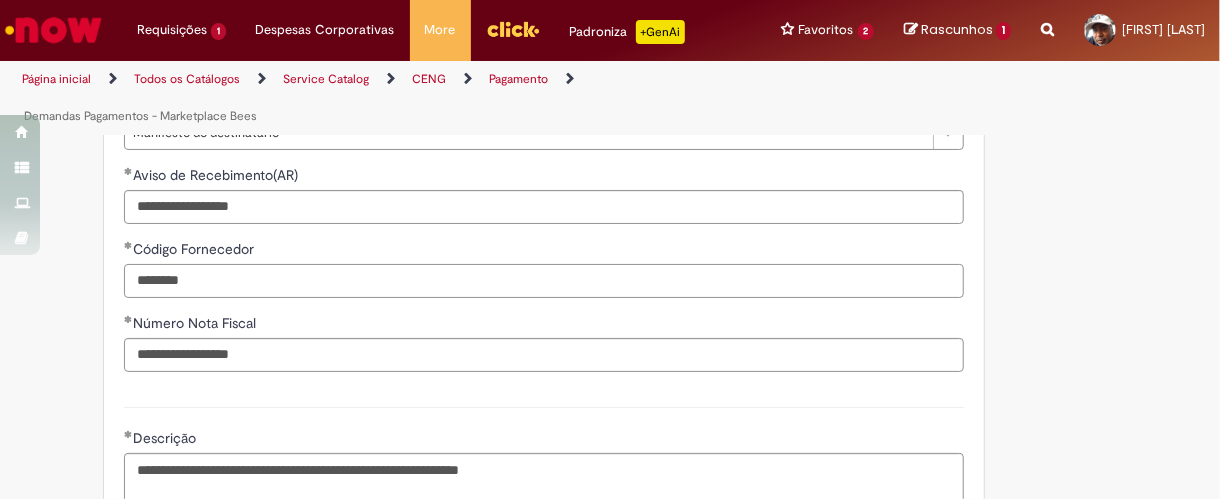 click on "******" at bounding box center [544, 281] 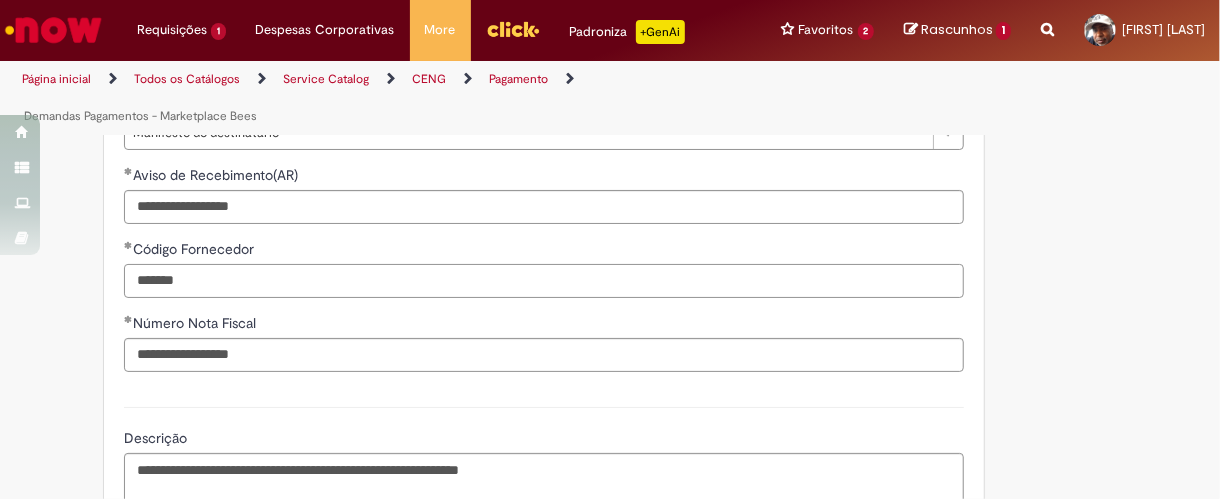 click on "******" at bounding box center [544, 281] 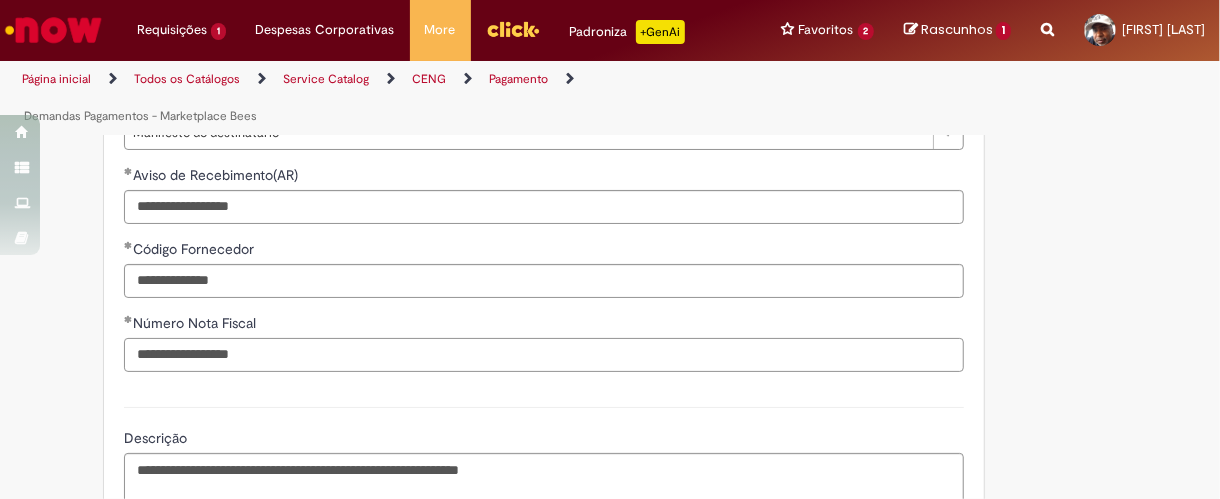 click on "**********" at bounding box center (544, 355) 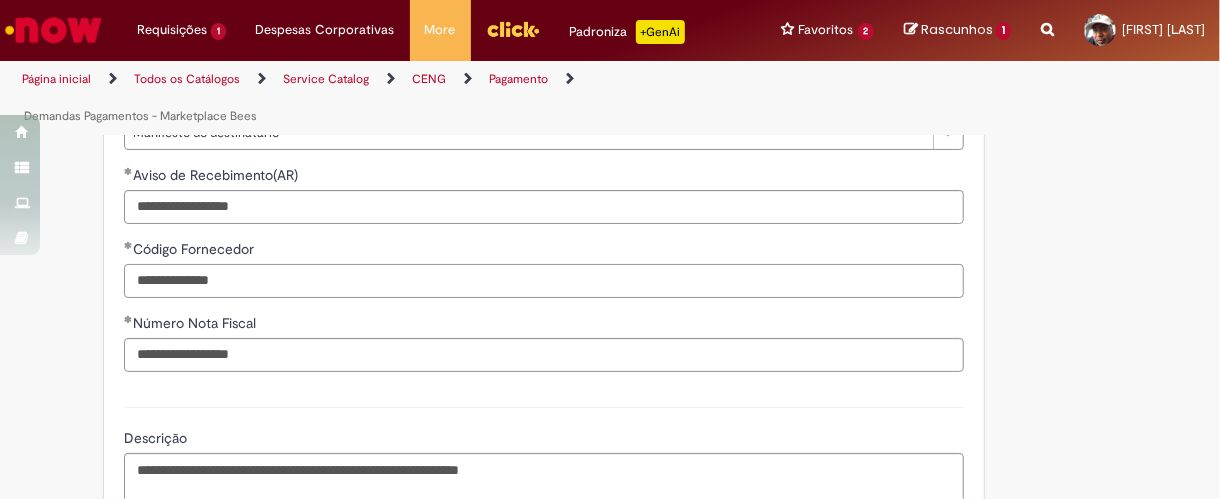 click on "**********" at bounding box center [544, 281] 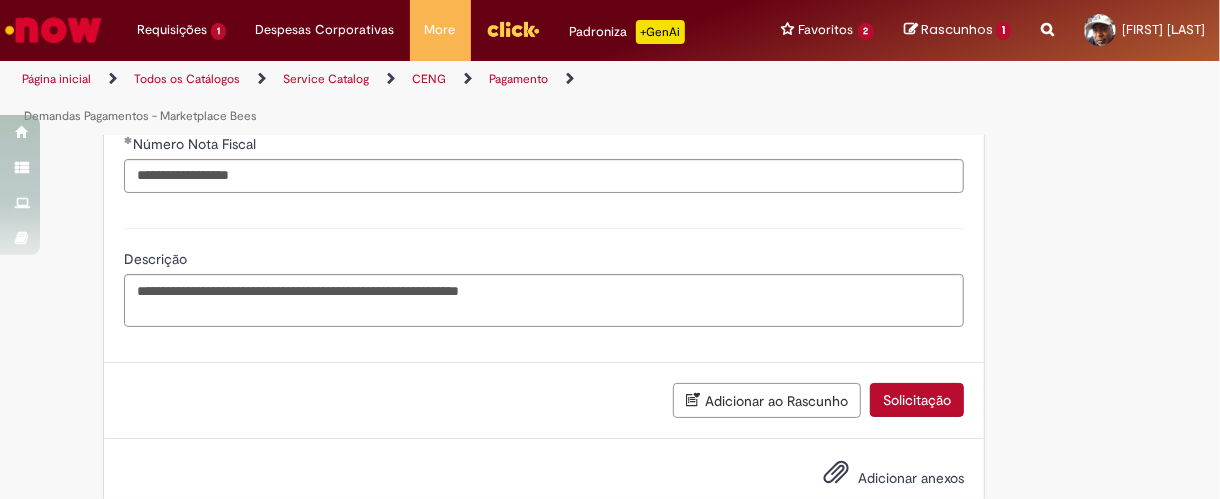 scroll, scrollTop: 933, scrollLeft: 0, axis: vertical 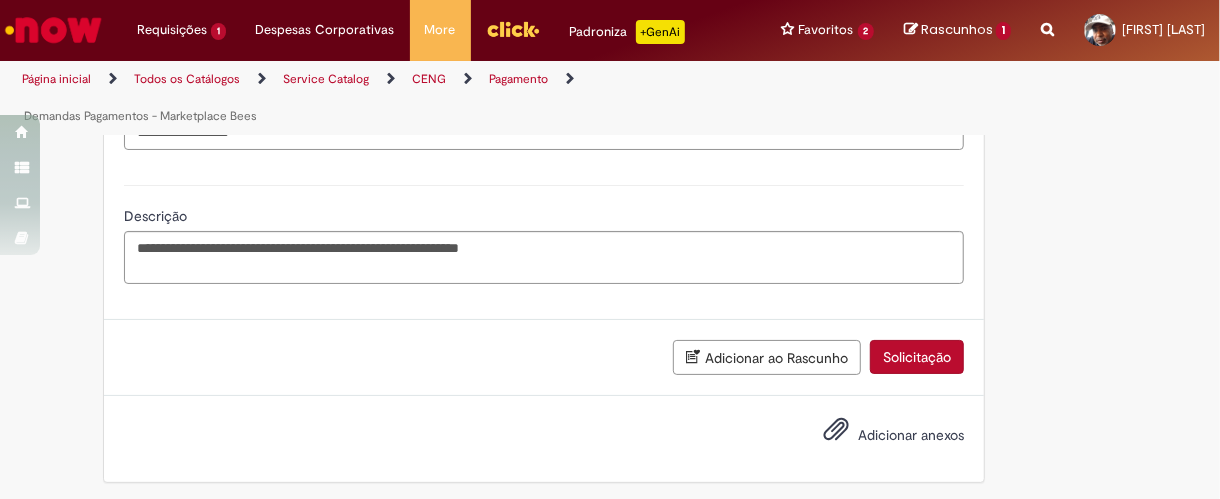 click at bounding box center (836, 430) 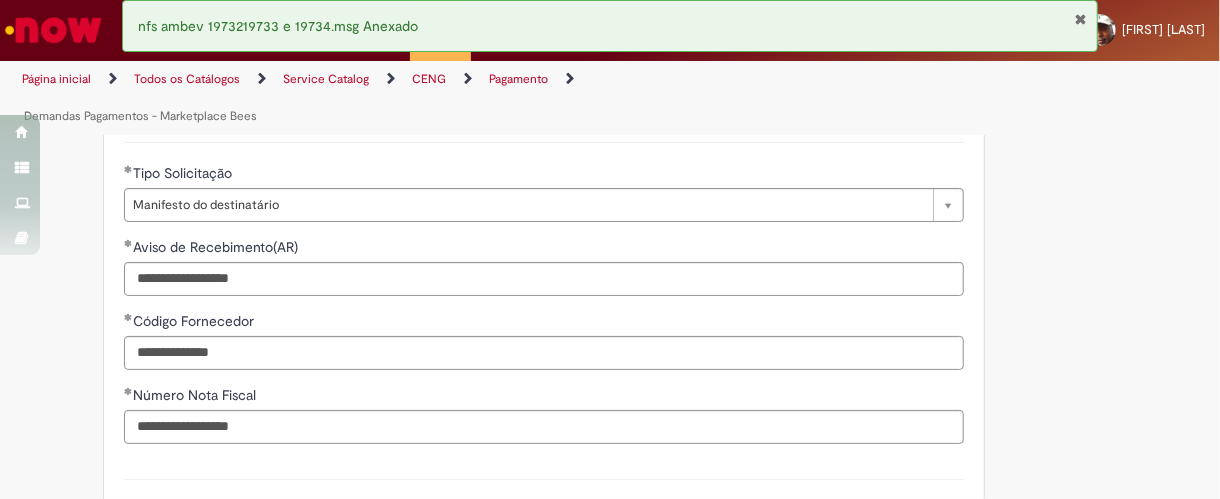 scroll, scrollTop: 671, scrollLeft: 0, axis: vertical 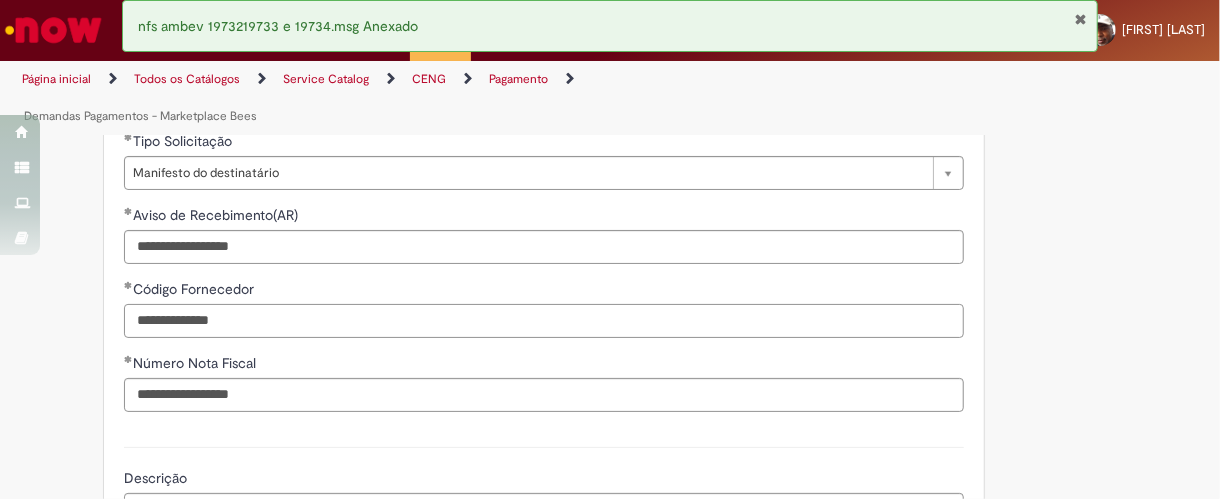 click on "**********" at bounding box center [544, 321] 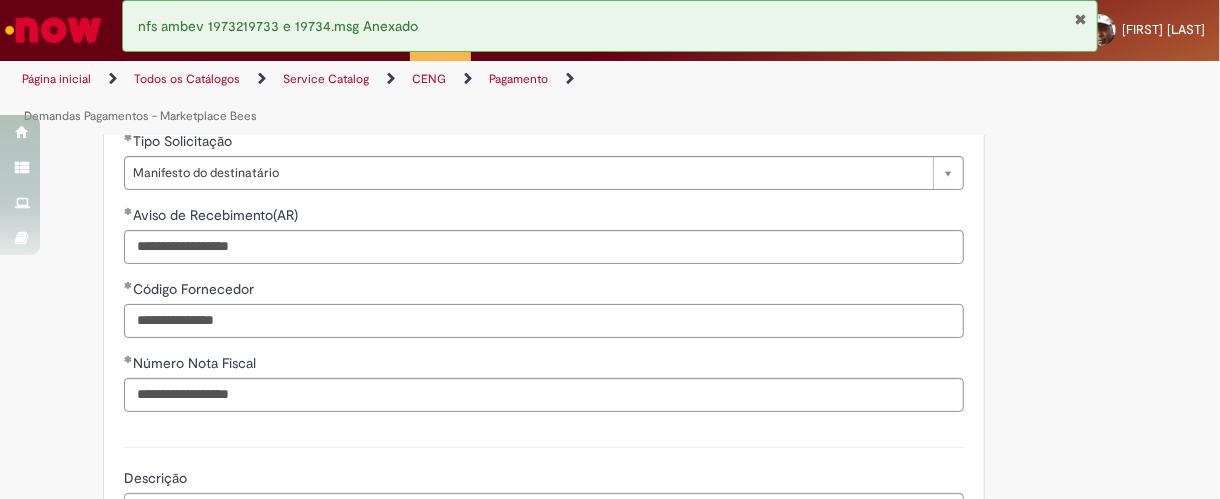 type on "**********" 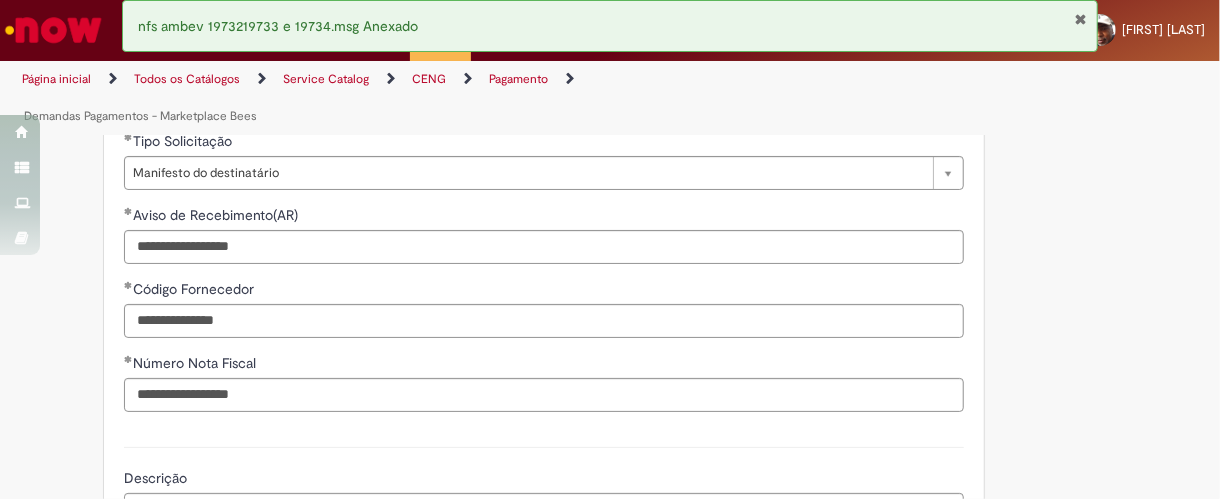 click on "**********" at bounding box center (512, 152) 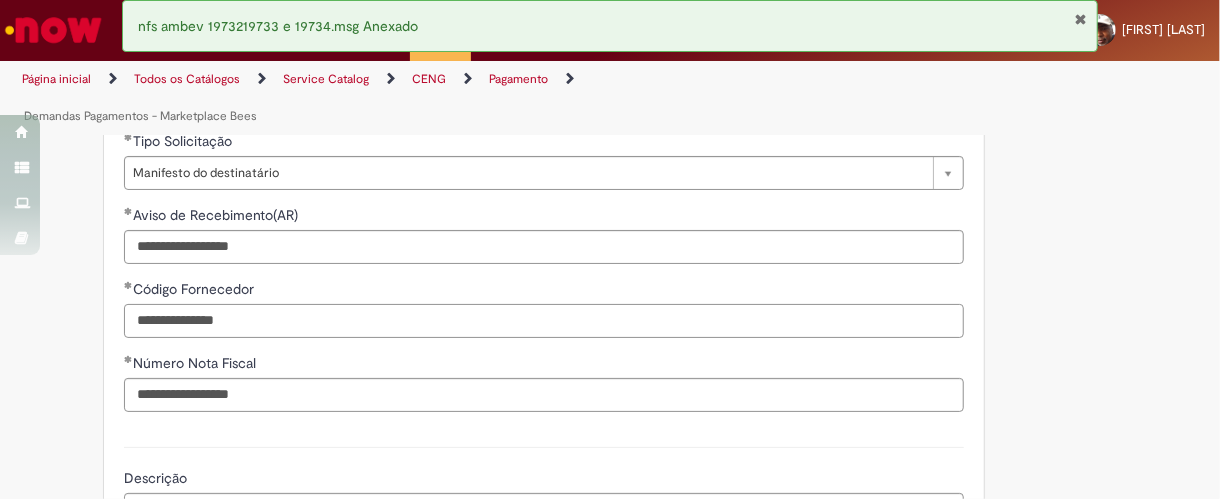 click on "**********" at bounding box center [544, 321] 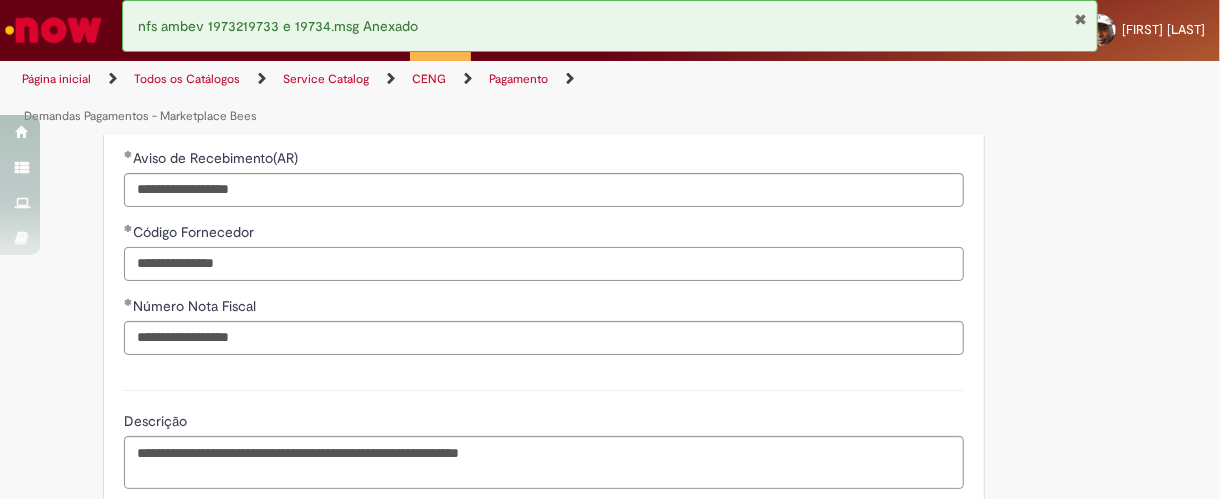 scroll, scrollTop: 671, scrollLeft: 0, axis: vertical 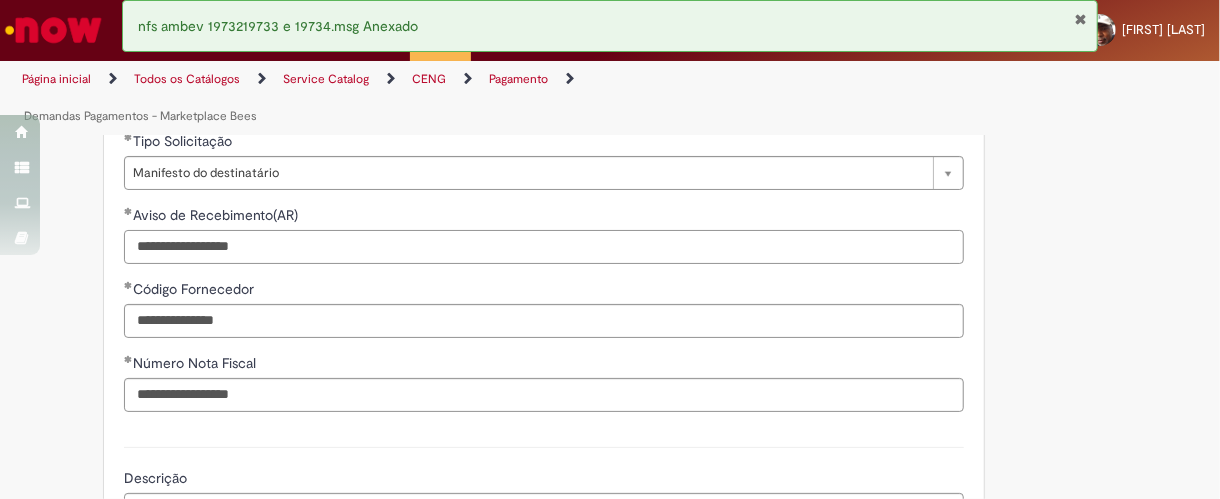 click on "**********" at bounding box center [544, 247] 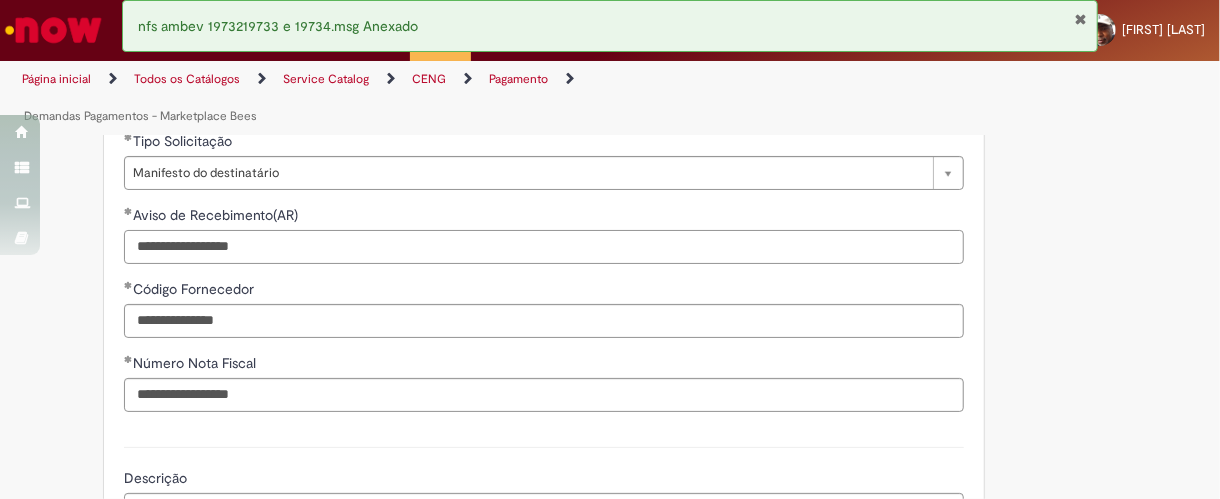 click on "**********" at bounding box center (544, 247) 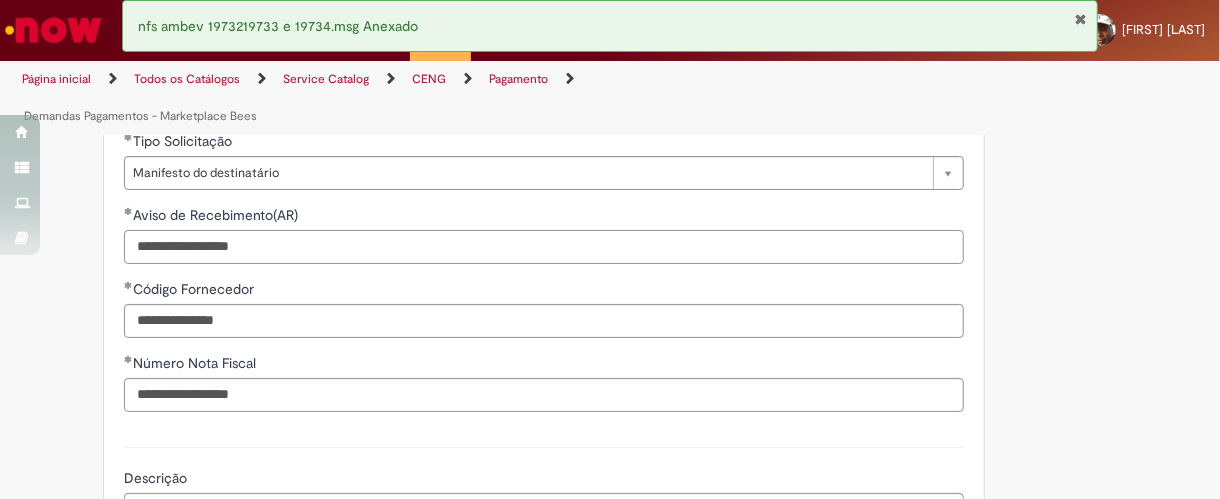 click on "**********" at bounding box center [544, 247] 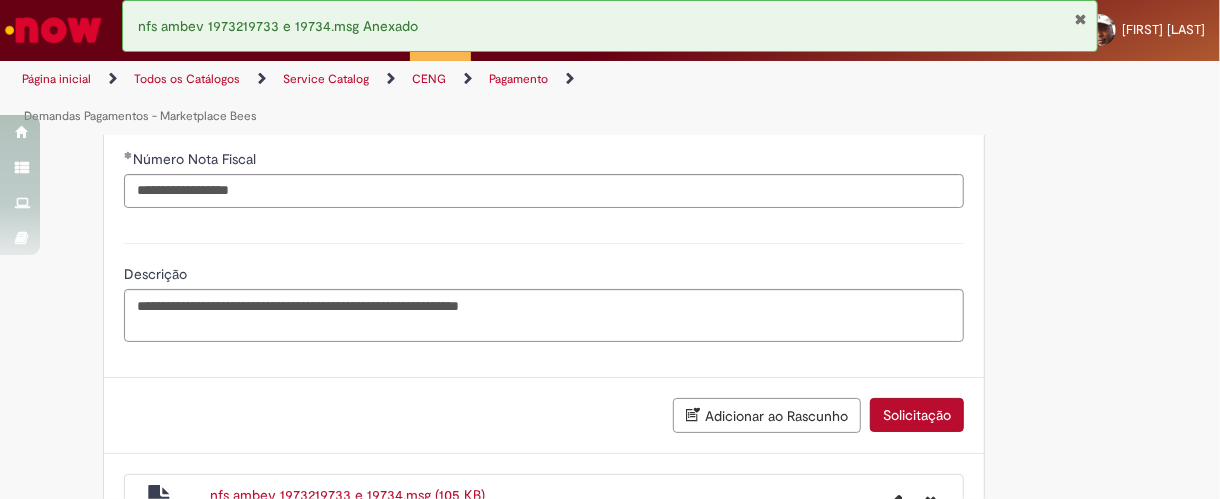 scroll, scrollTop: 1004, scrollLeft: 0, axis: vertical 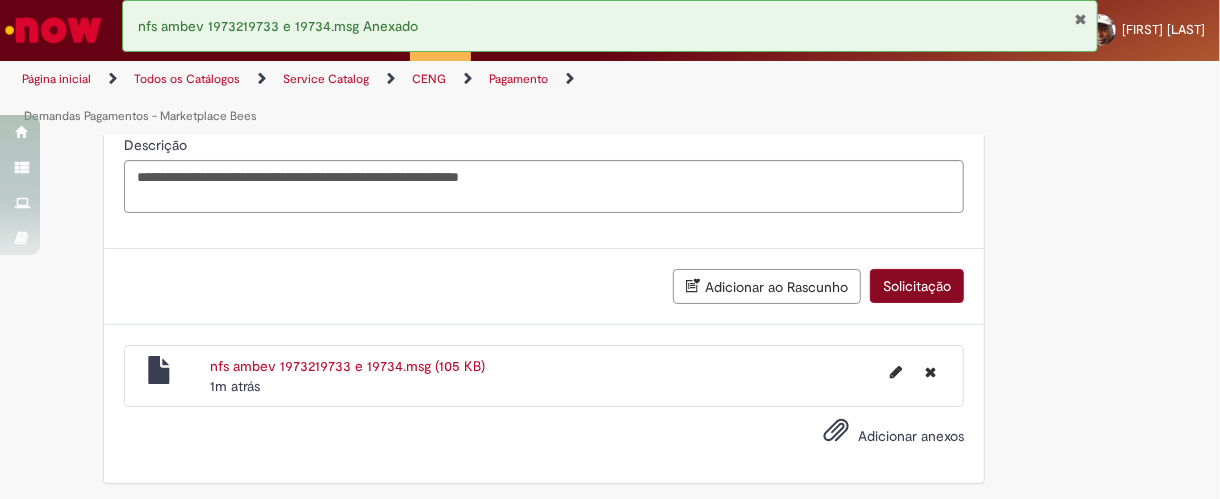 type on "**********" 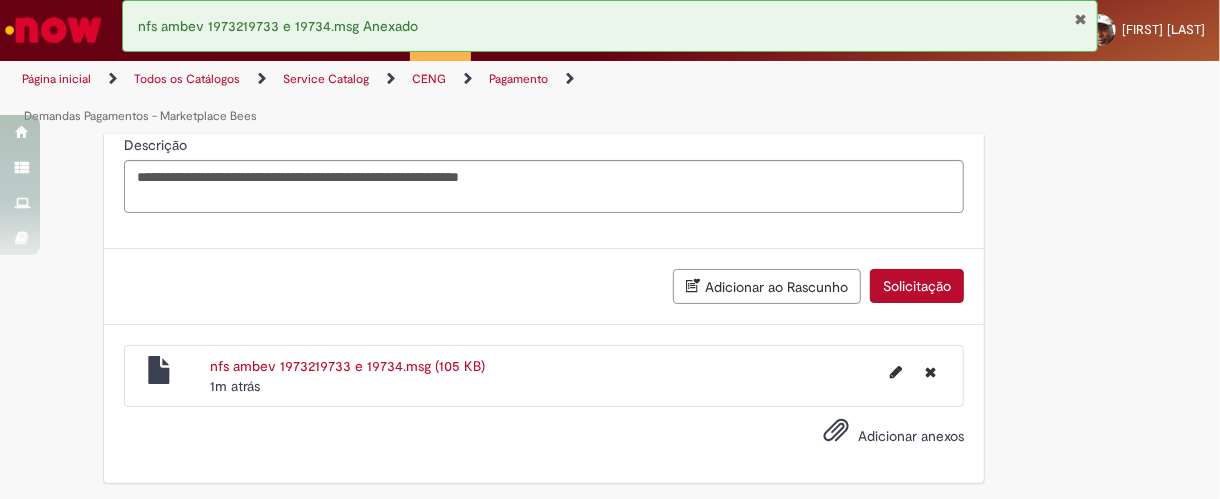 click on "Solicitação" at bounding box center [917, 286] 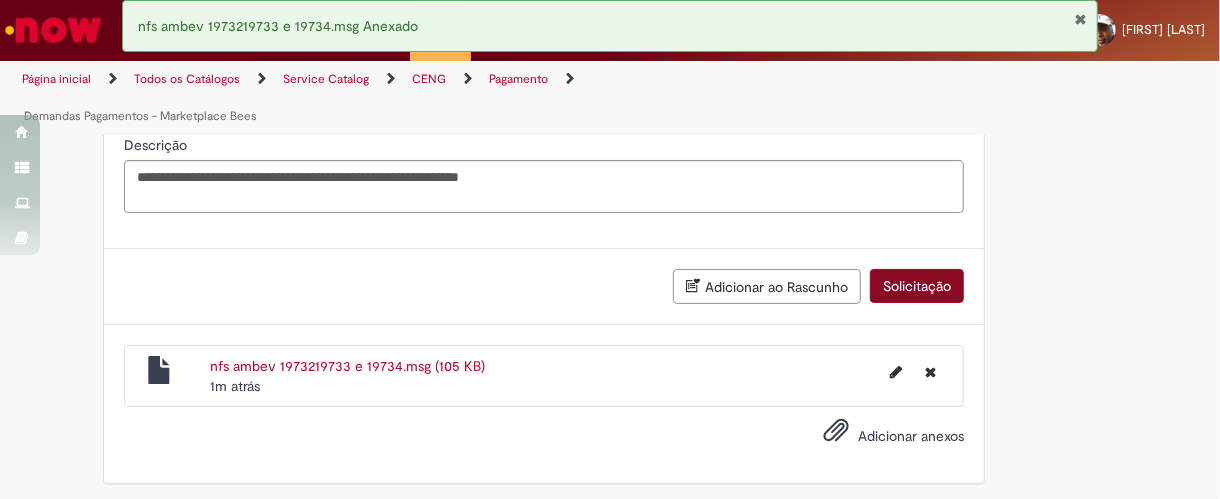click on "**********" at bounding box center [544, -186] 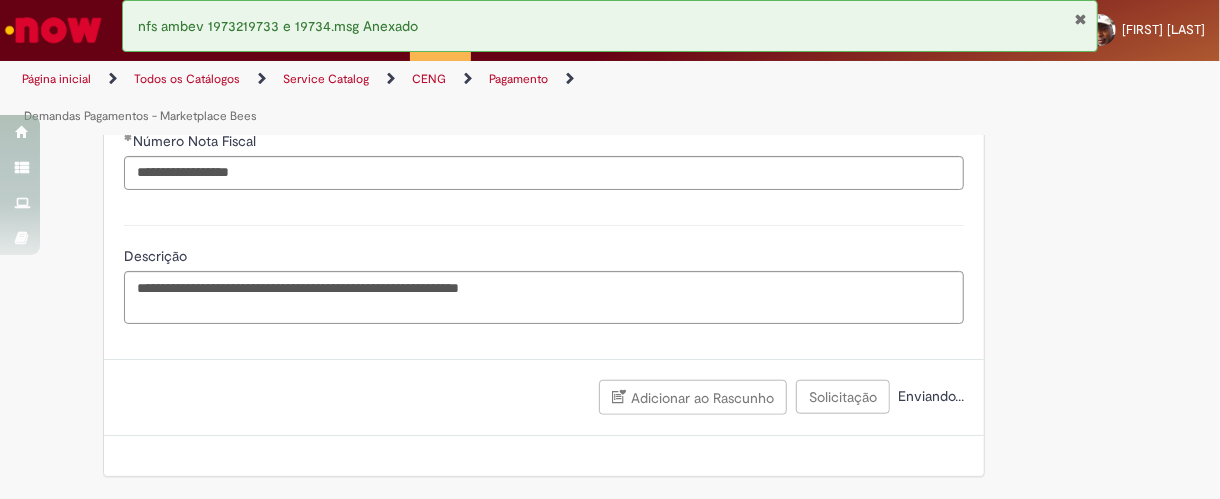 scroll, scrollTop: 887, scrollLeft: 0, axis: vertical 